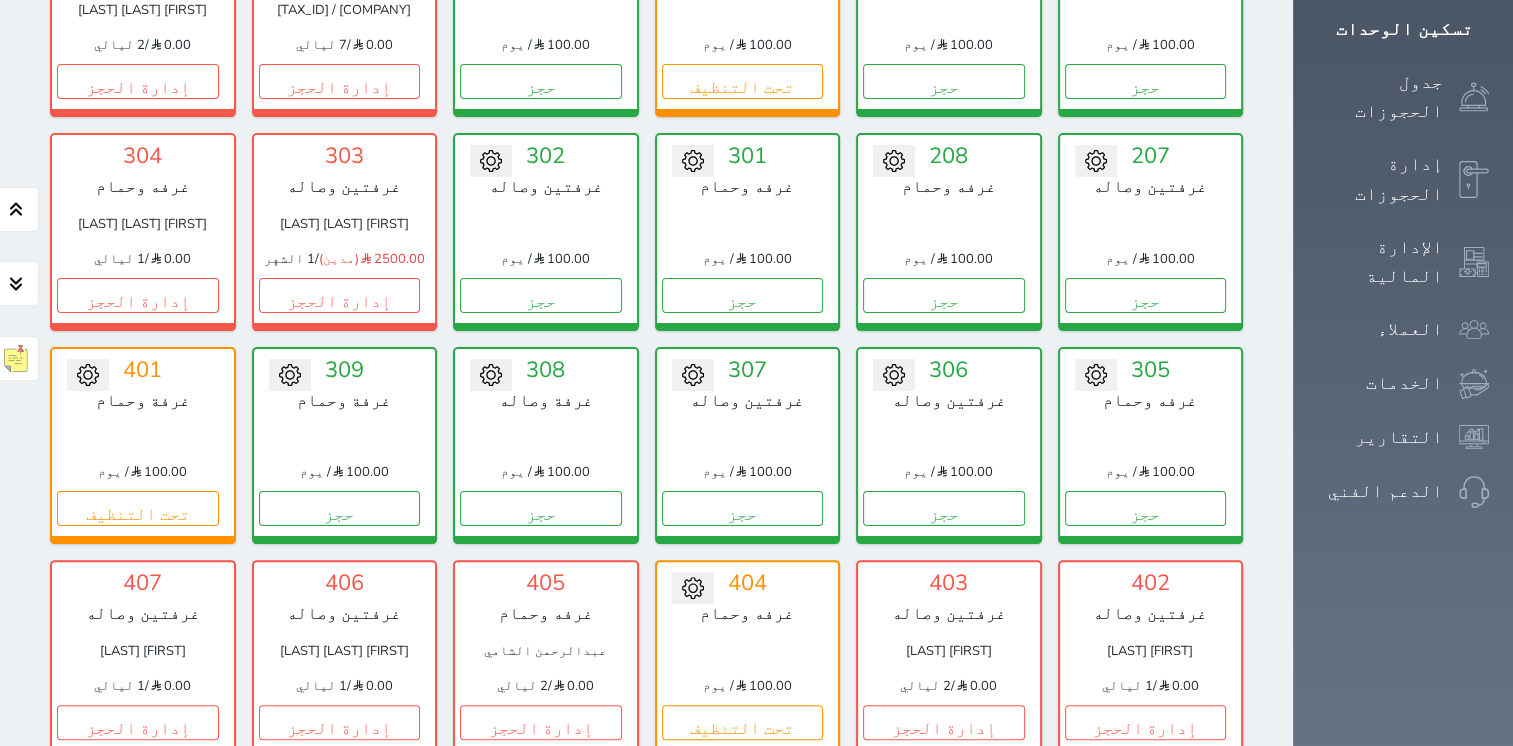 scroll, scrollTop: 425, scrollLeft: 0, axis: vertical 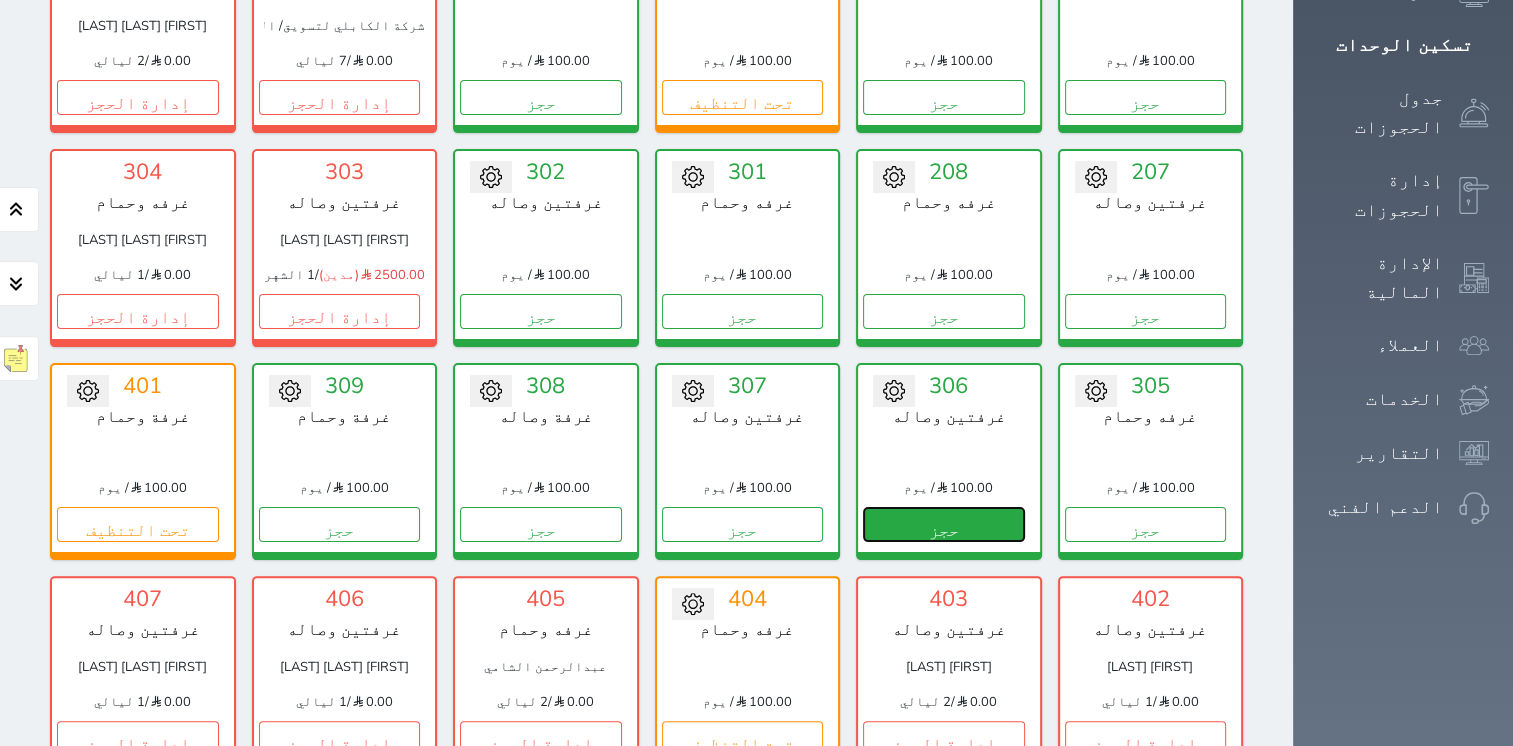 click on "حجز" at bounding box center [944, 524] 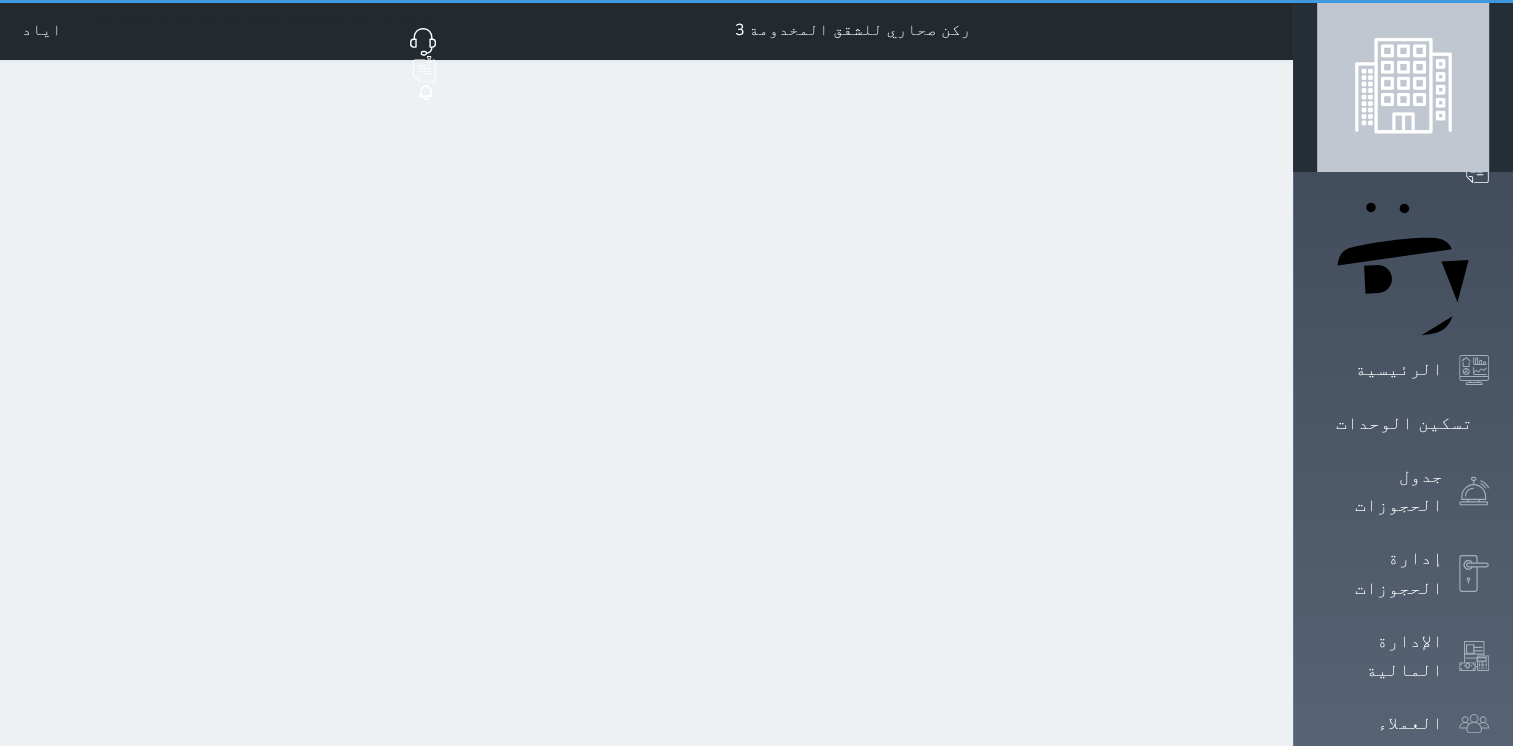 scroll, scrollTop: 0, scrollLeft: 0, axis: both 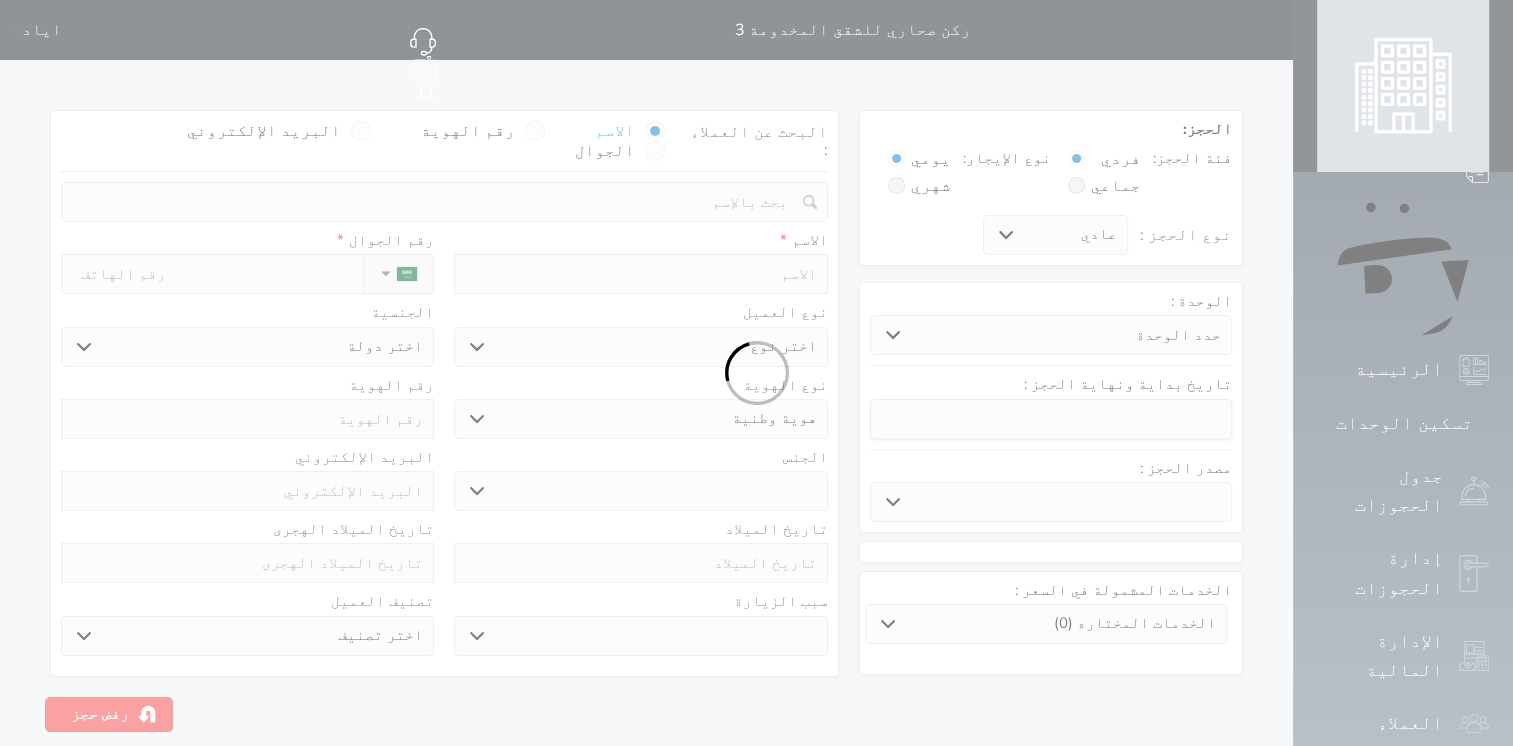 select 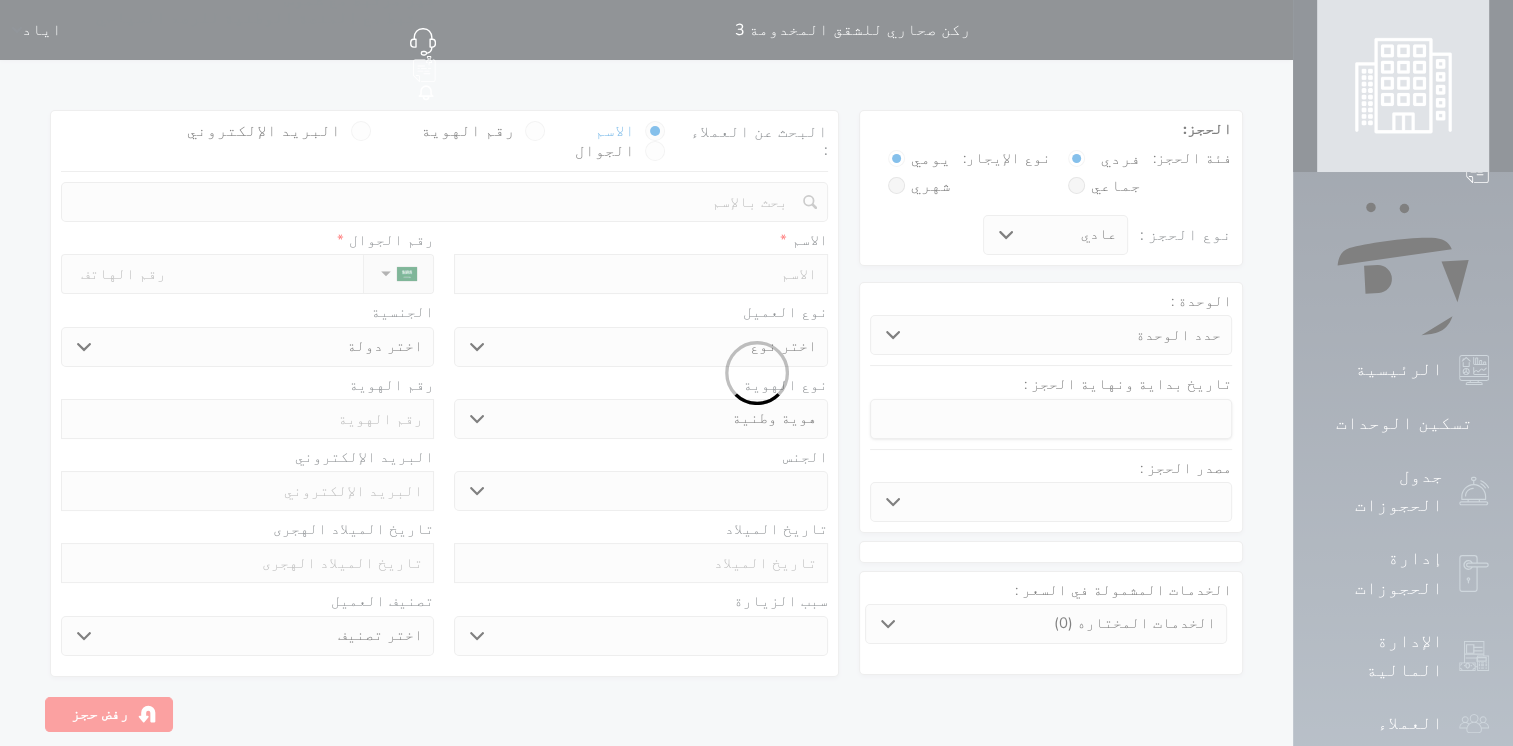 select on "[NUMBER]" 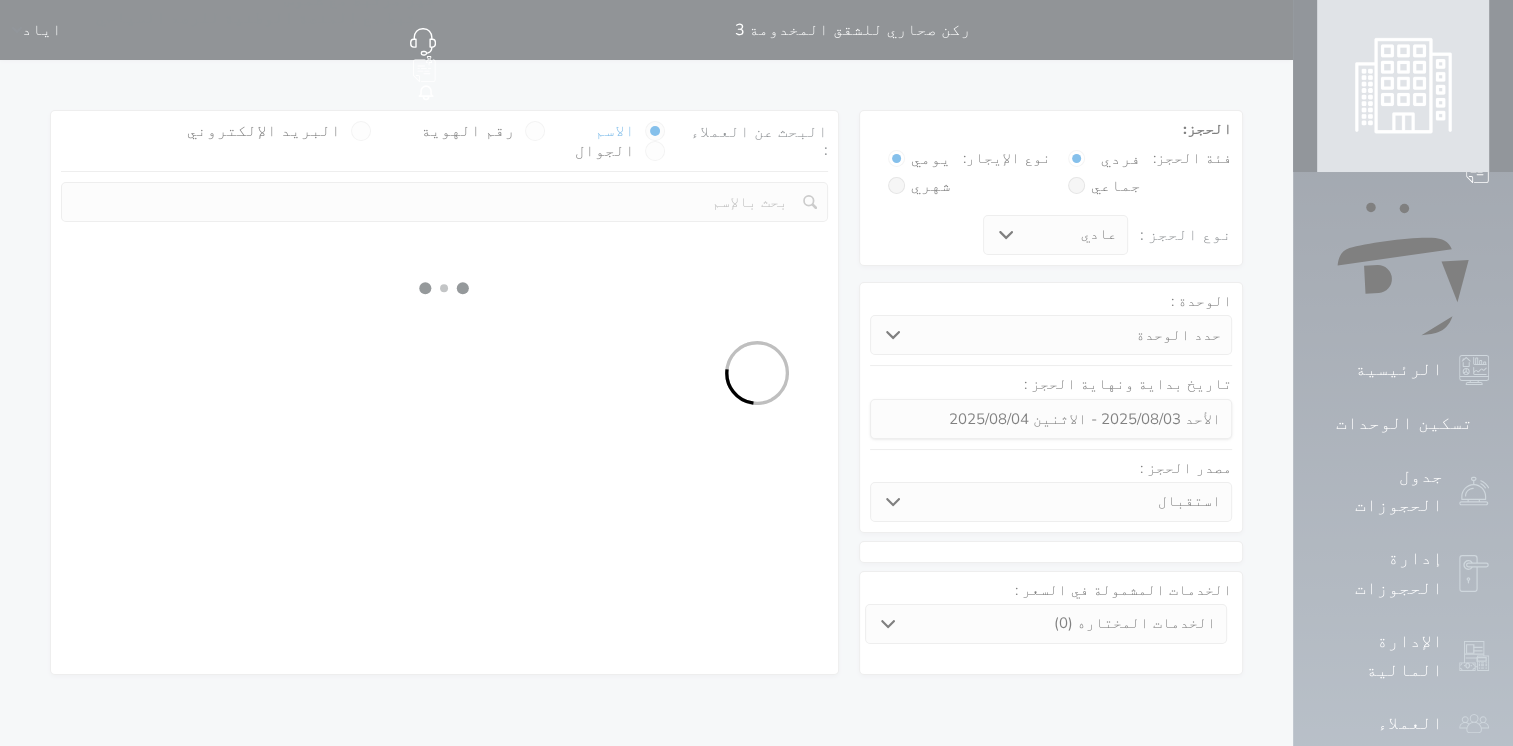 select 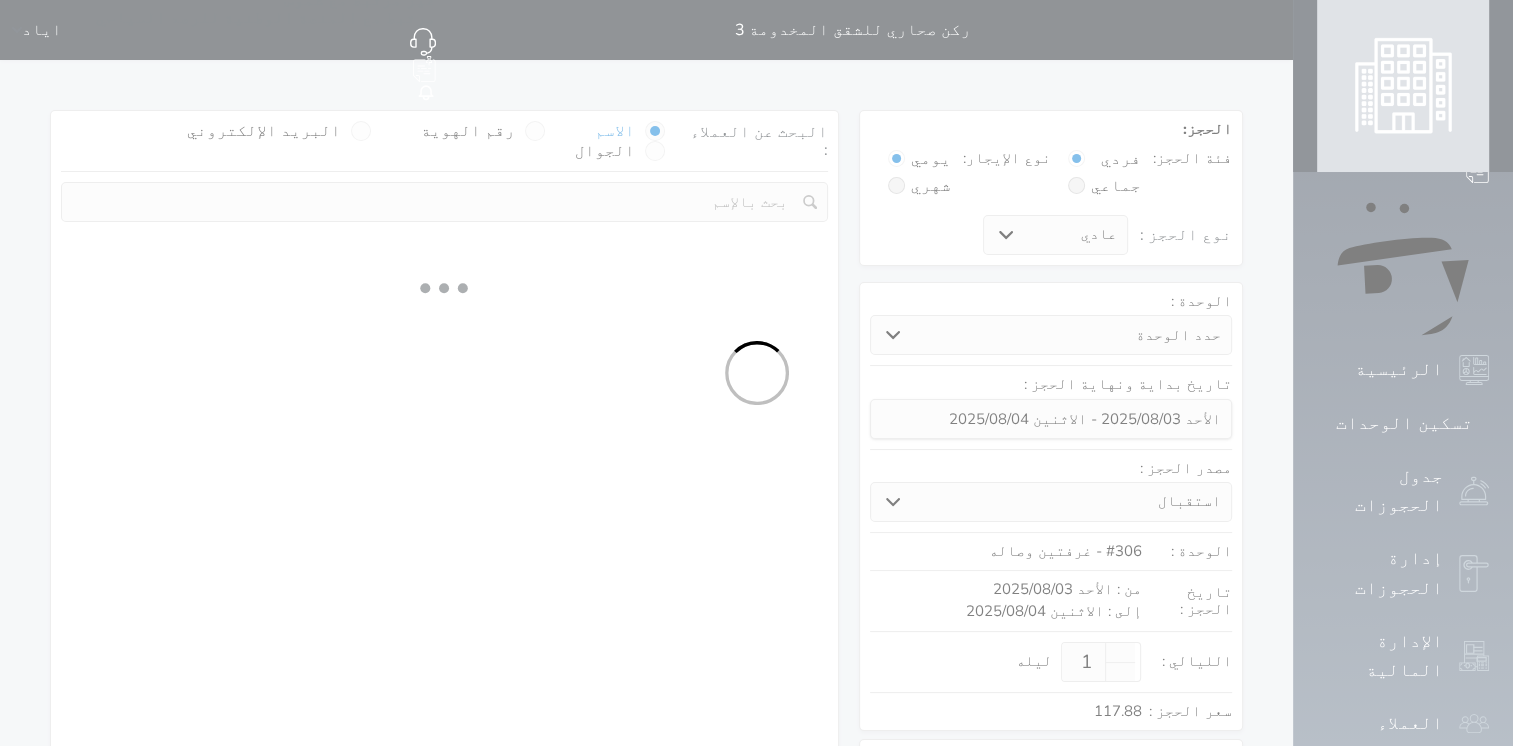 select on "1" 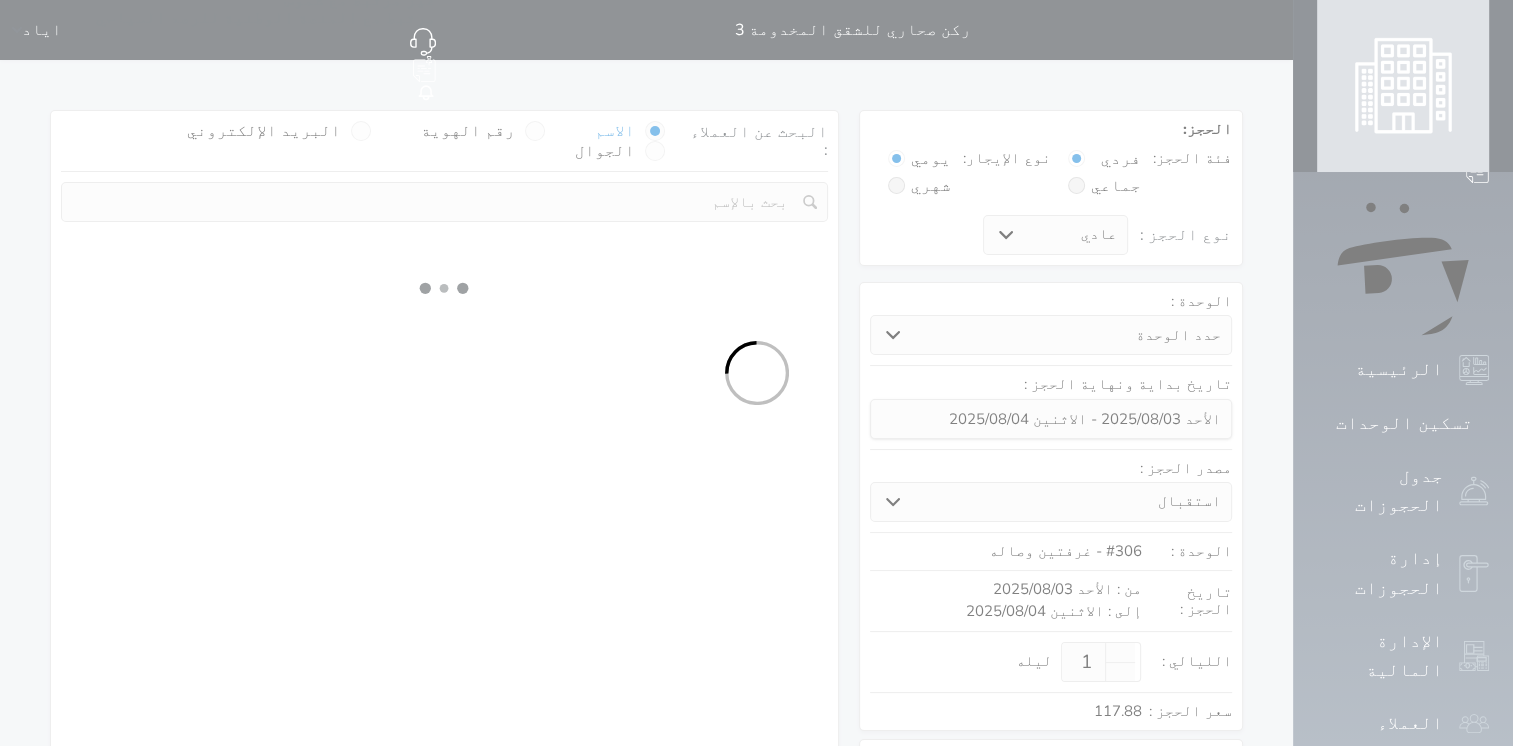 select on "113" 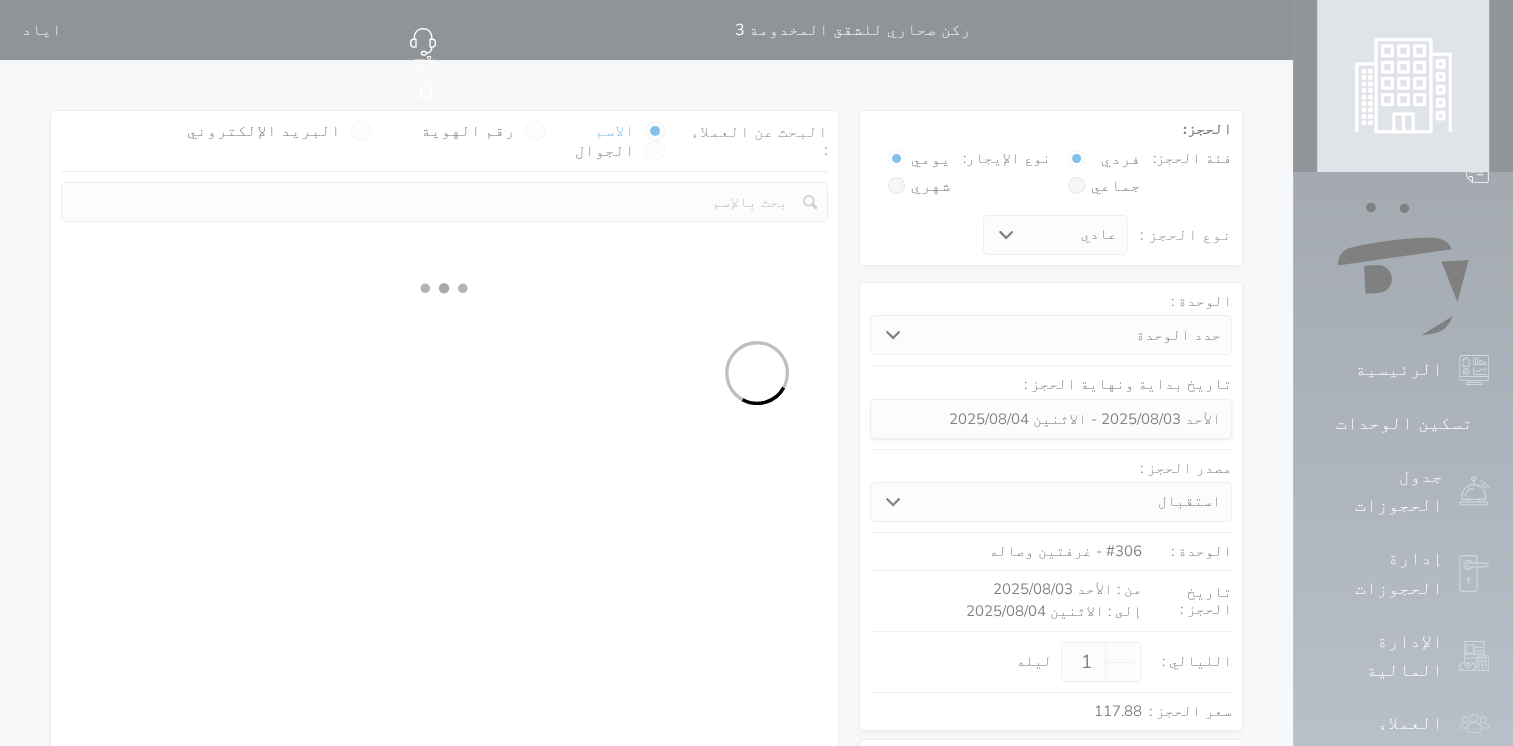 select on "1" 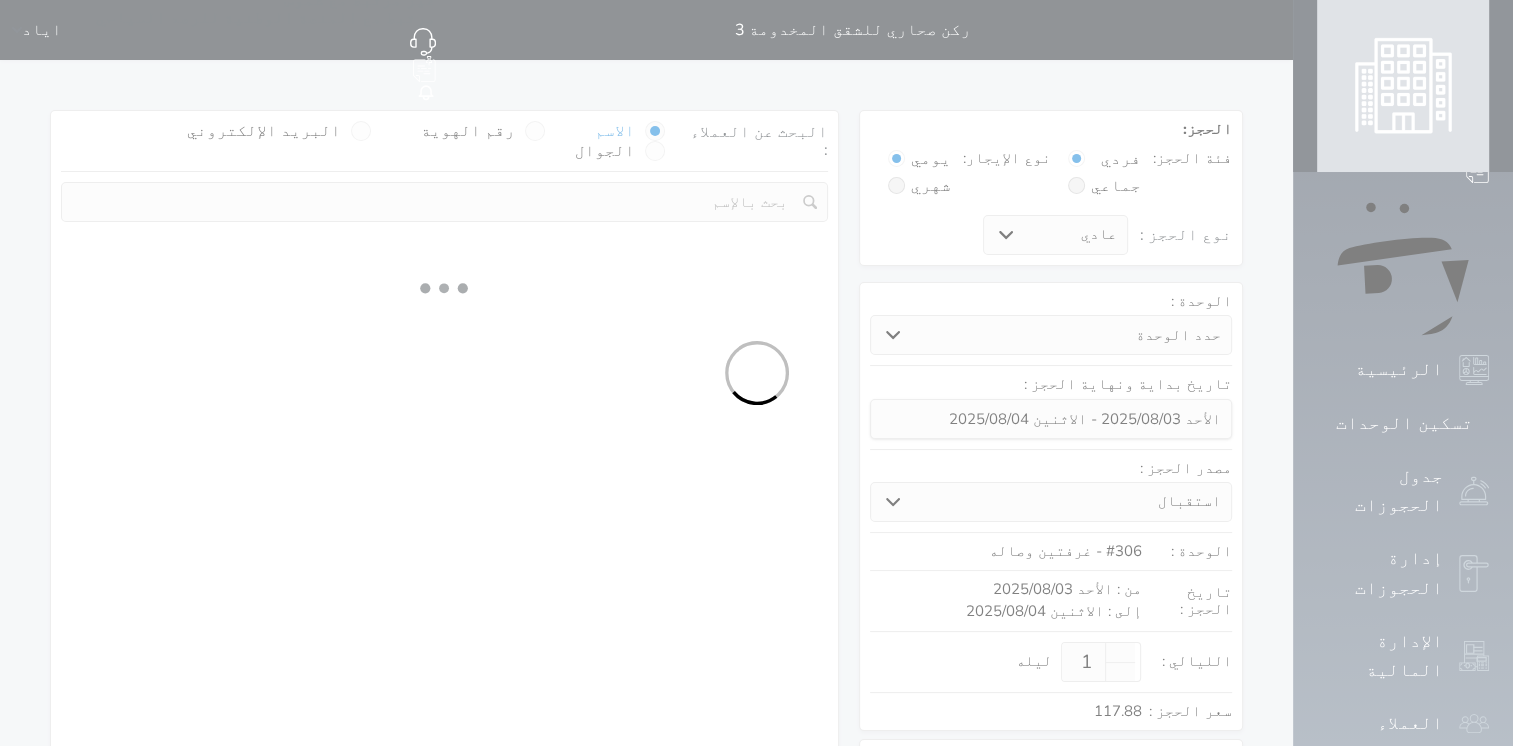 select 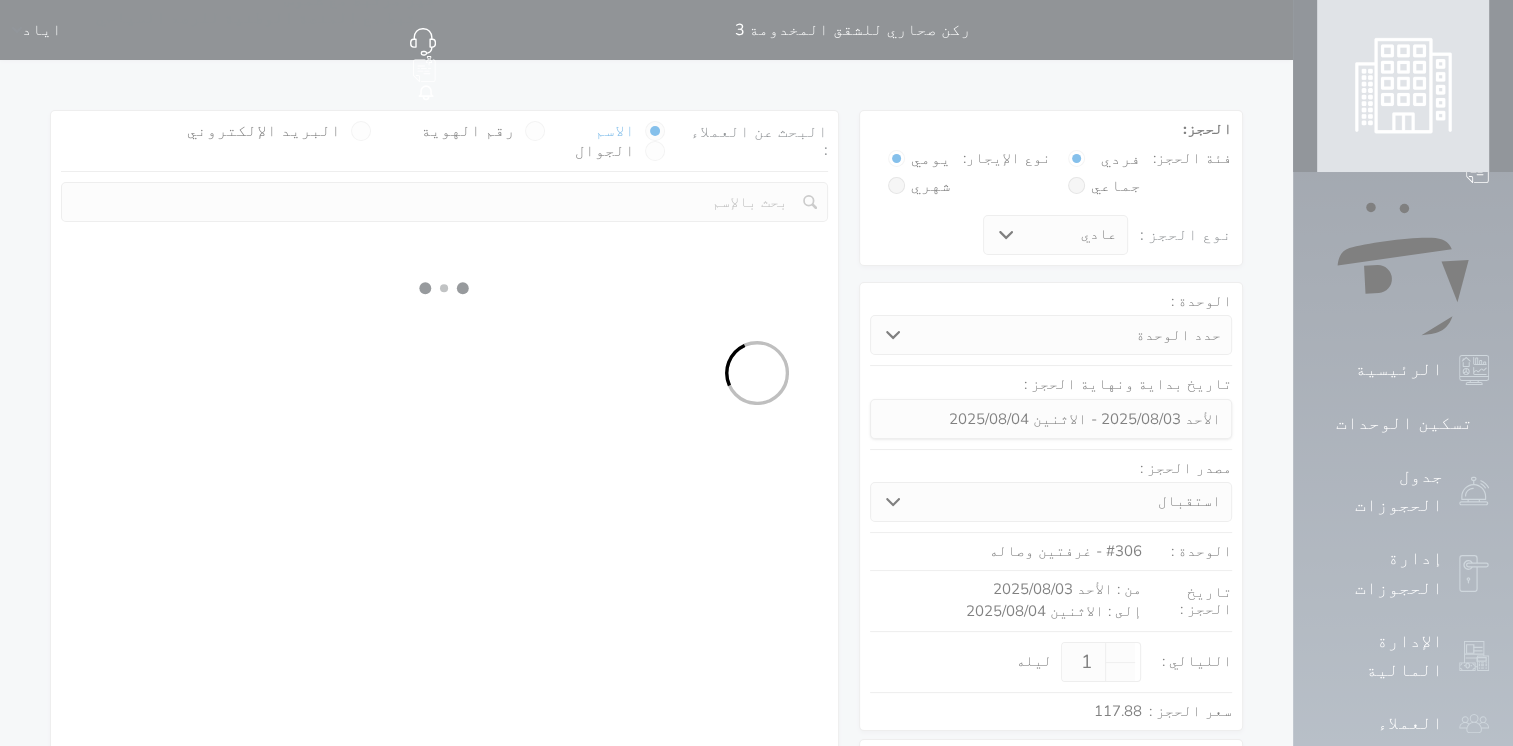 select on "7" 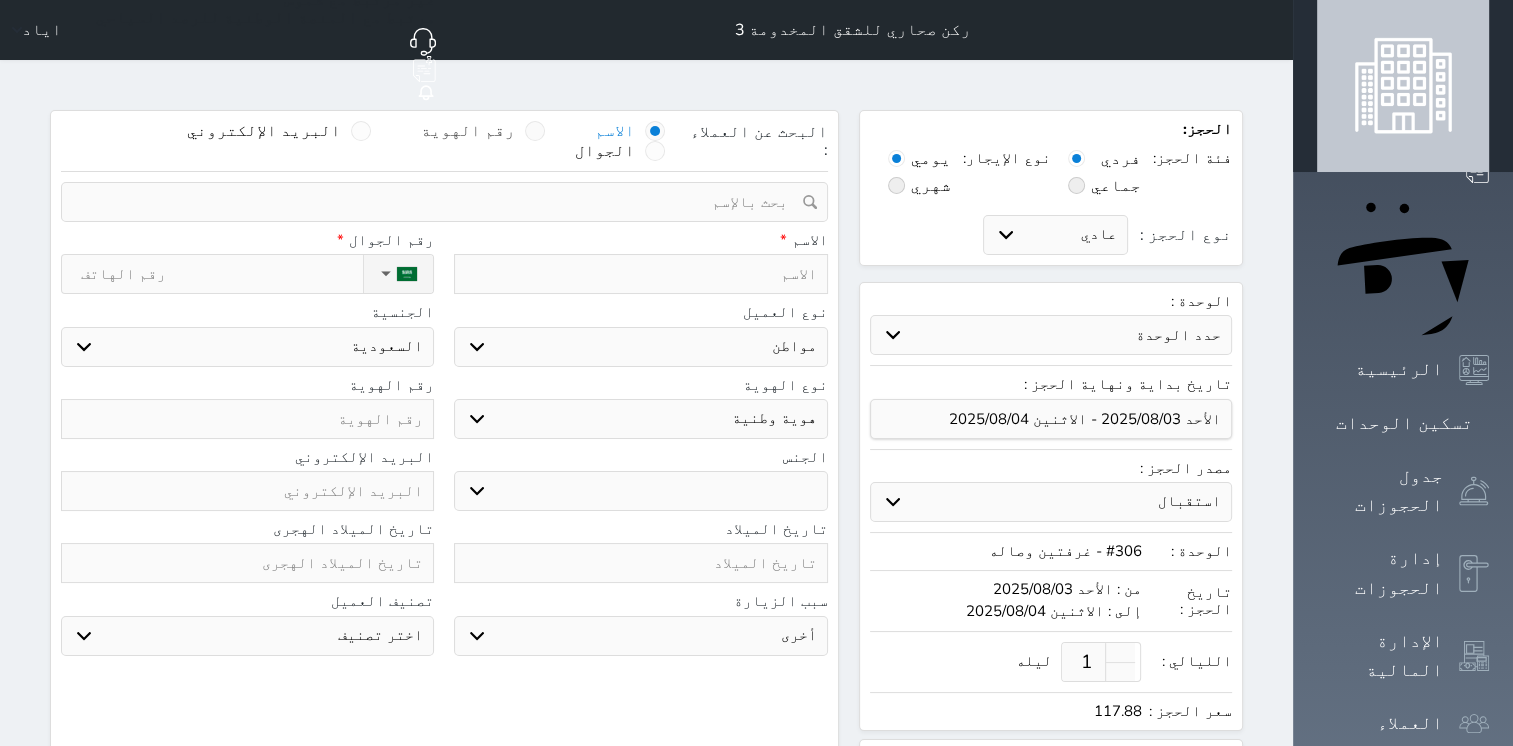 click at bounding box center (535, 131) 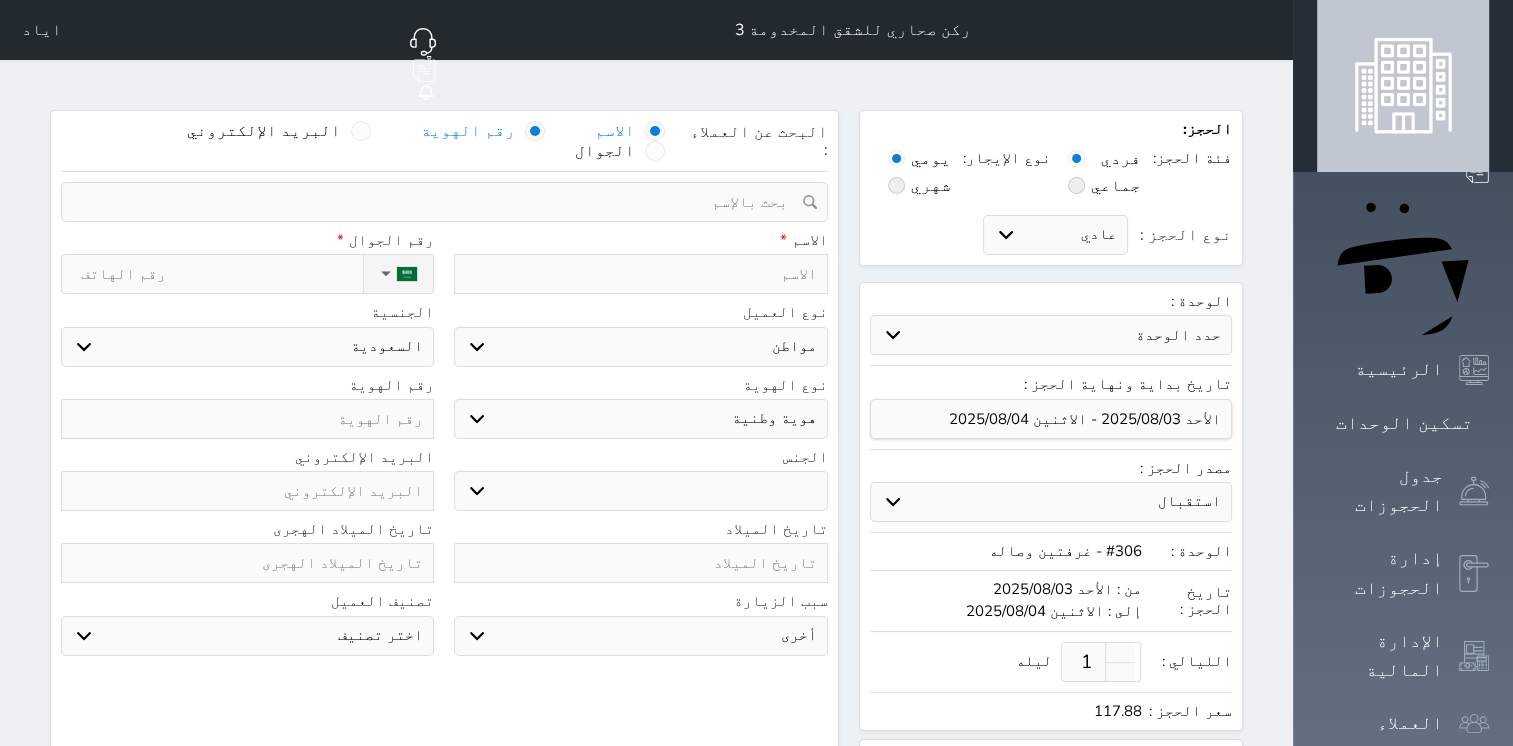 select 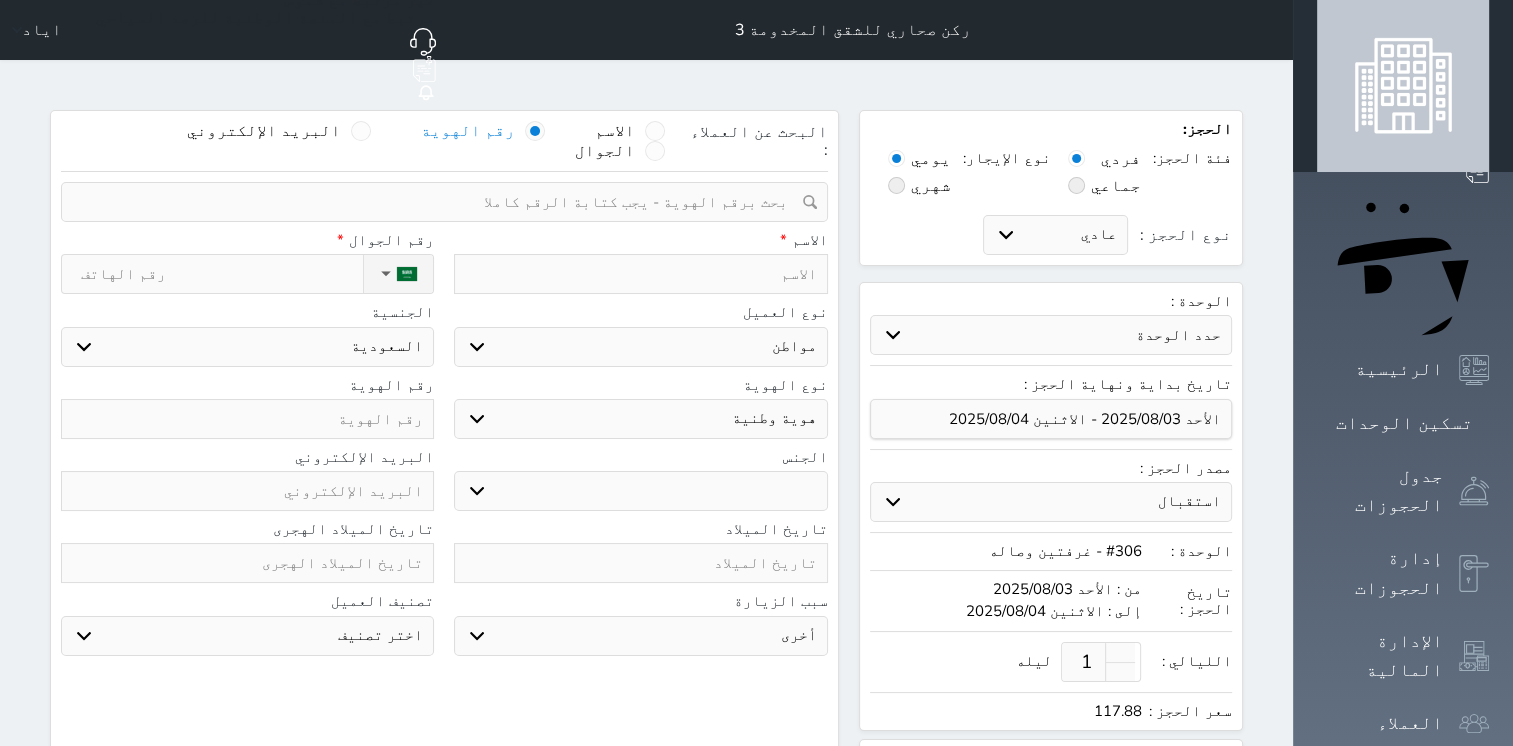 click at bounding box center (437, 202) 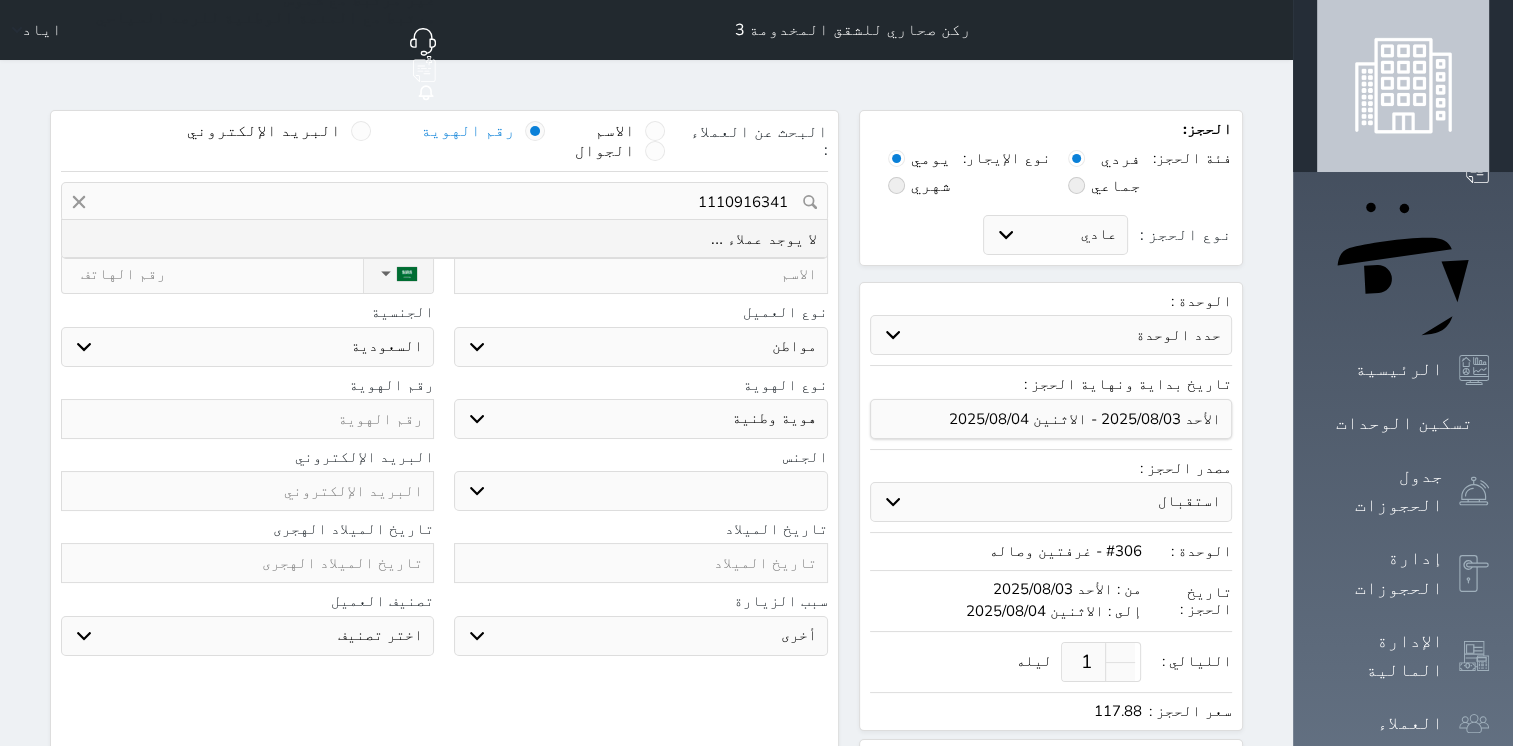 drag, startPoint x: 757, startPoint y: 145, endPoint x: 844, endPoint y: 154, distance: 87.46428 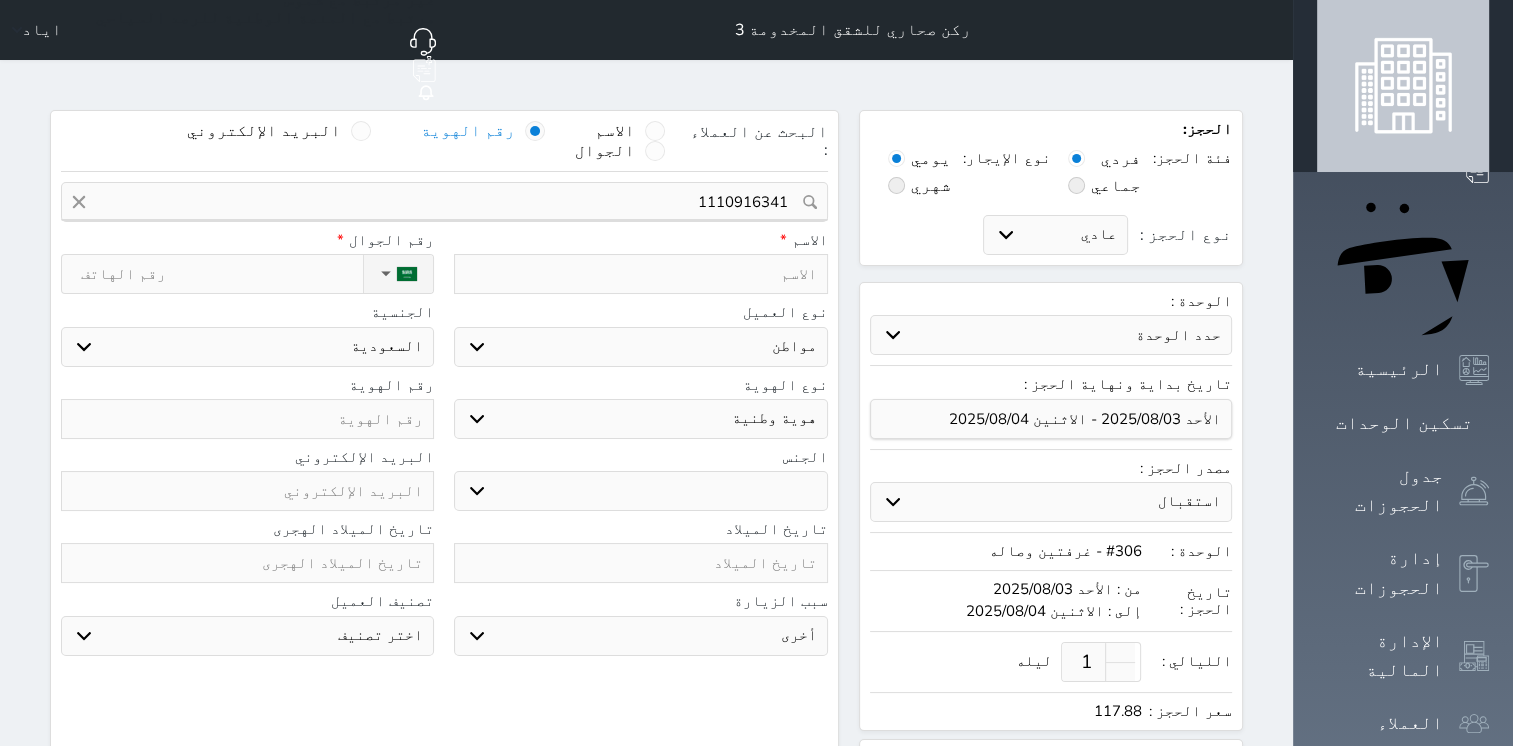 click at bounding box center [247, 419] 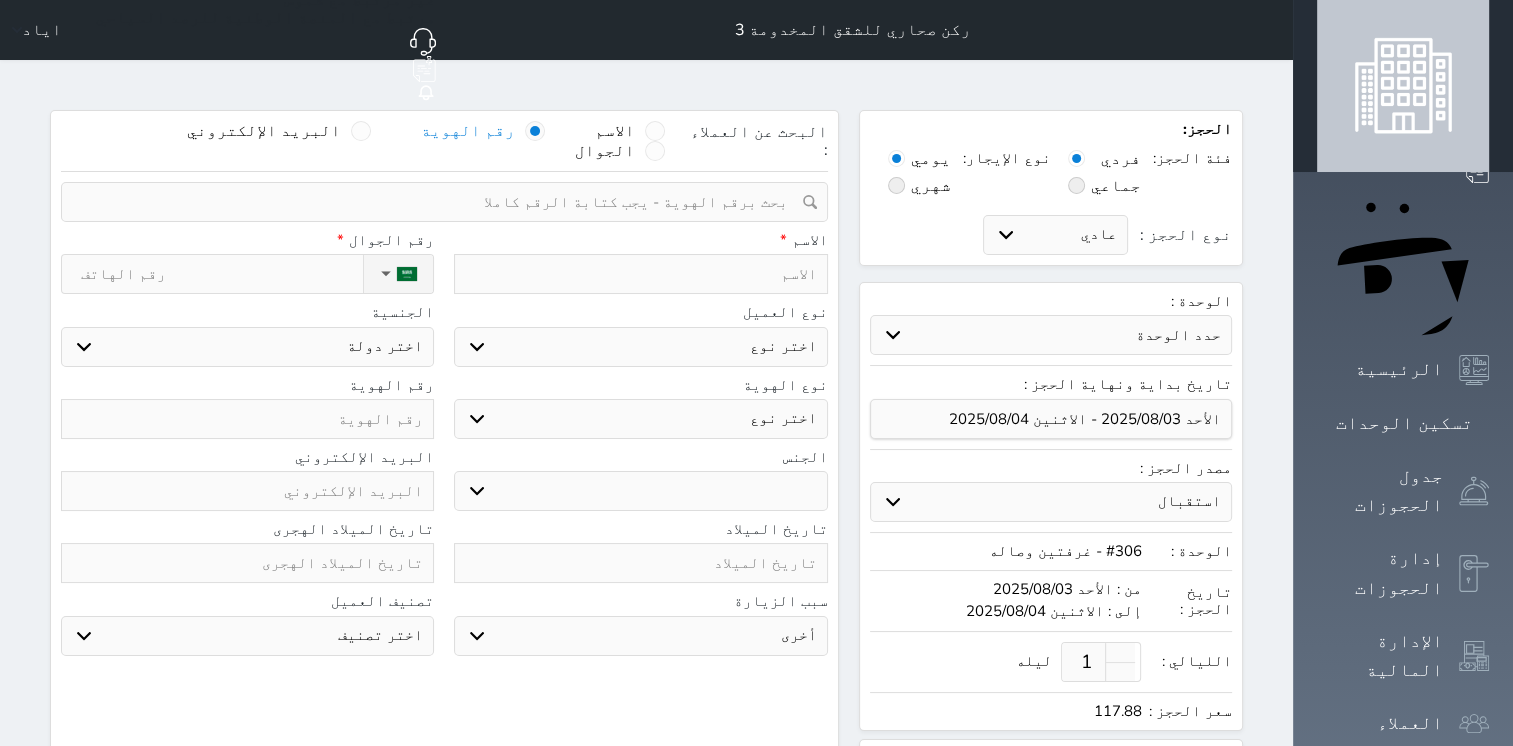 paste on "1110916341" 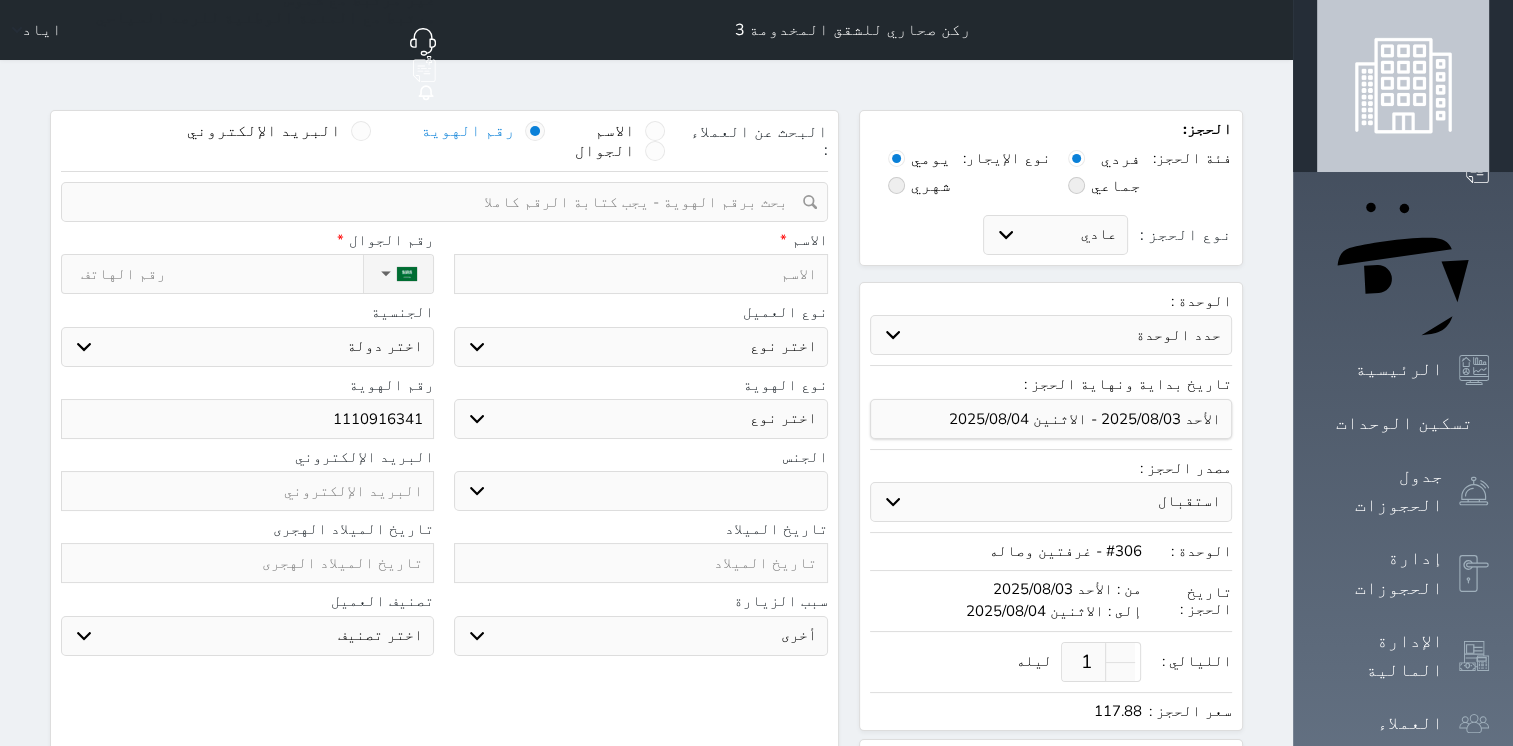 type on "1110916341" 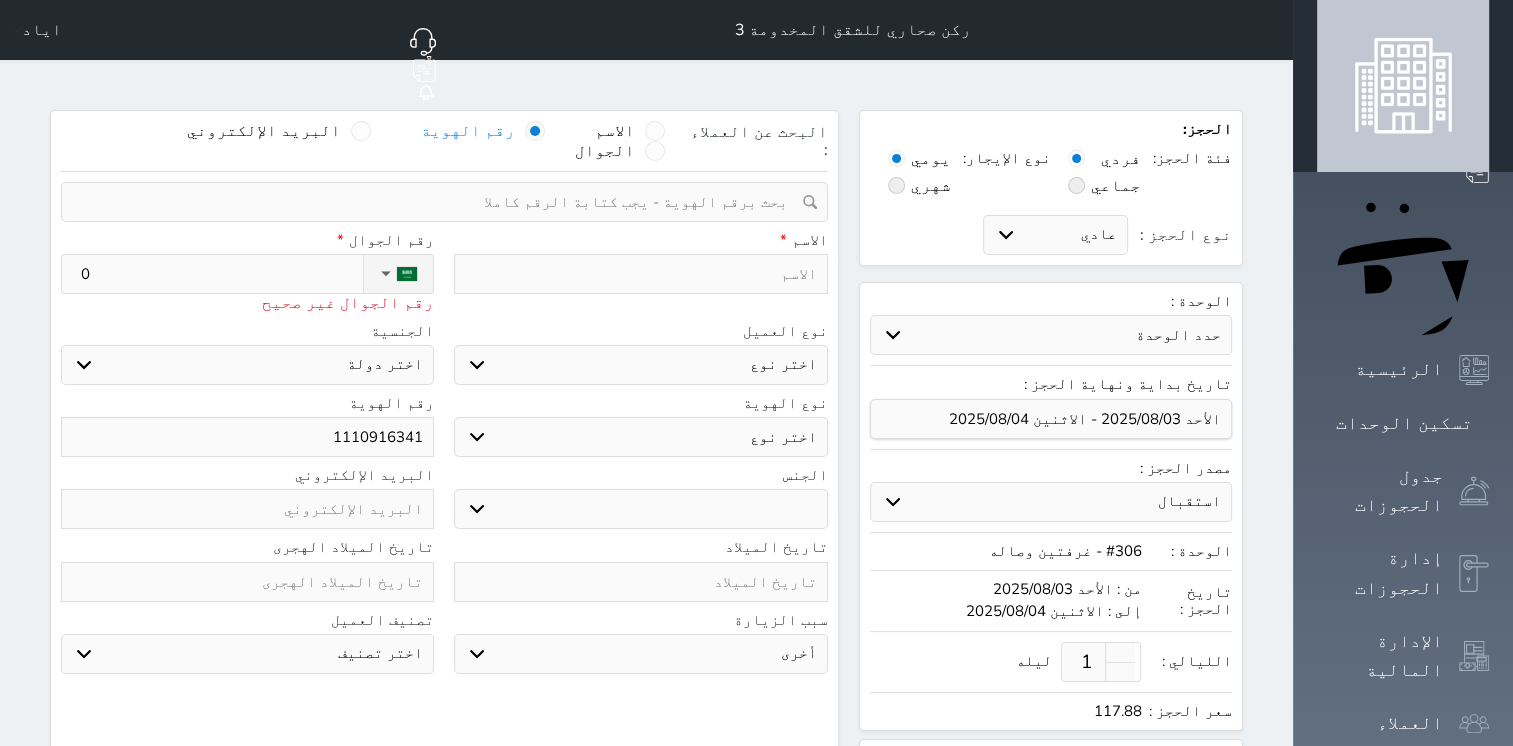 type on "05" 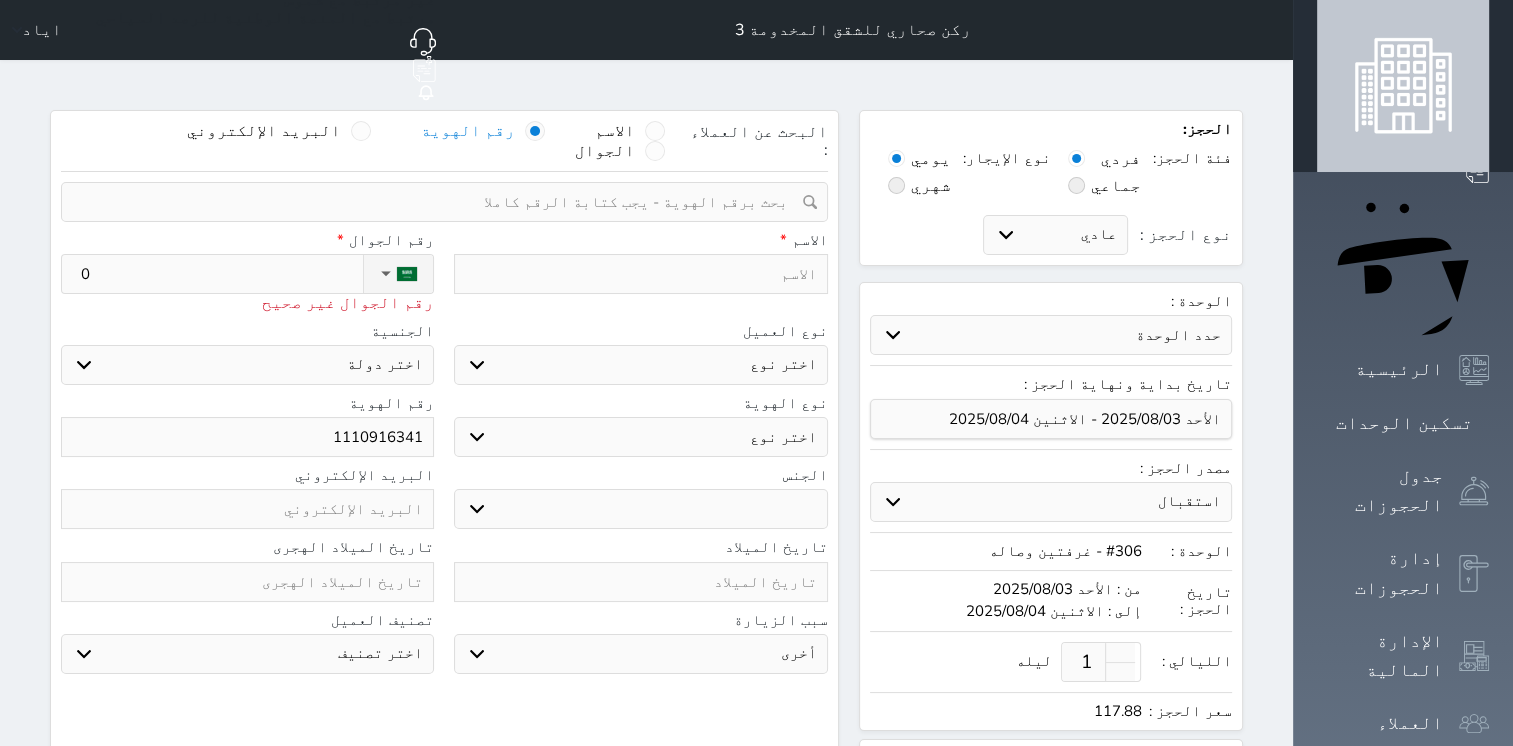 select 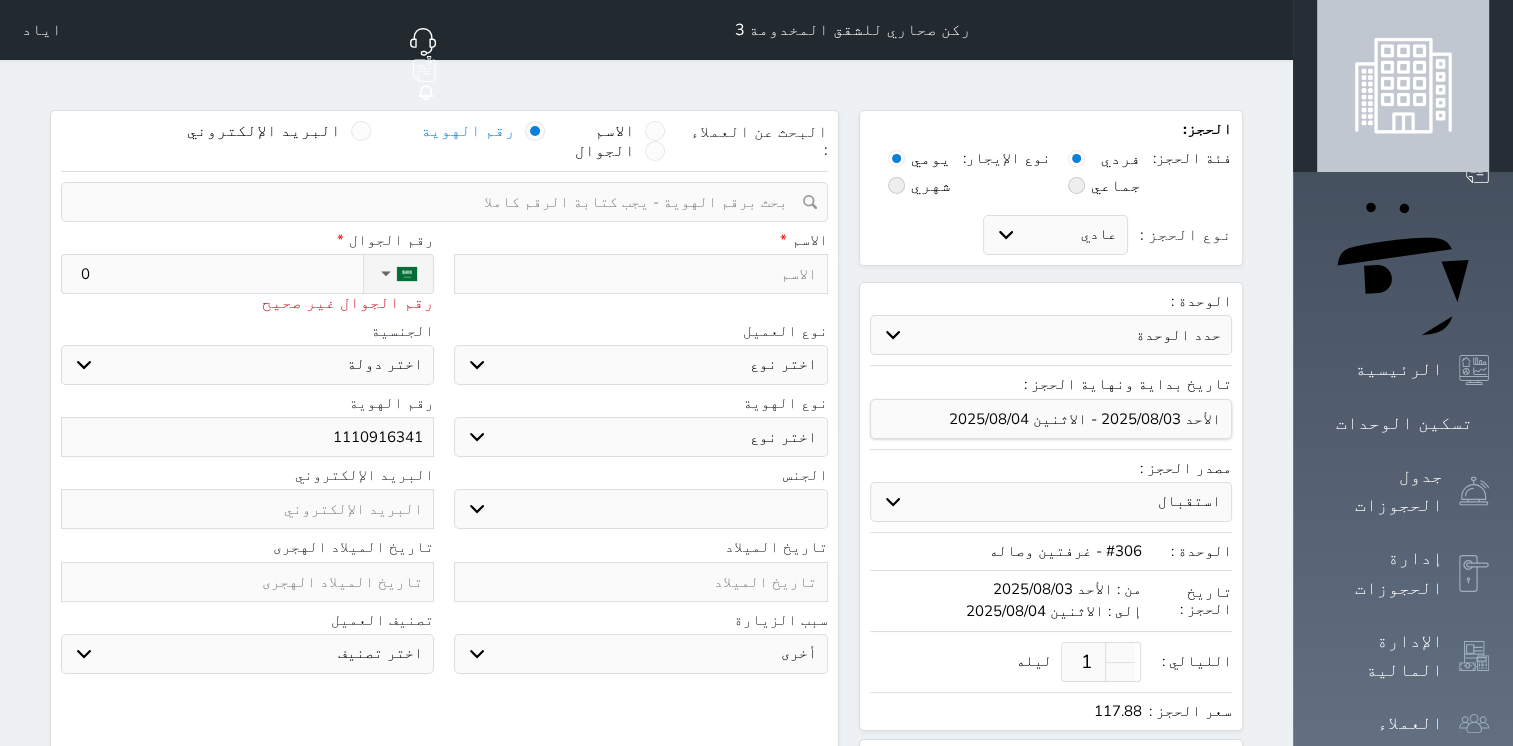 select 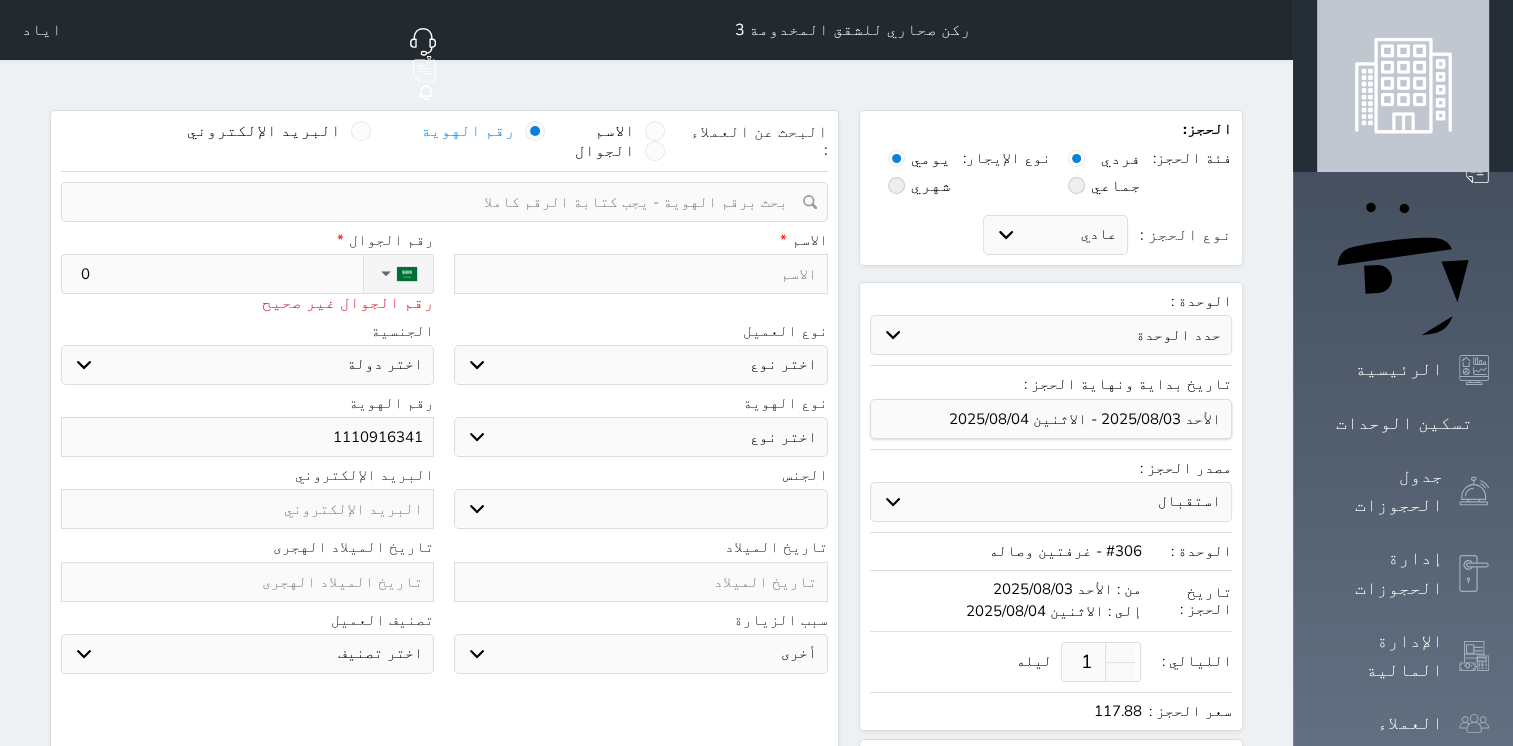select 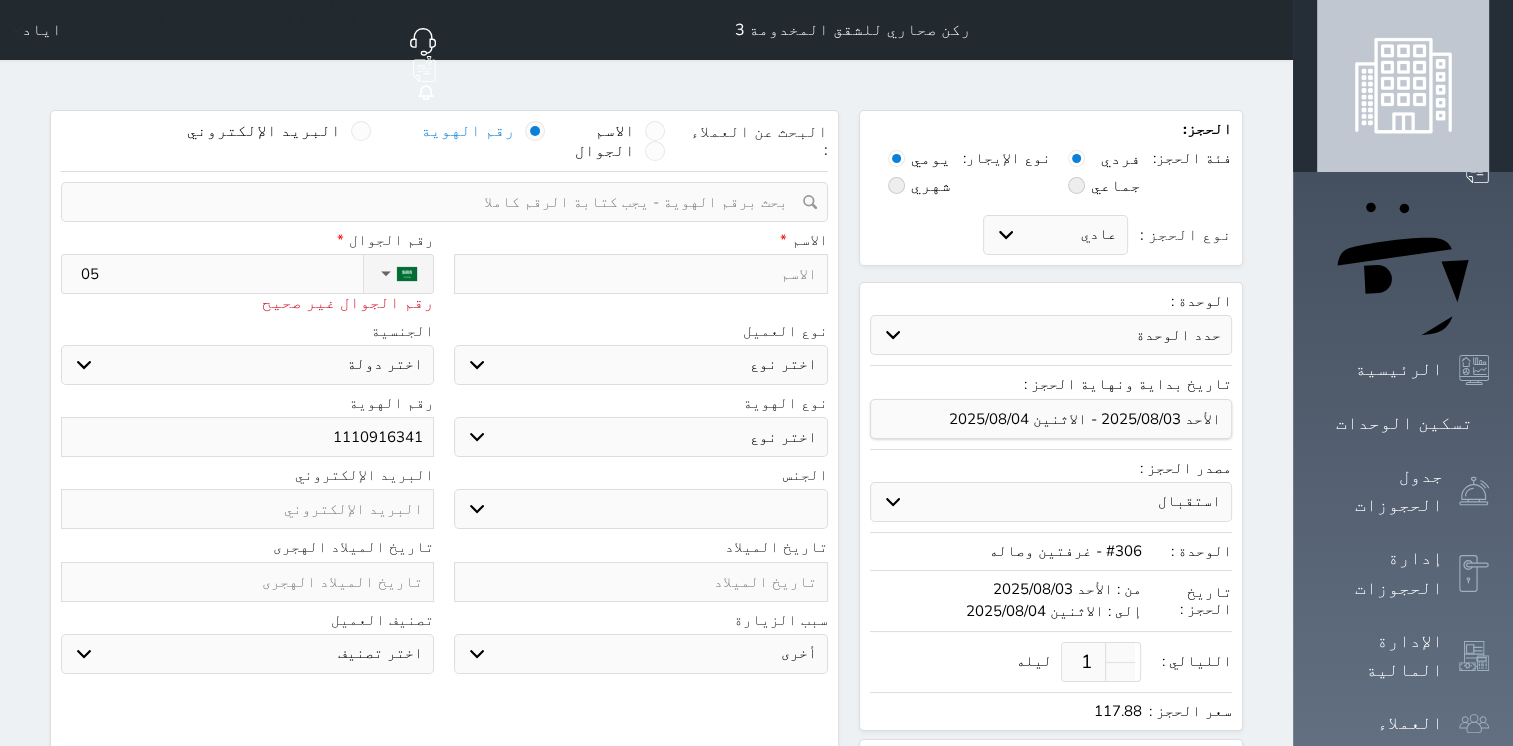 type on "055" 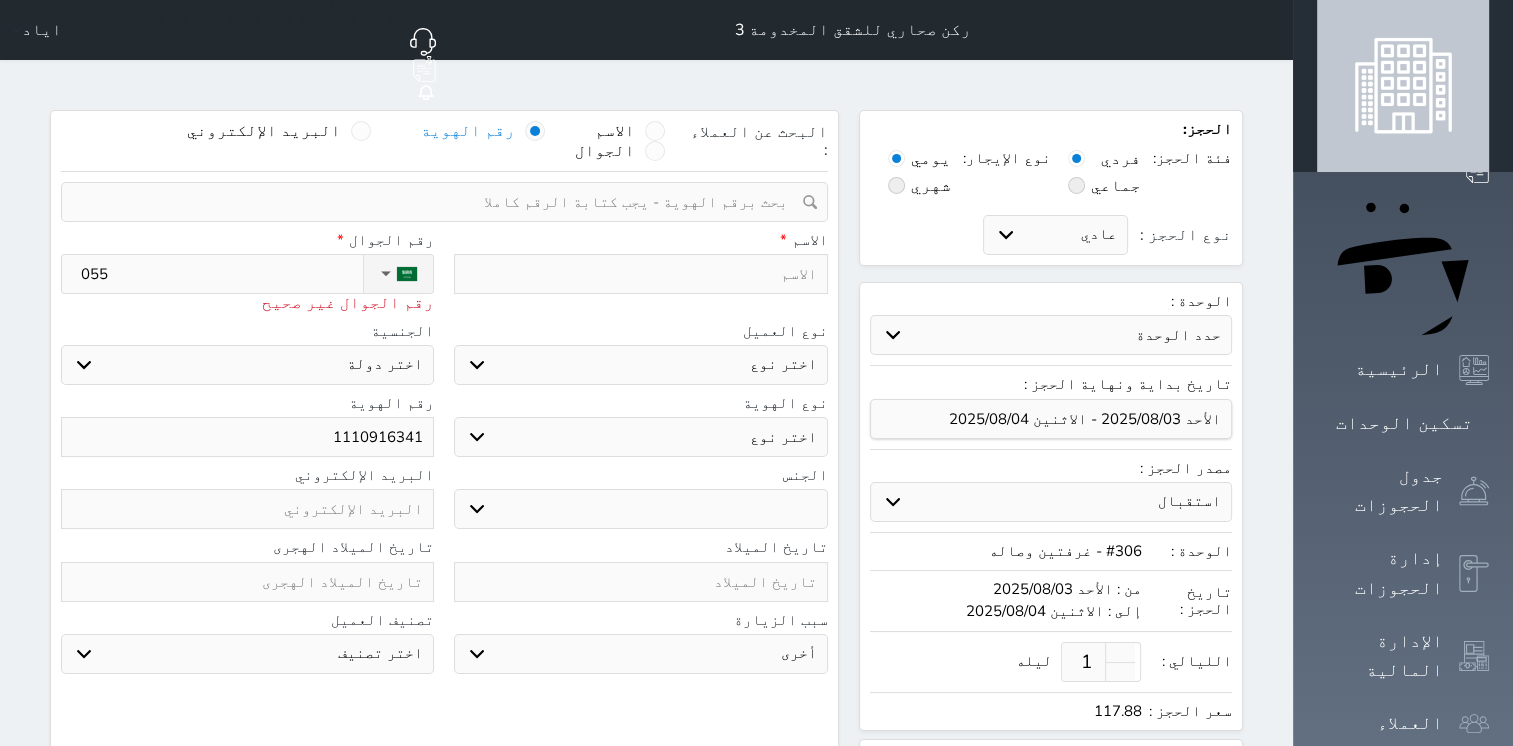 type on "0552" 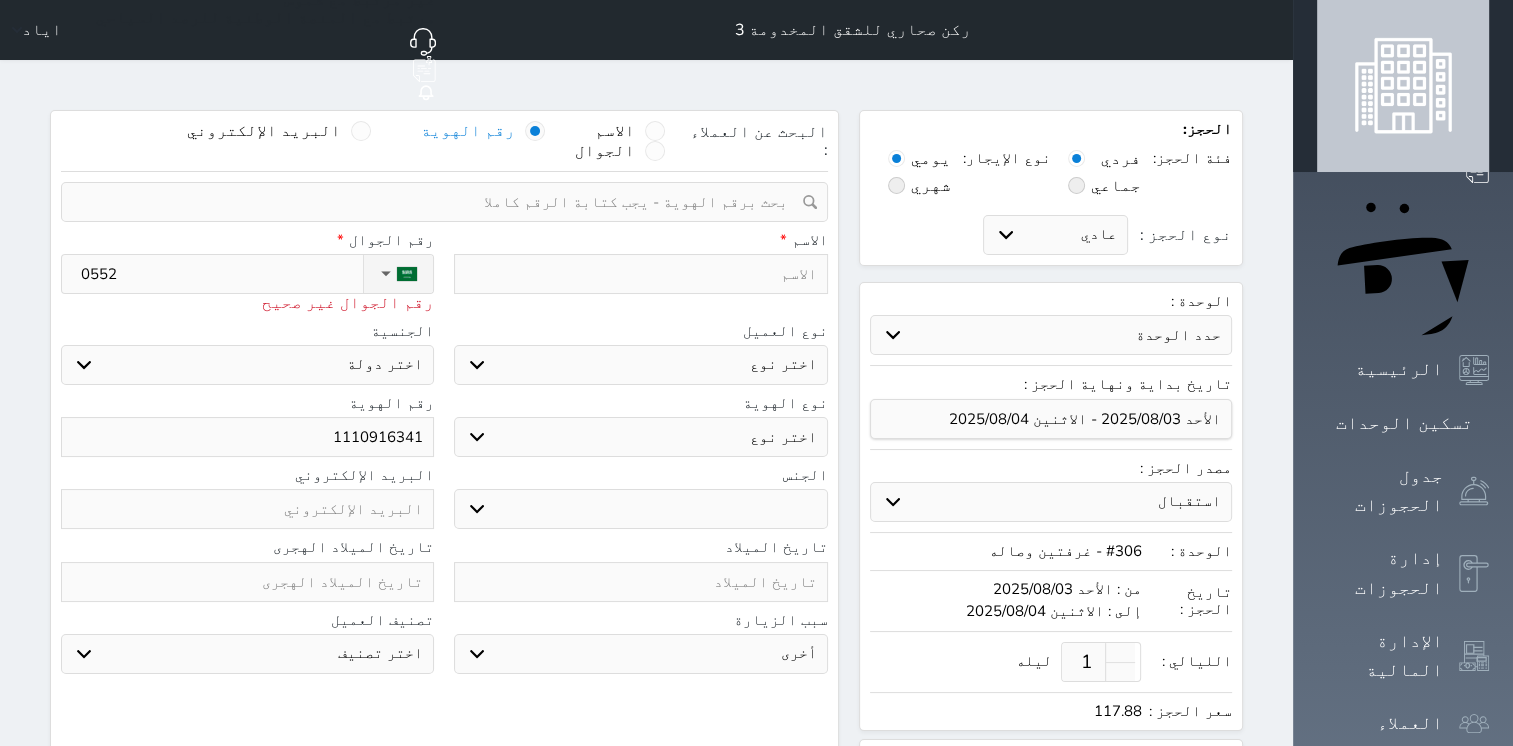 type on "[PHONE]" 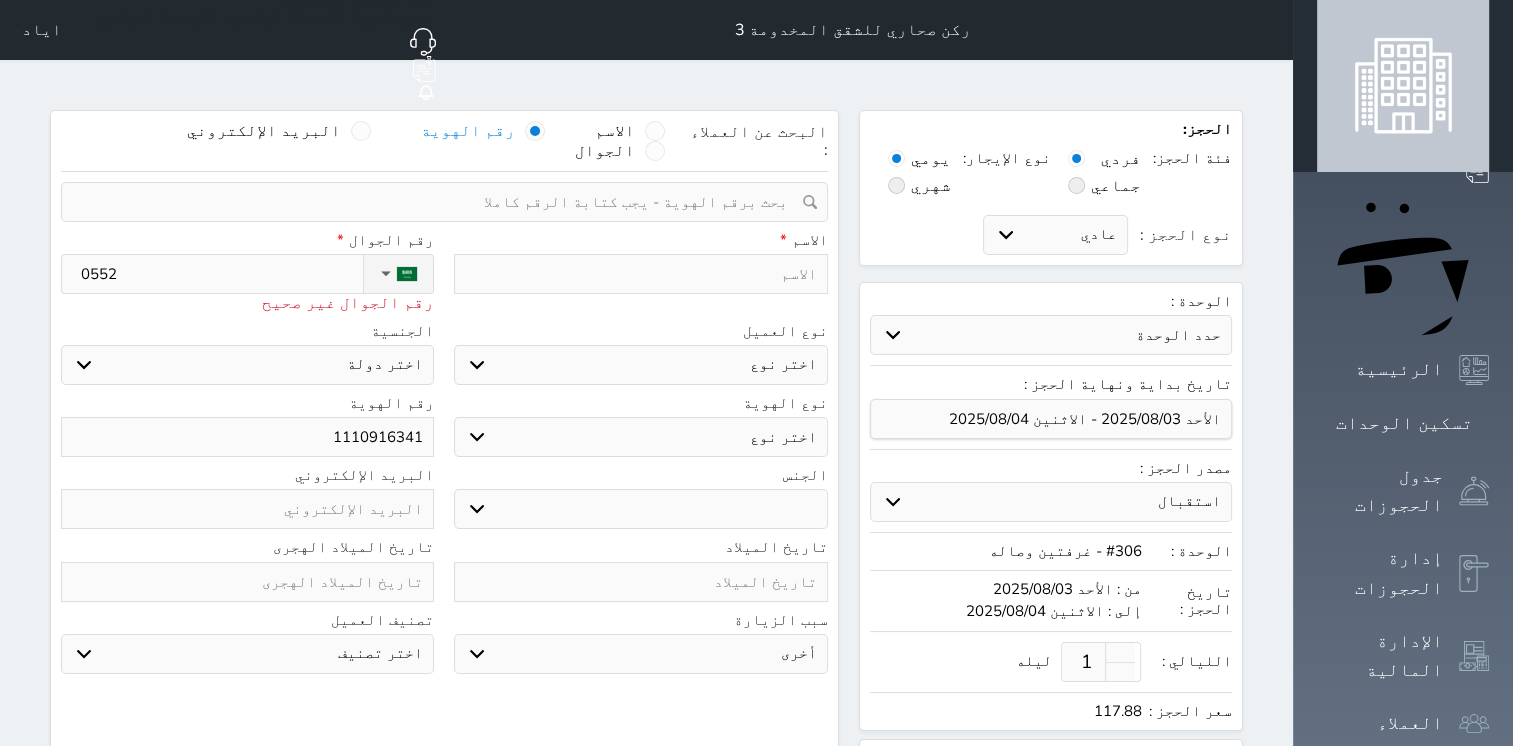 select 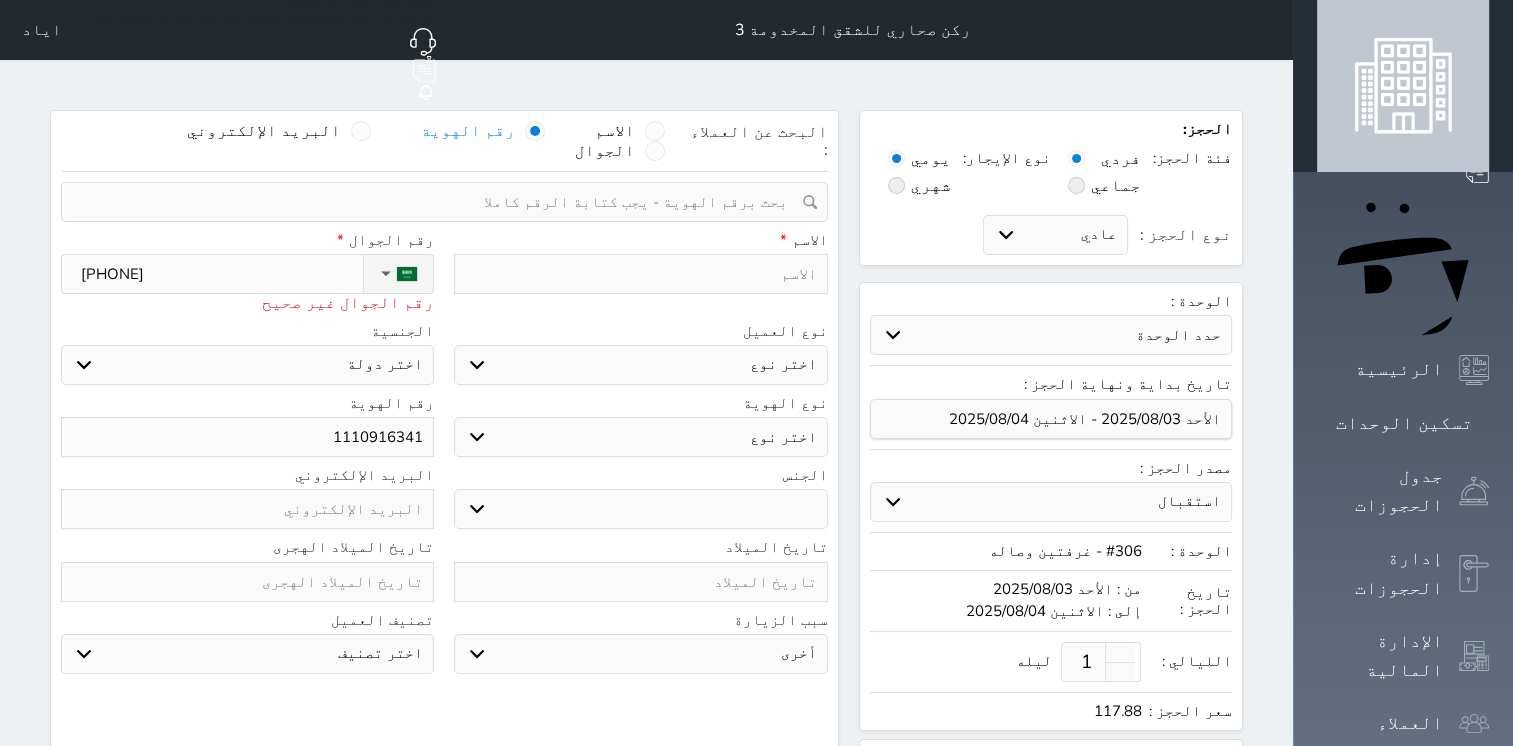 type on "[PHONE]" 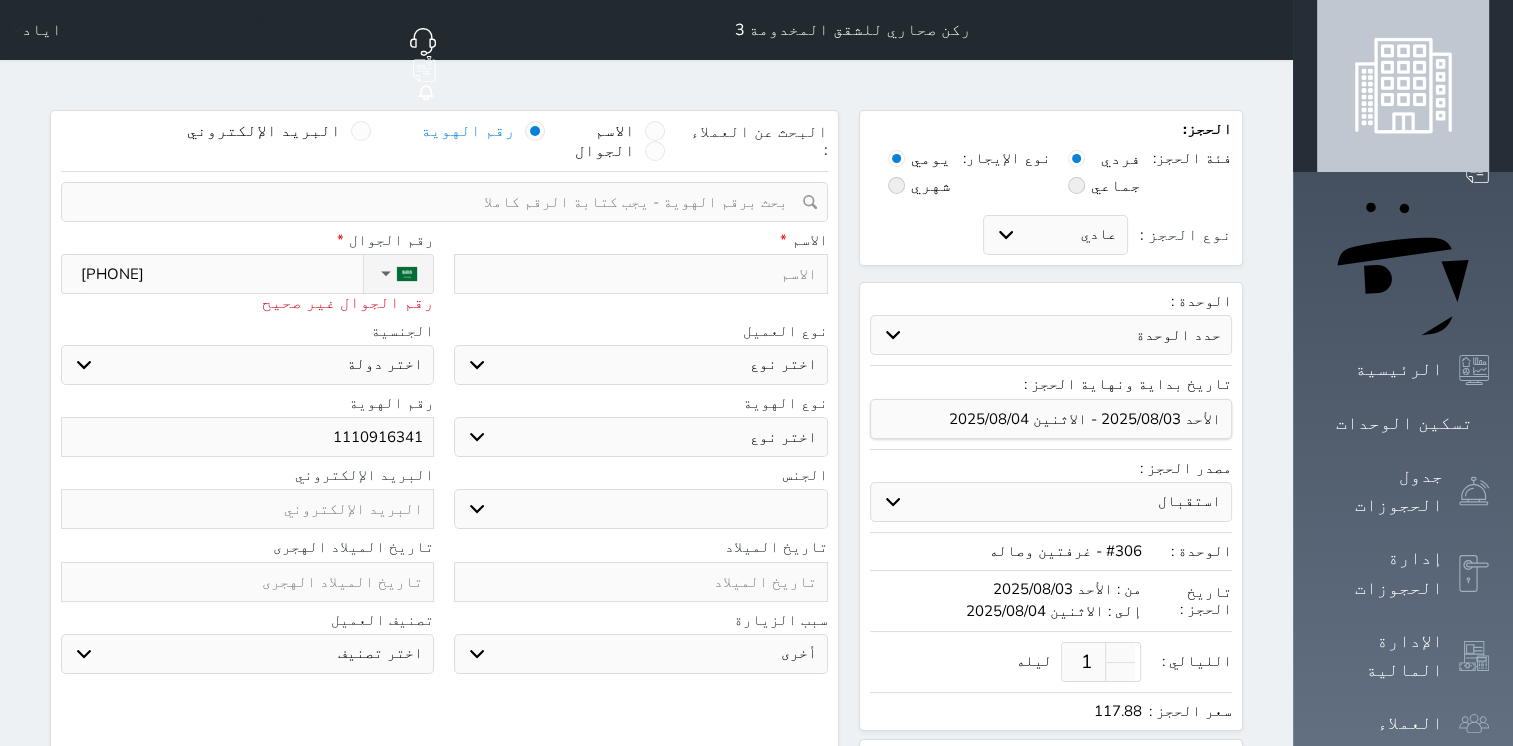 select 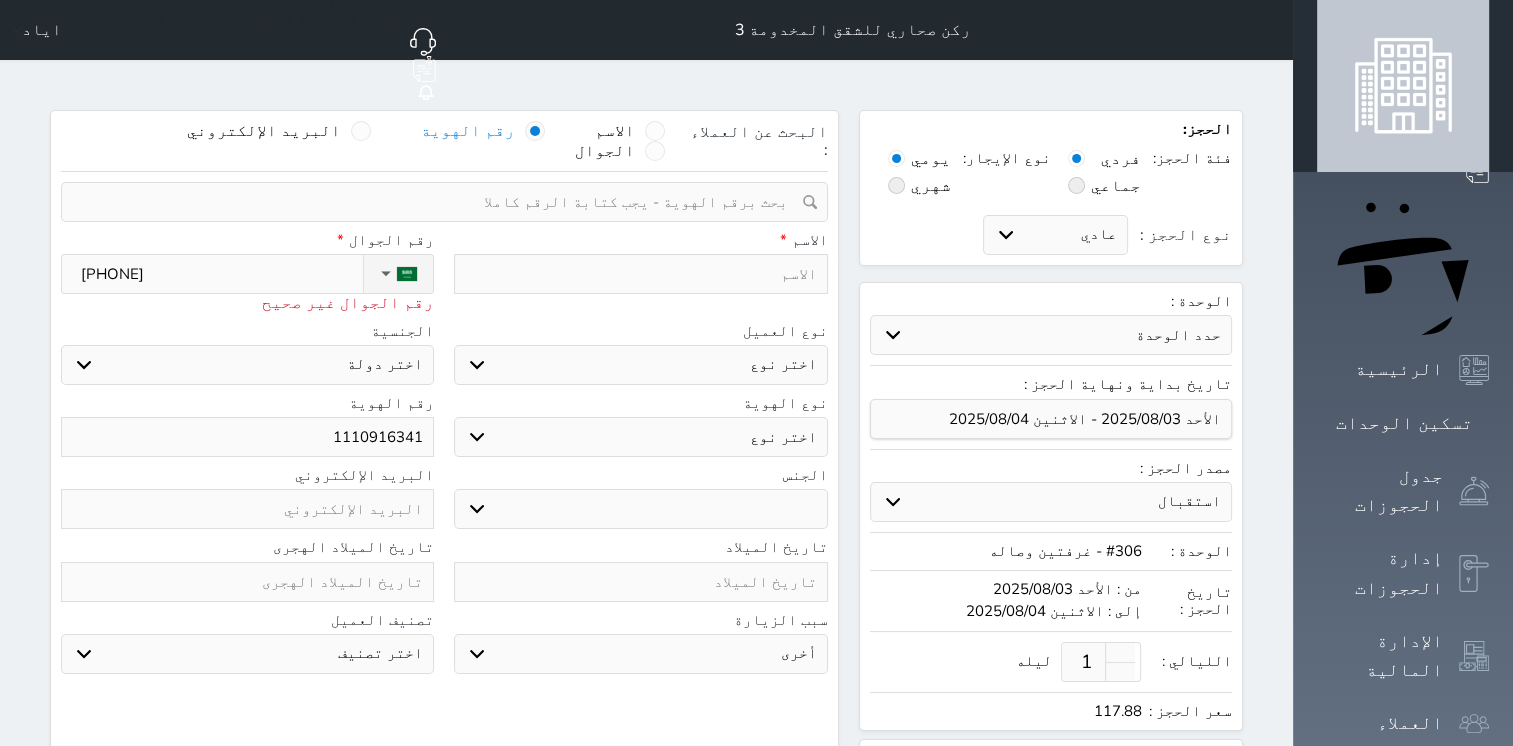 select 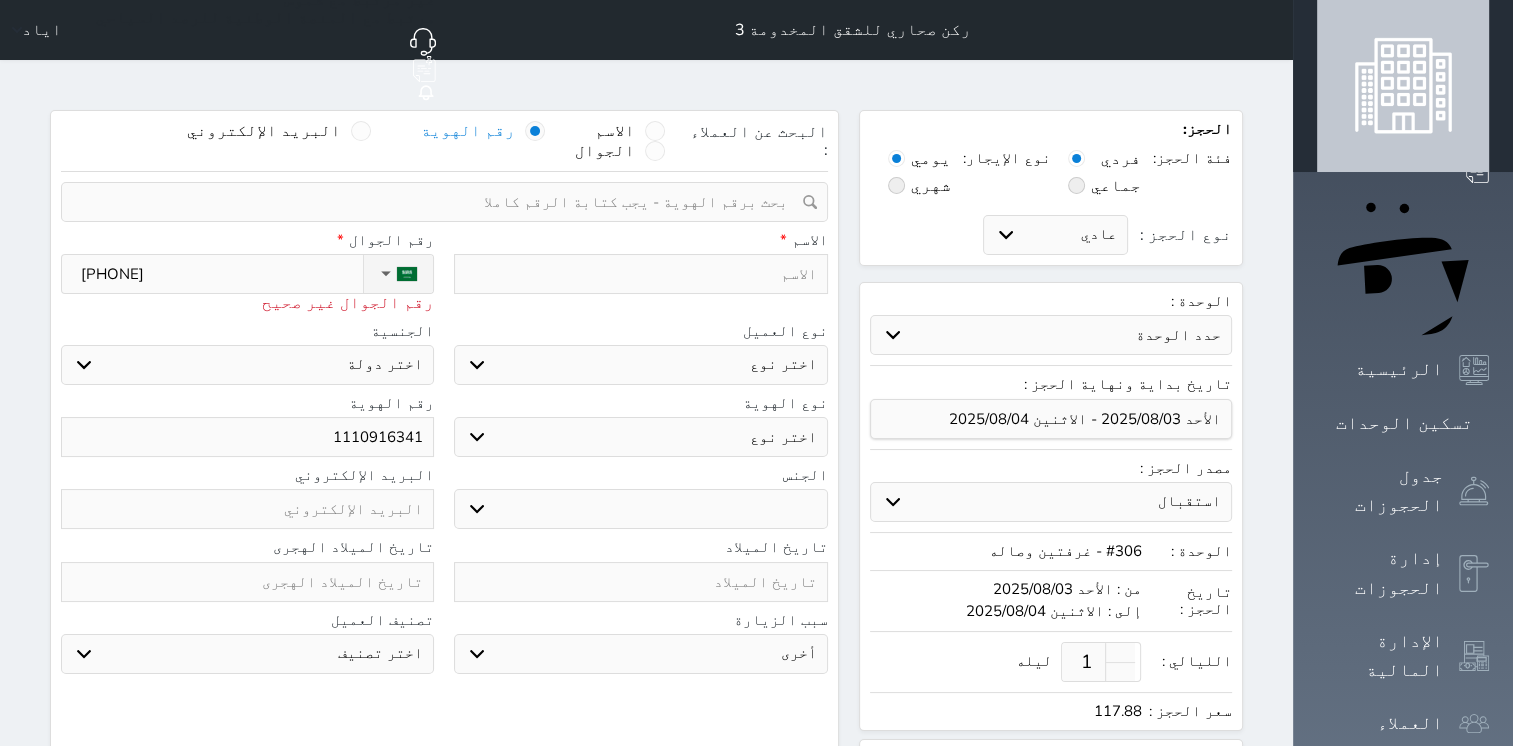 type on "[PHONE]" 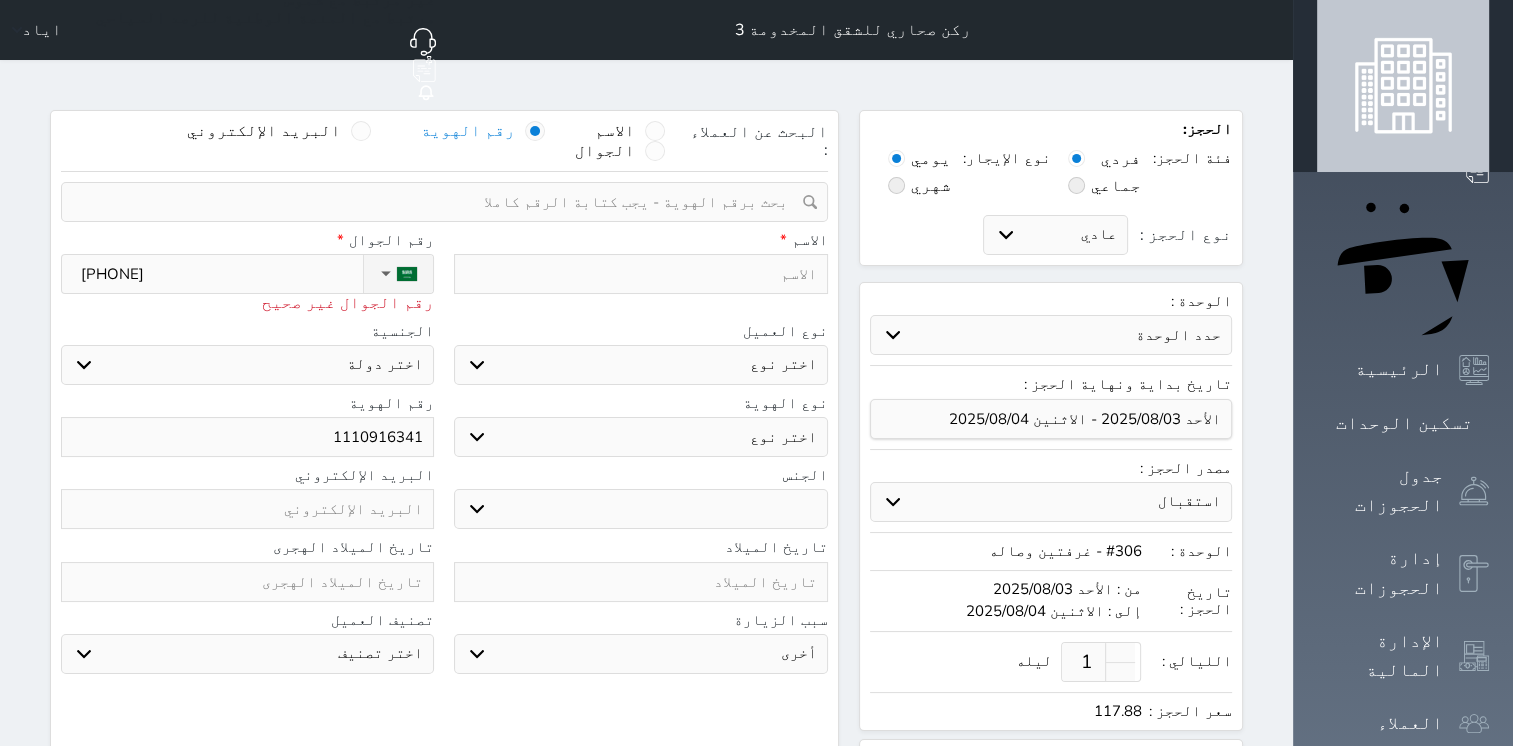 select 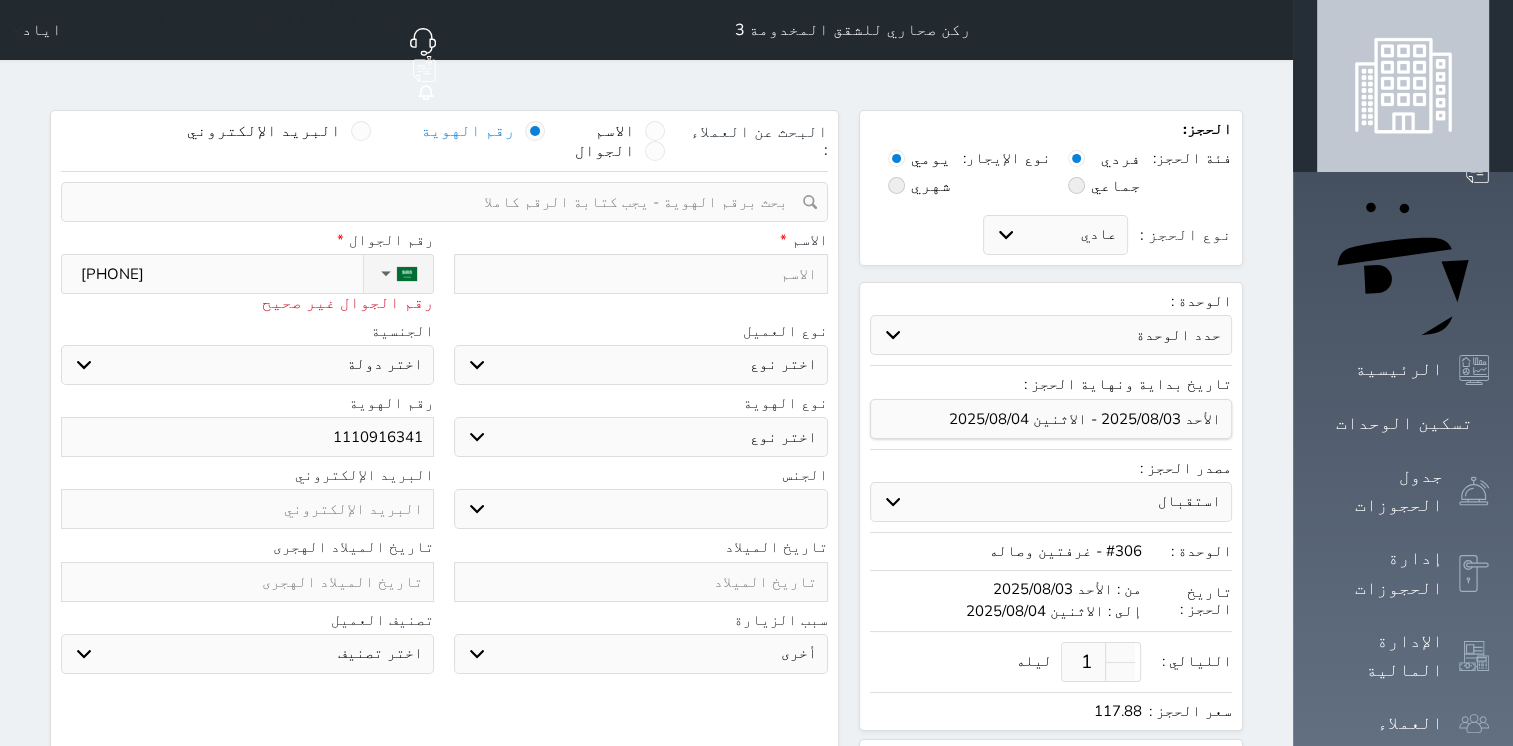 select 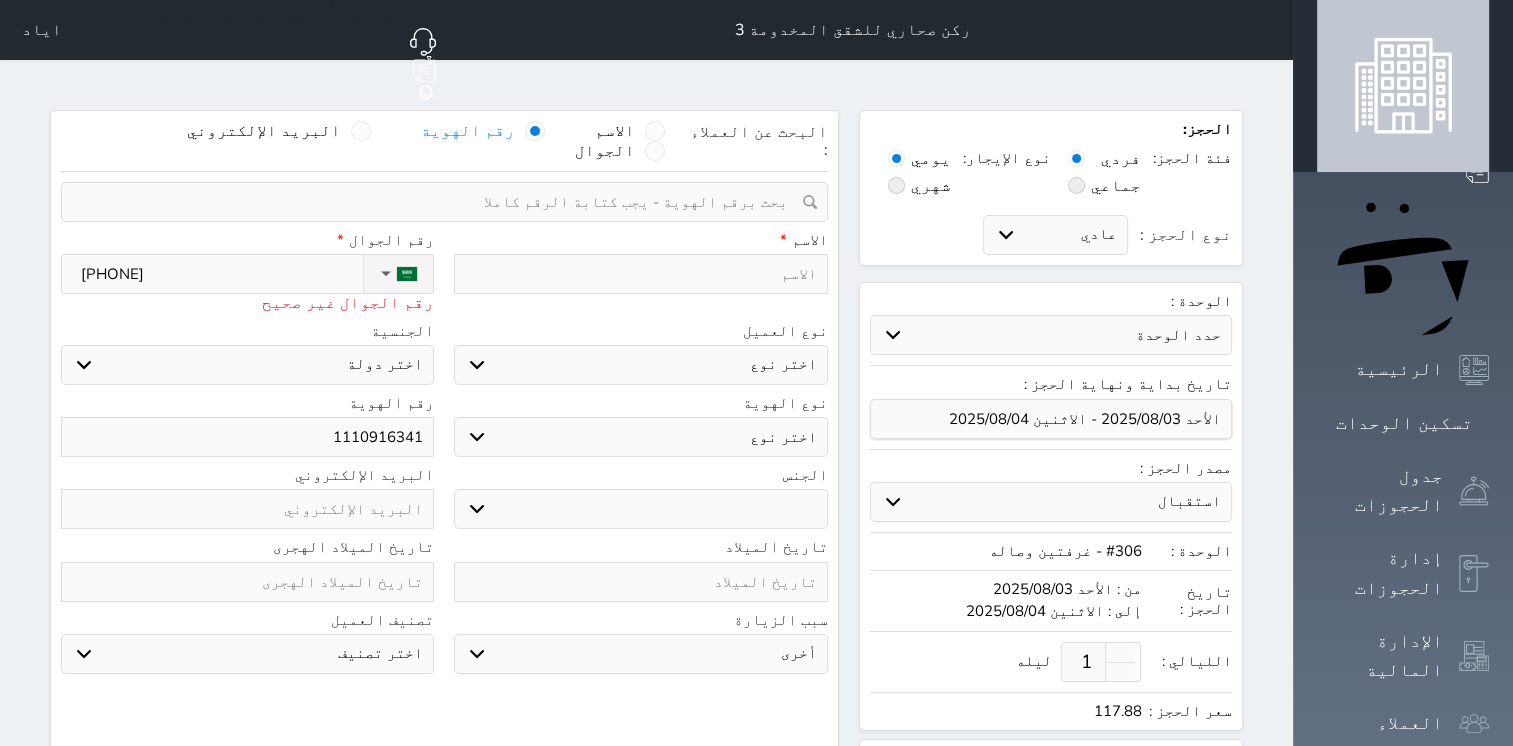 type on "[PHONE]" 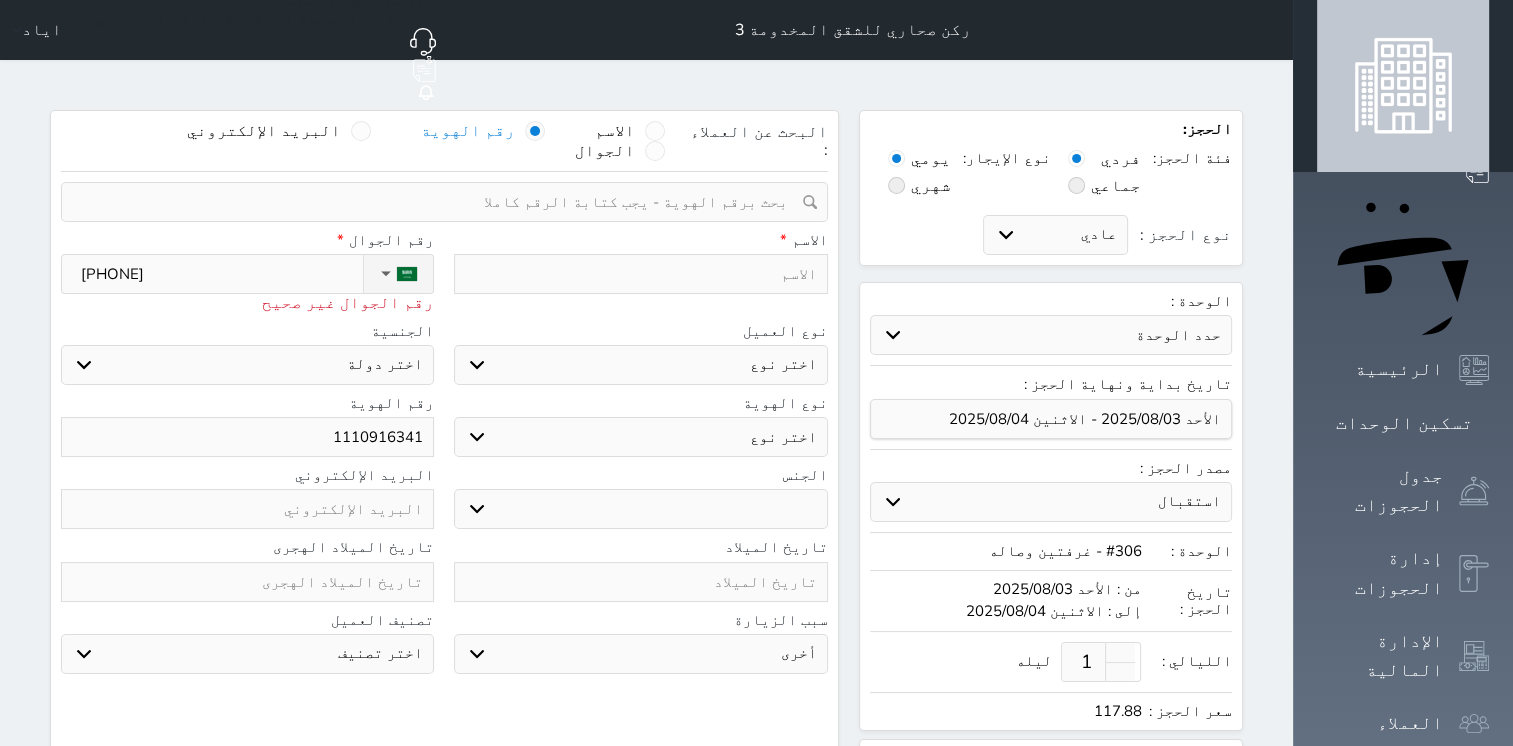 select 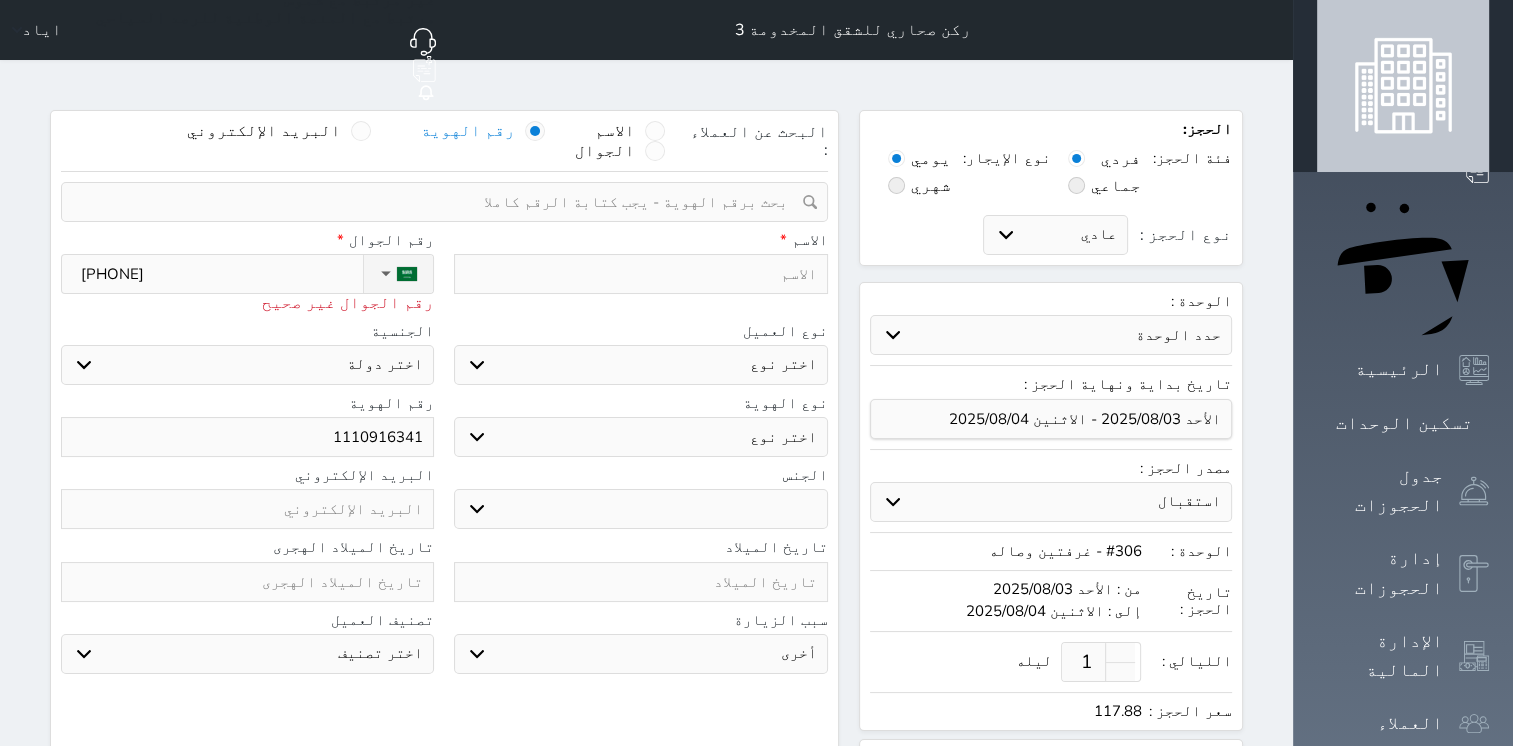 type on "[PHONE]" 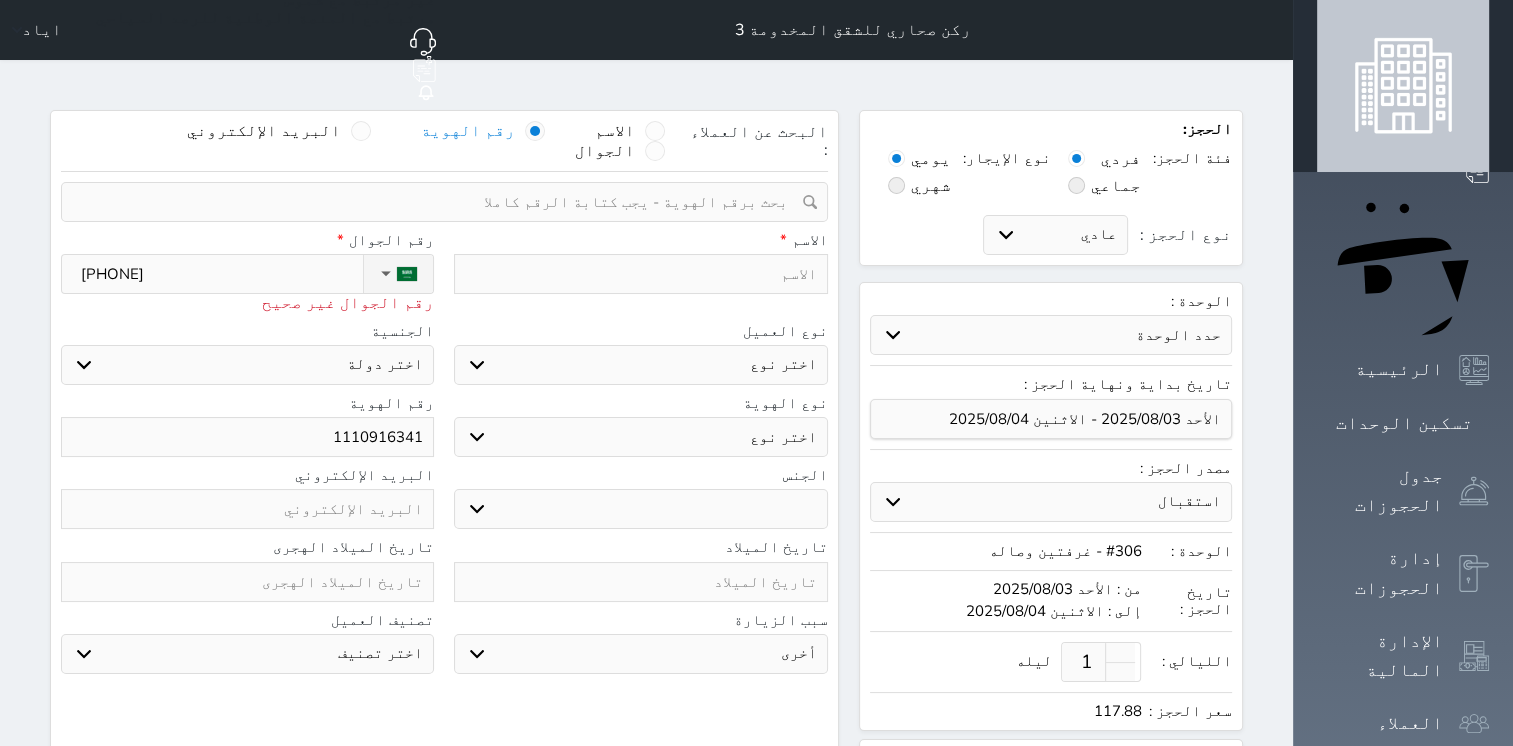 select 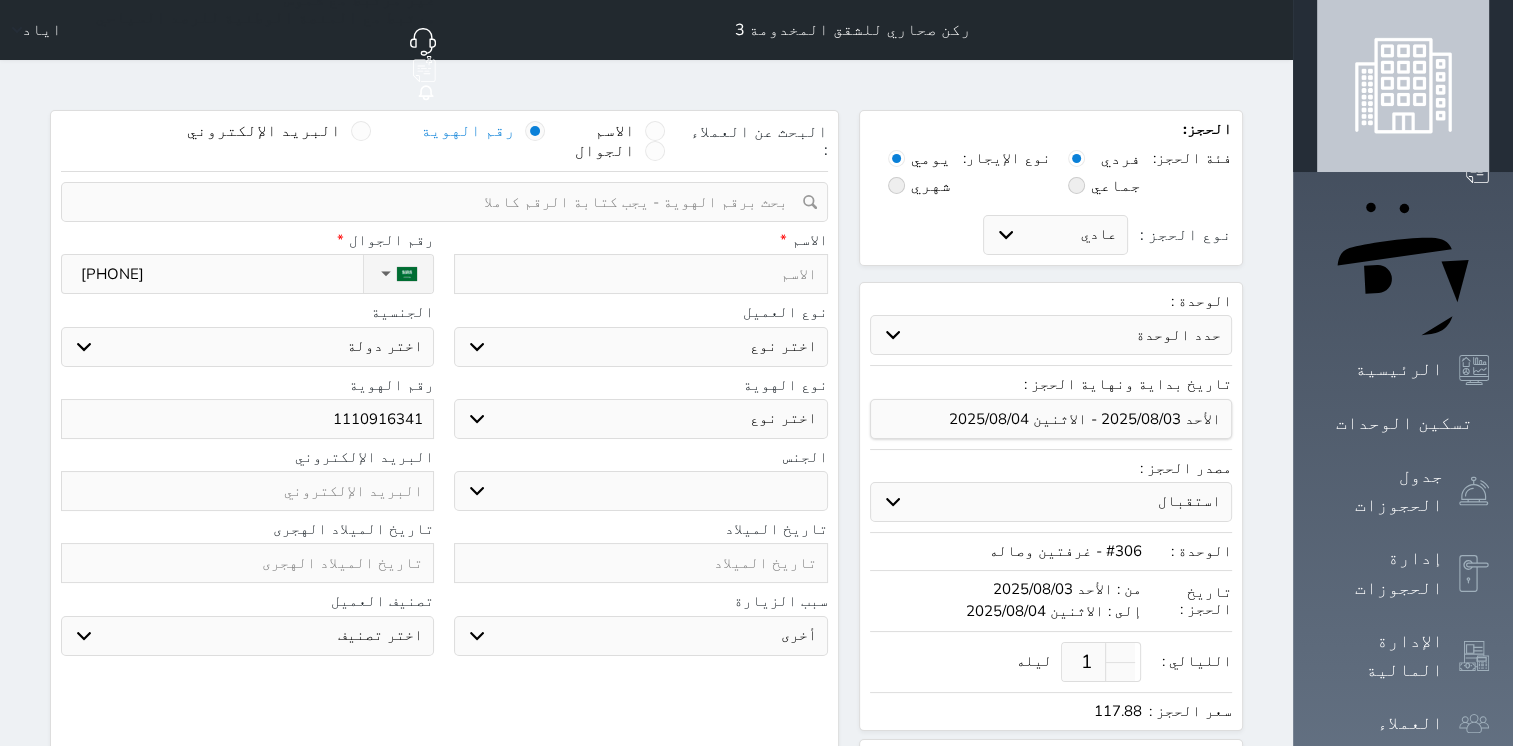 type on "[PHONE]" 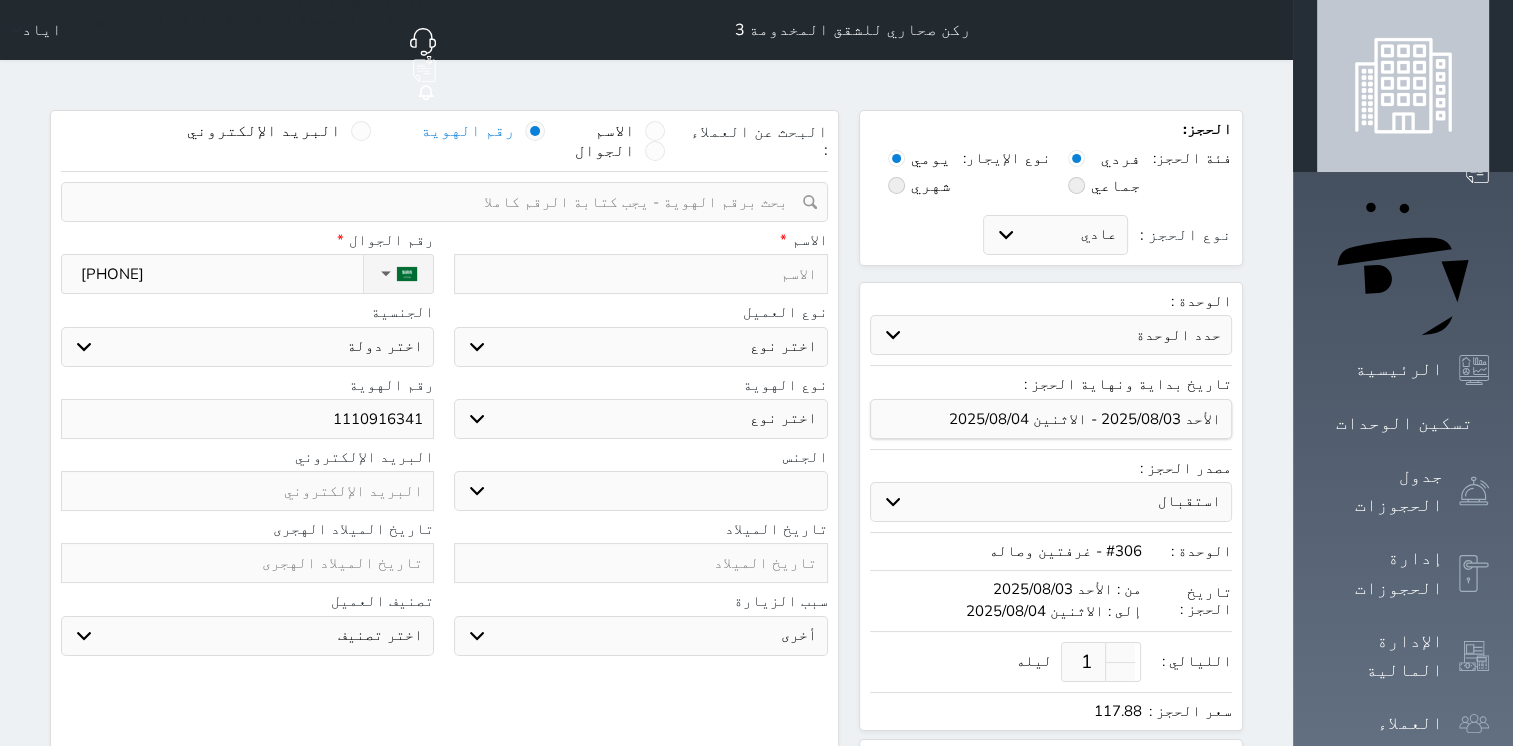 select 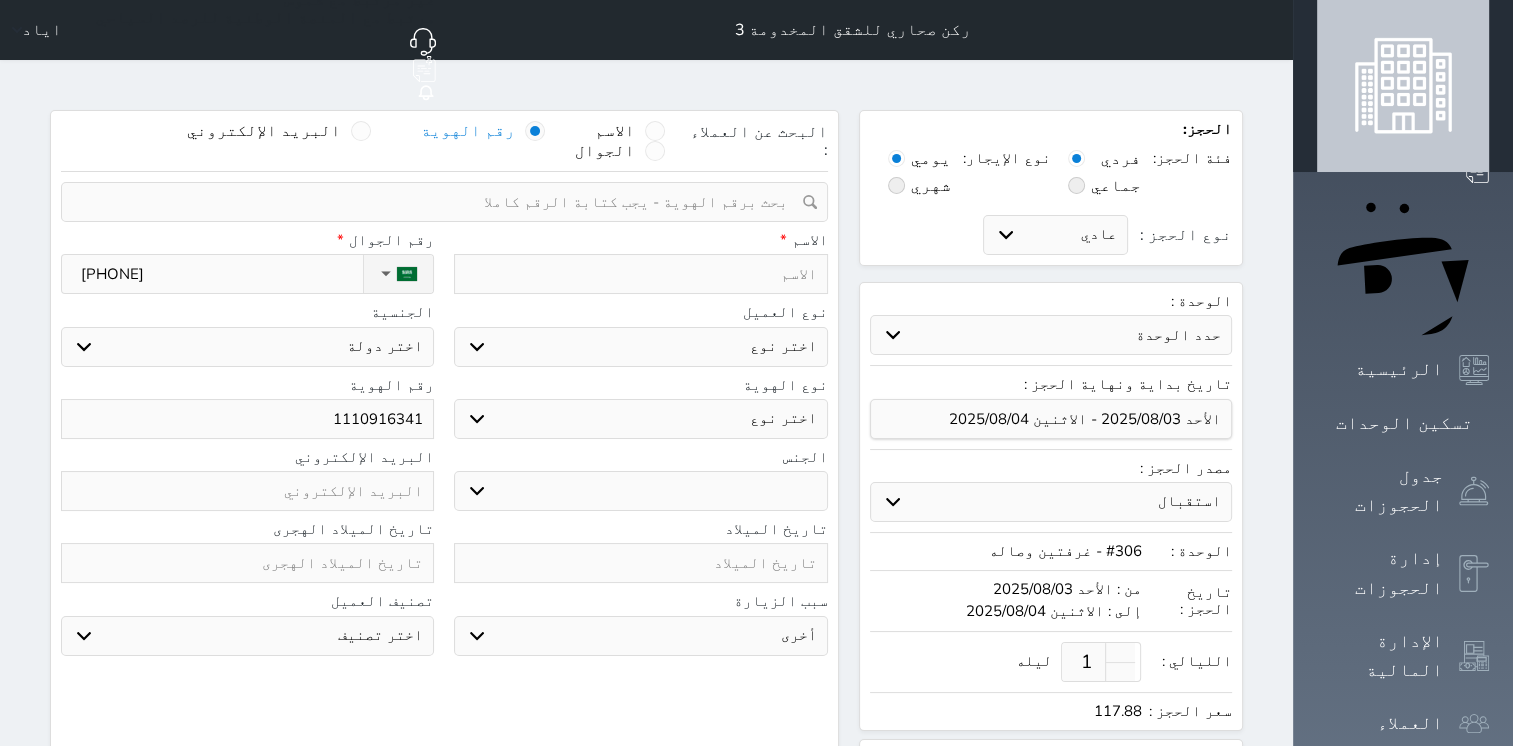 select 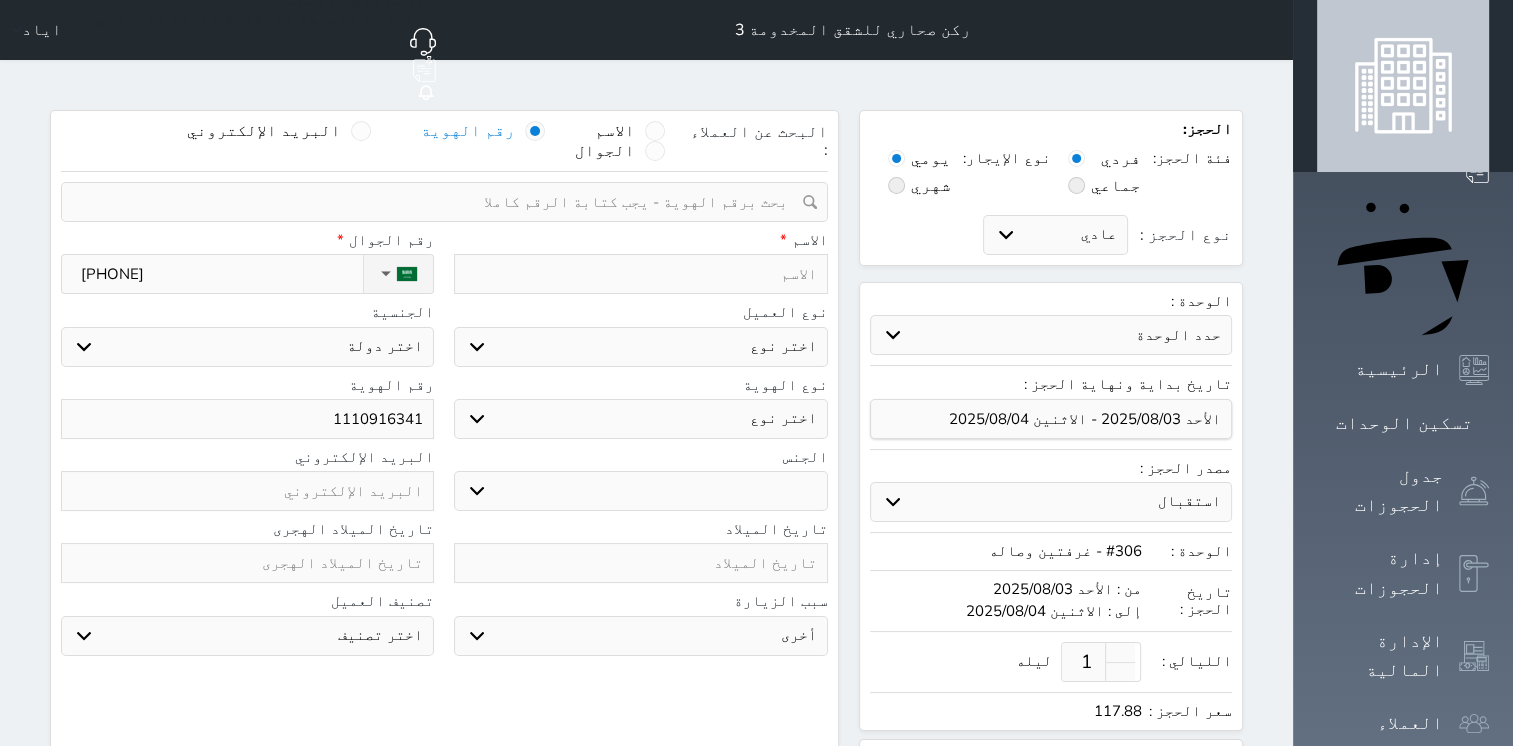 type on "[PHONE]" 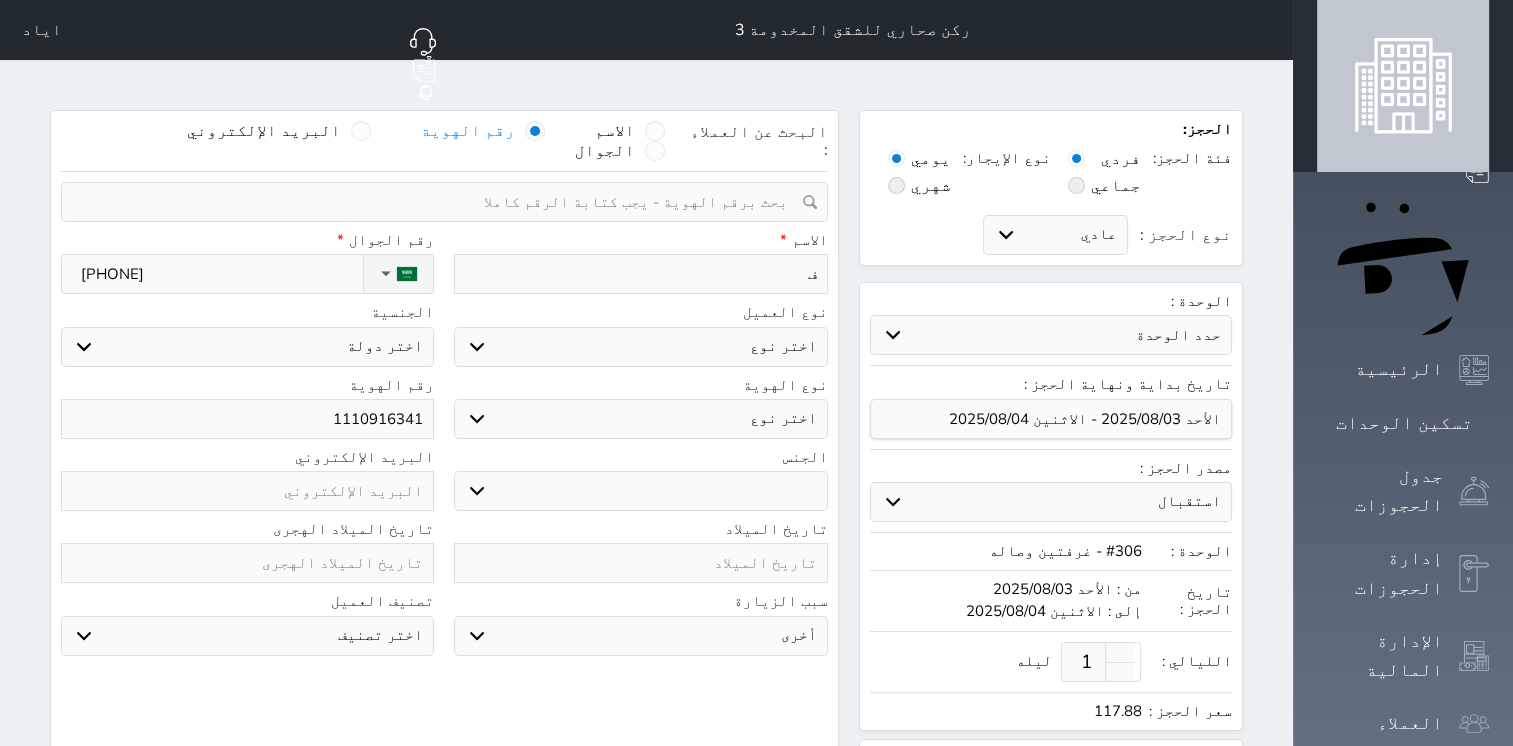 type on "فا" 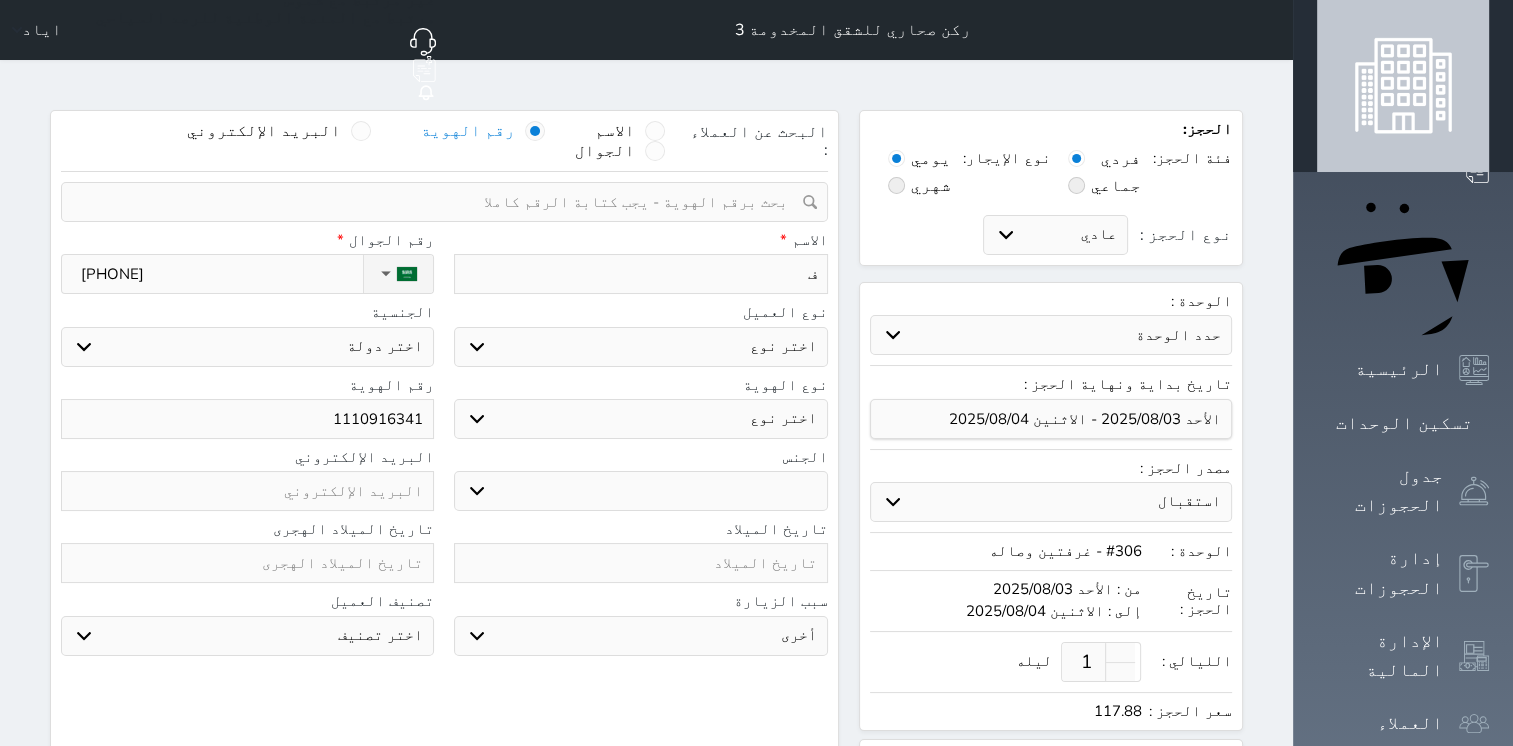 select 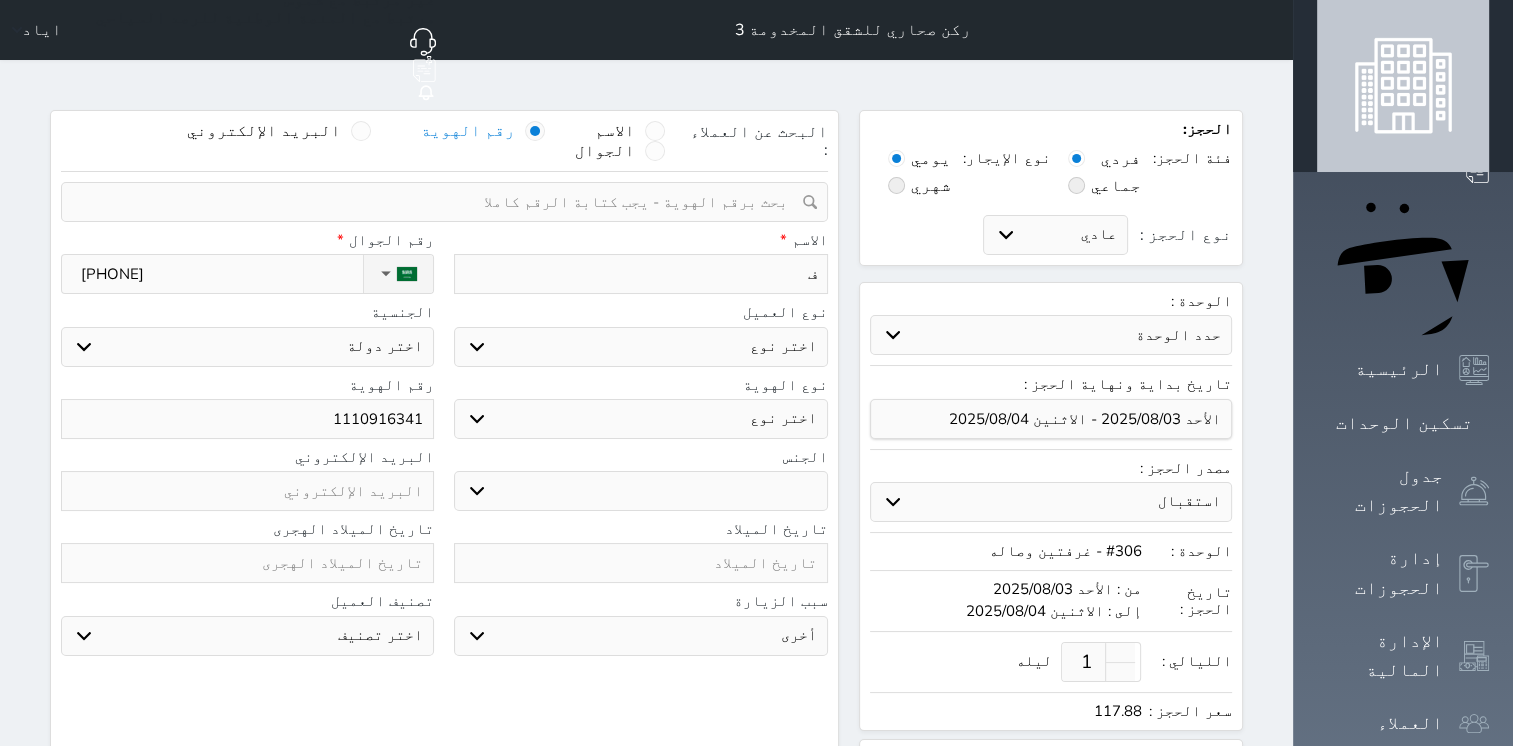 select 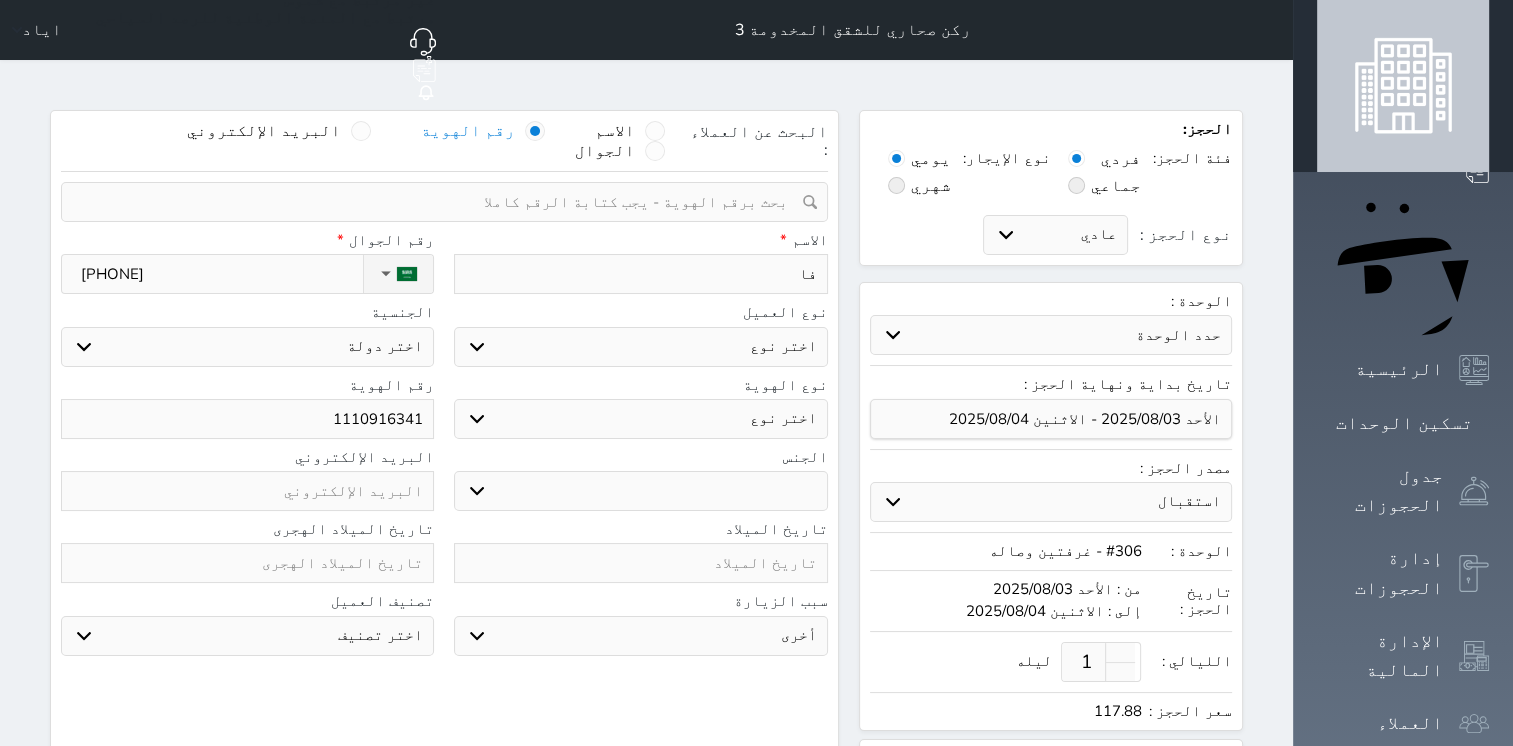 type on "[FIRST]" 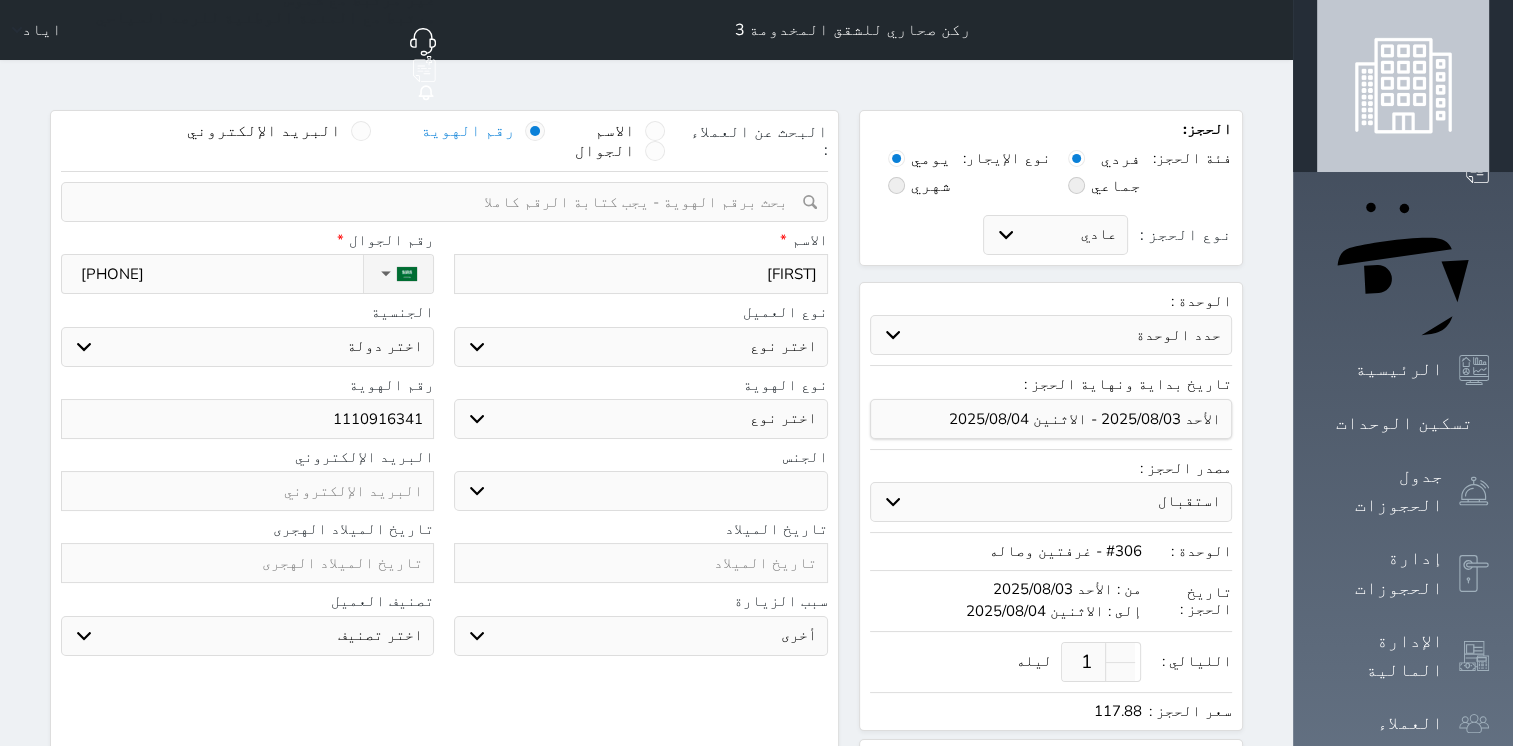 type on "[FIRST]" 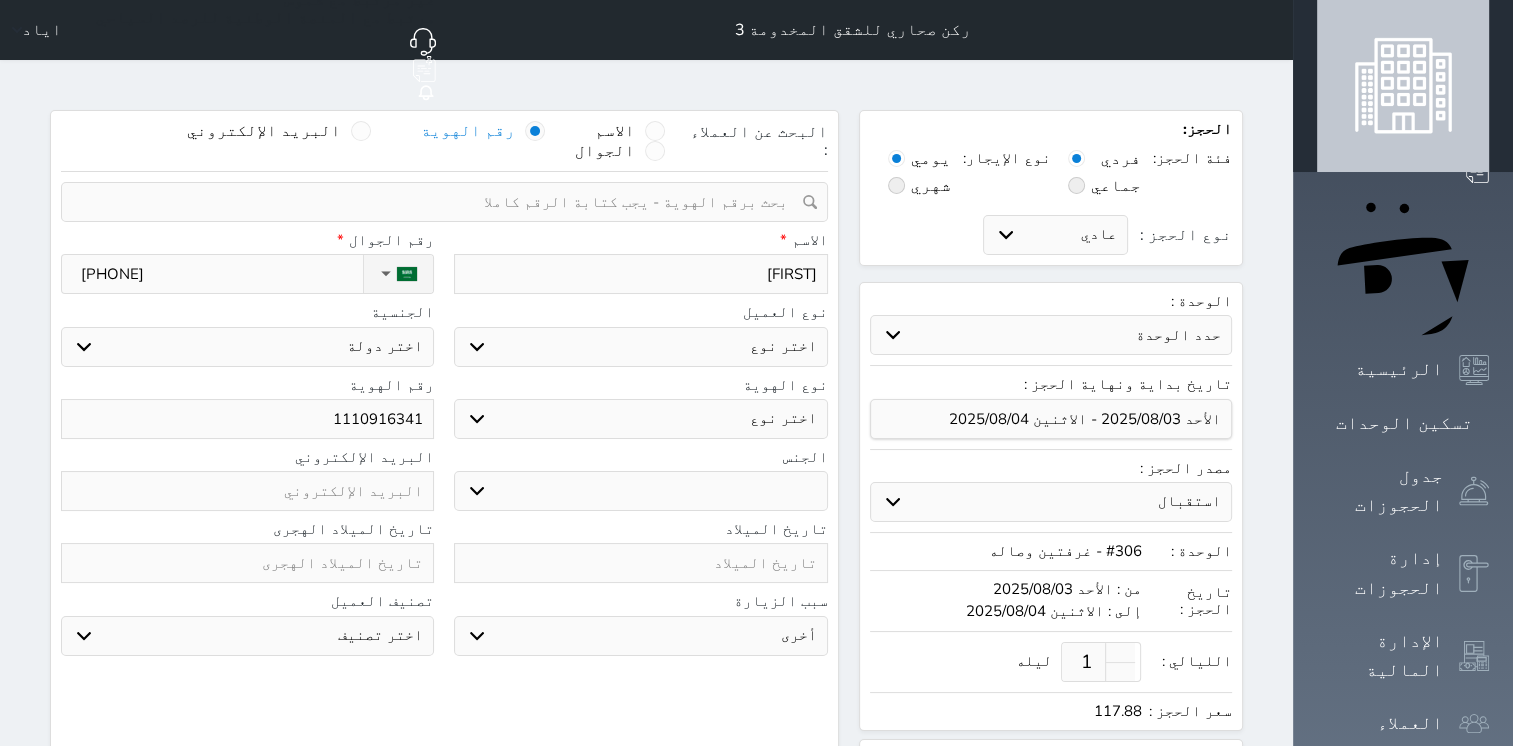 select 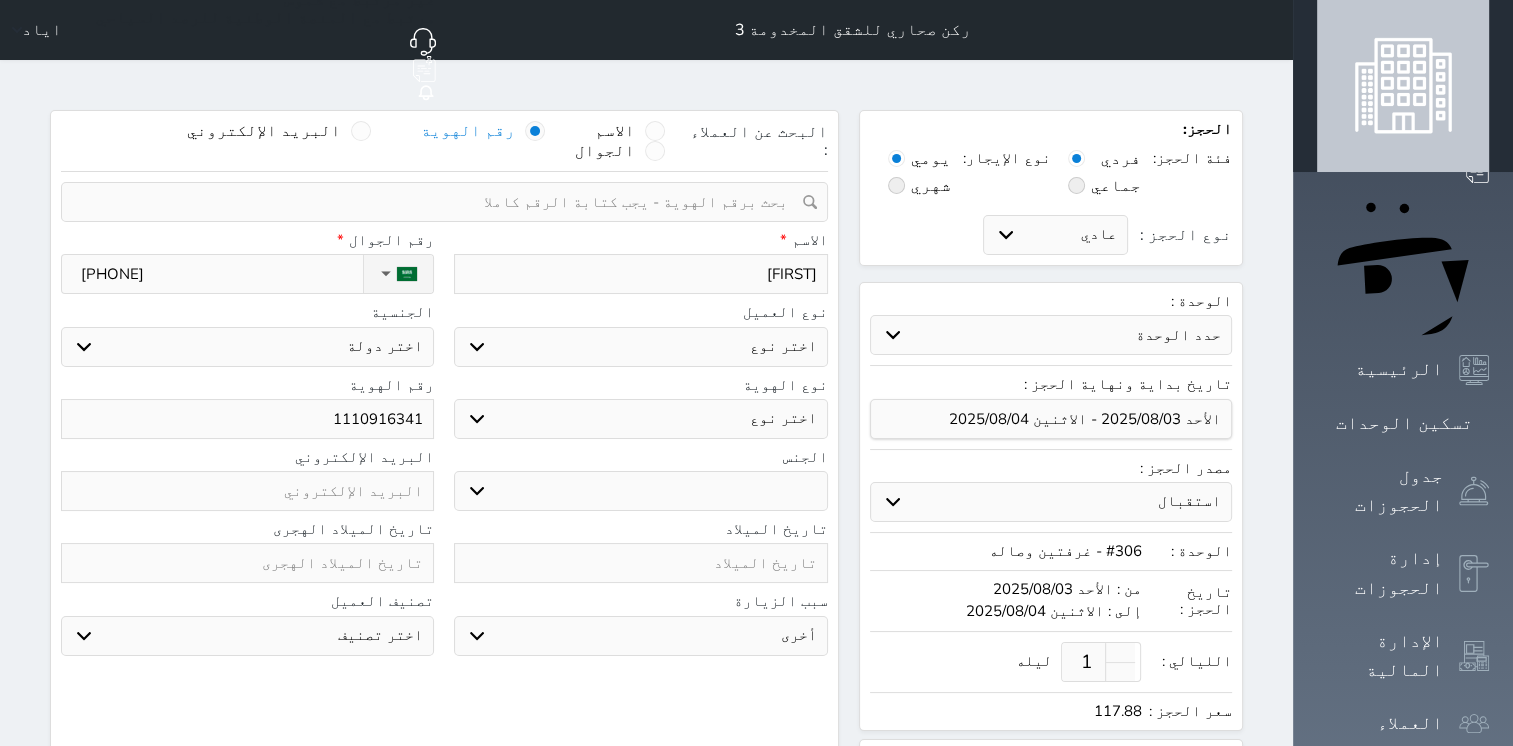select 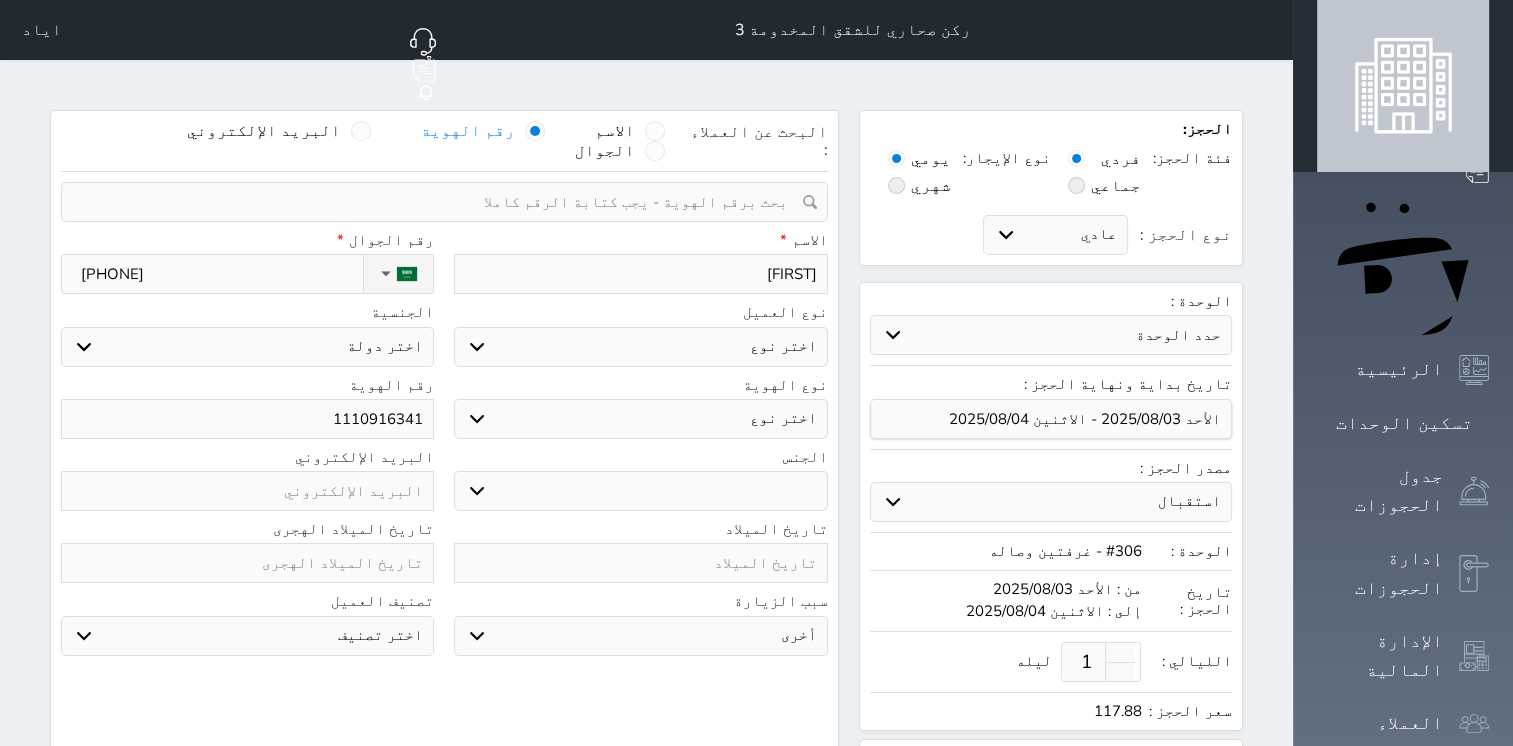 select 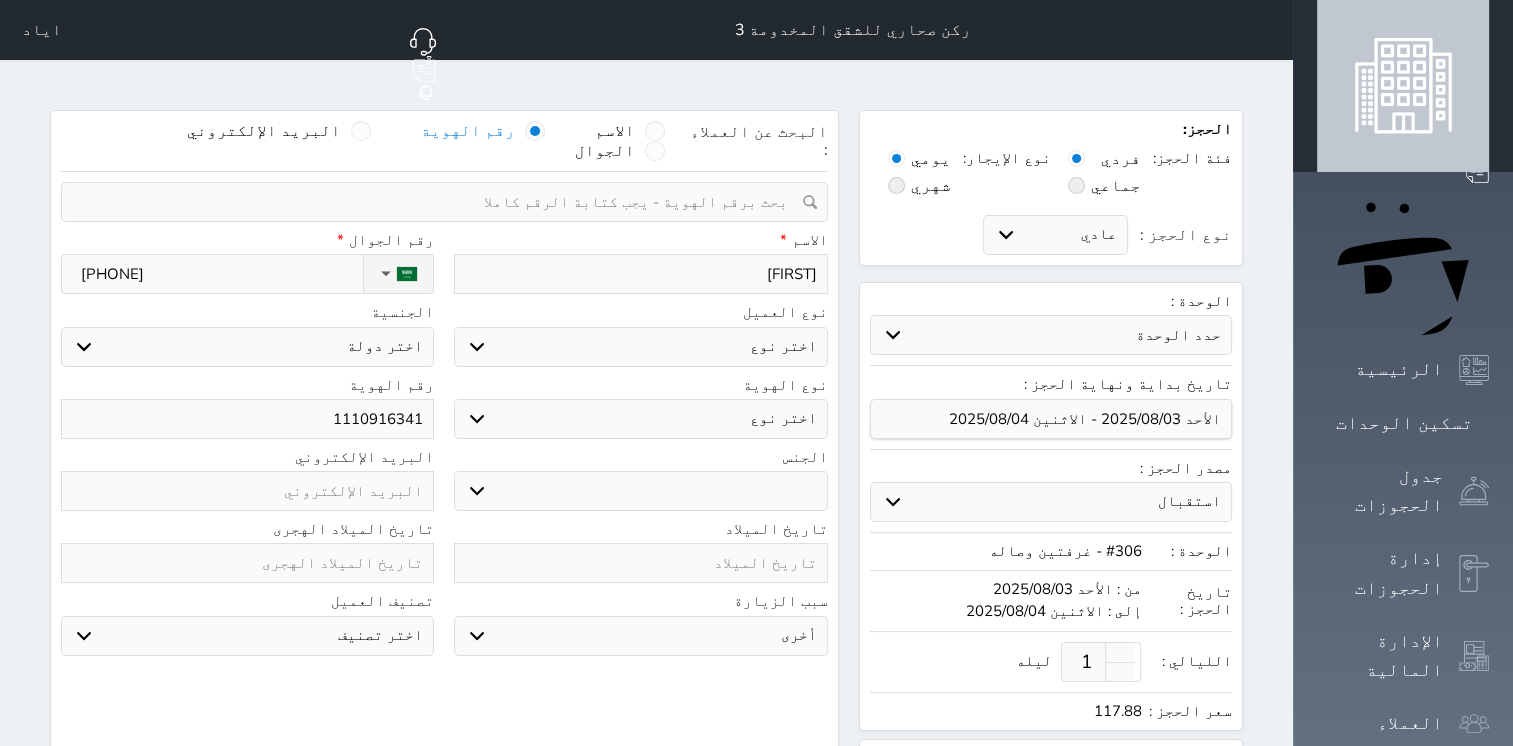 select 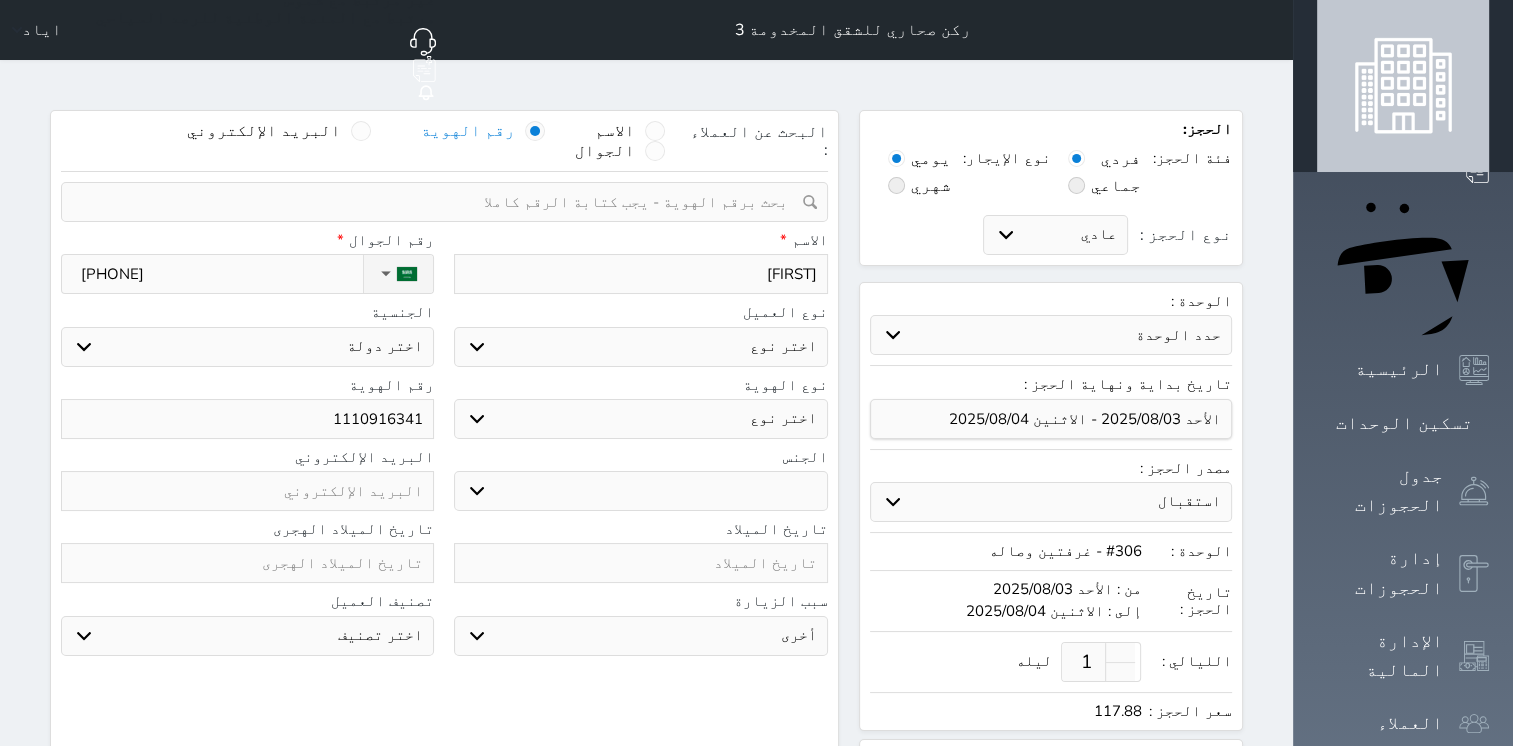 type on "فا" 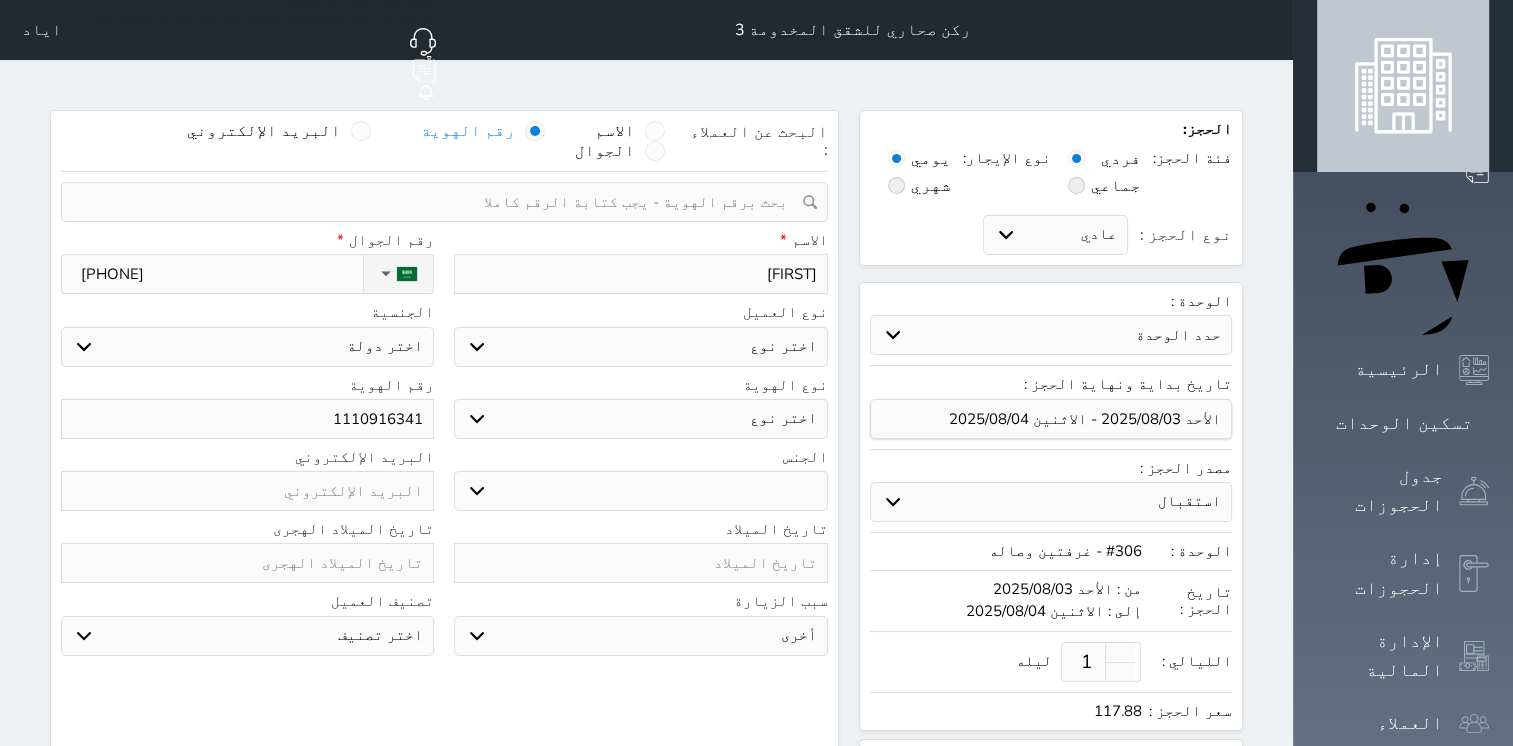 select 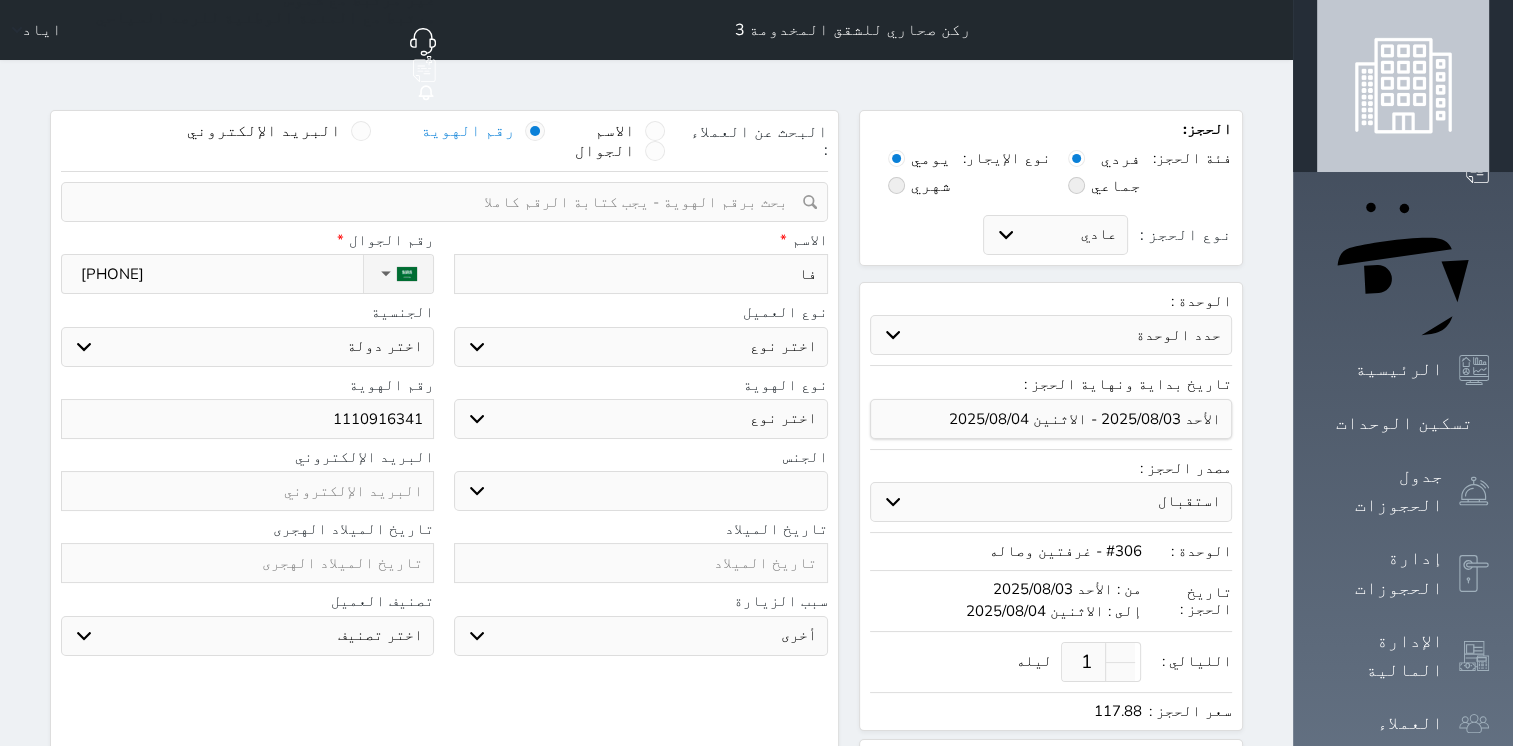 type on "[FIRST]" 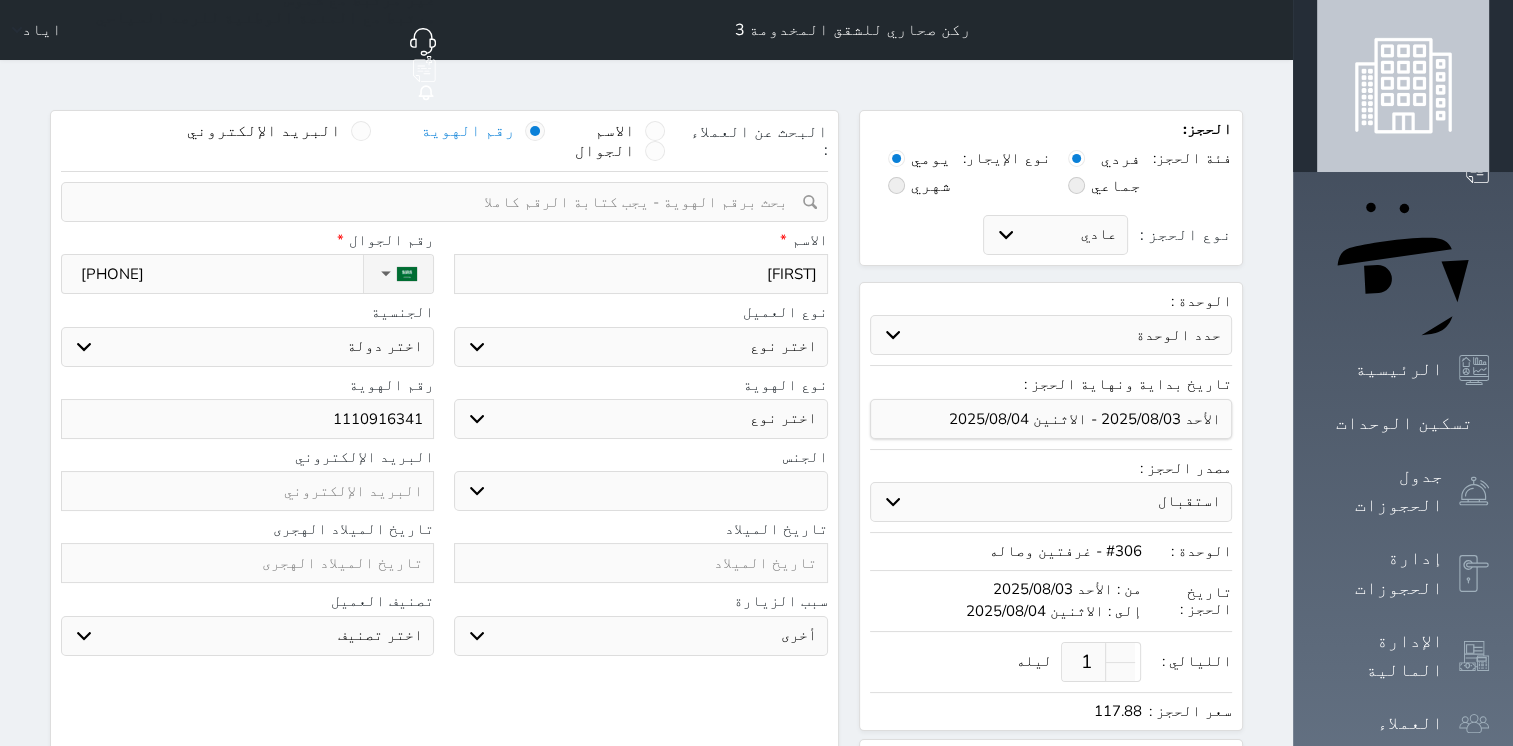 type on "[FIRST]" 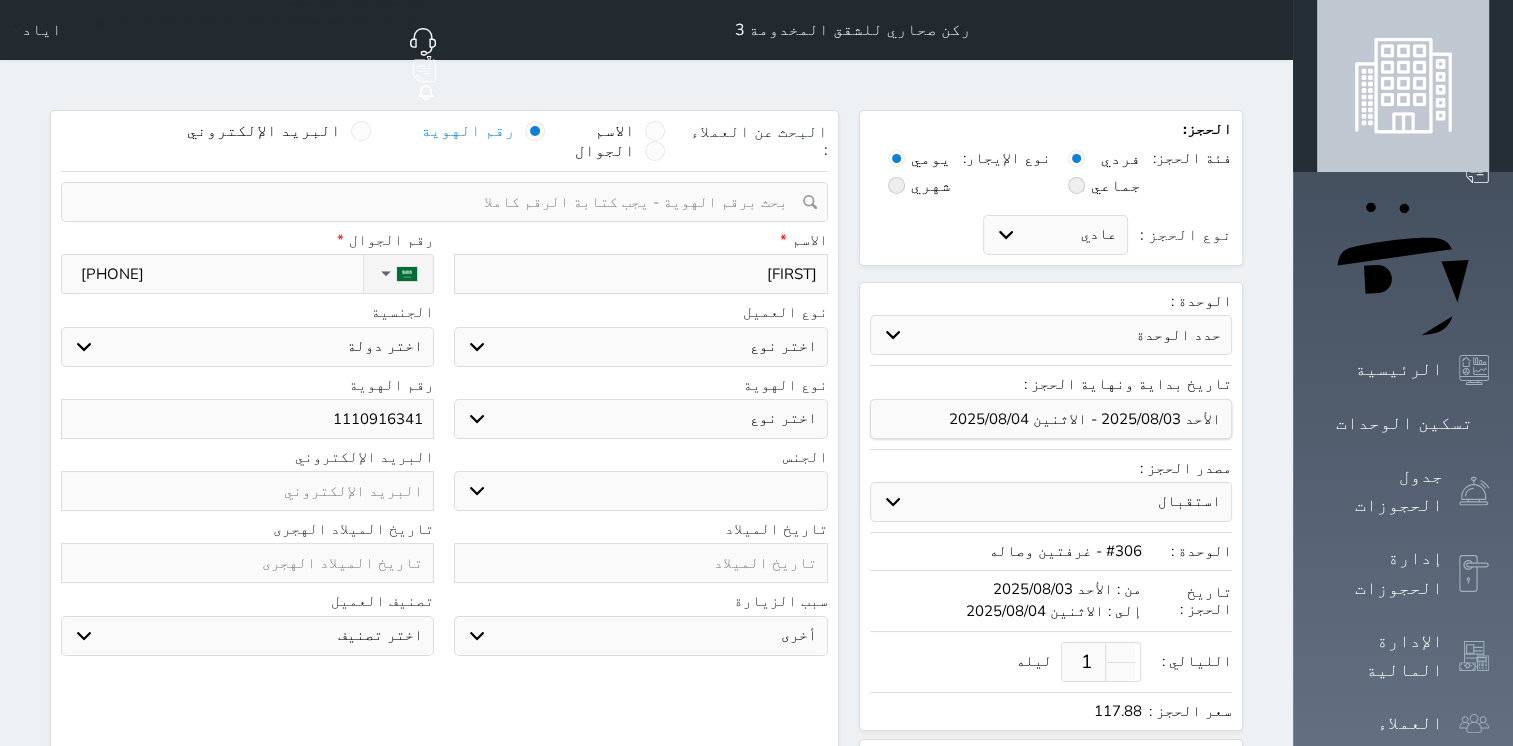 type on "[FIRST]" 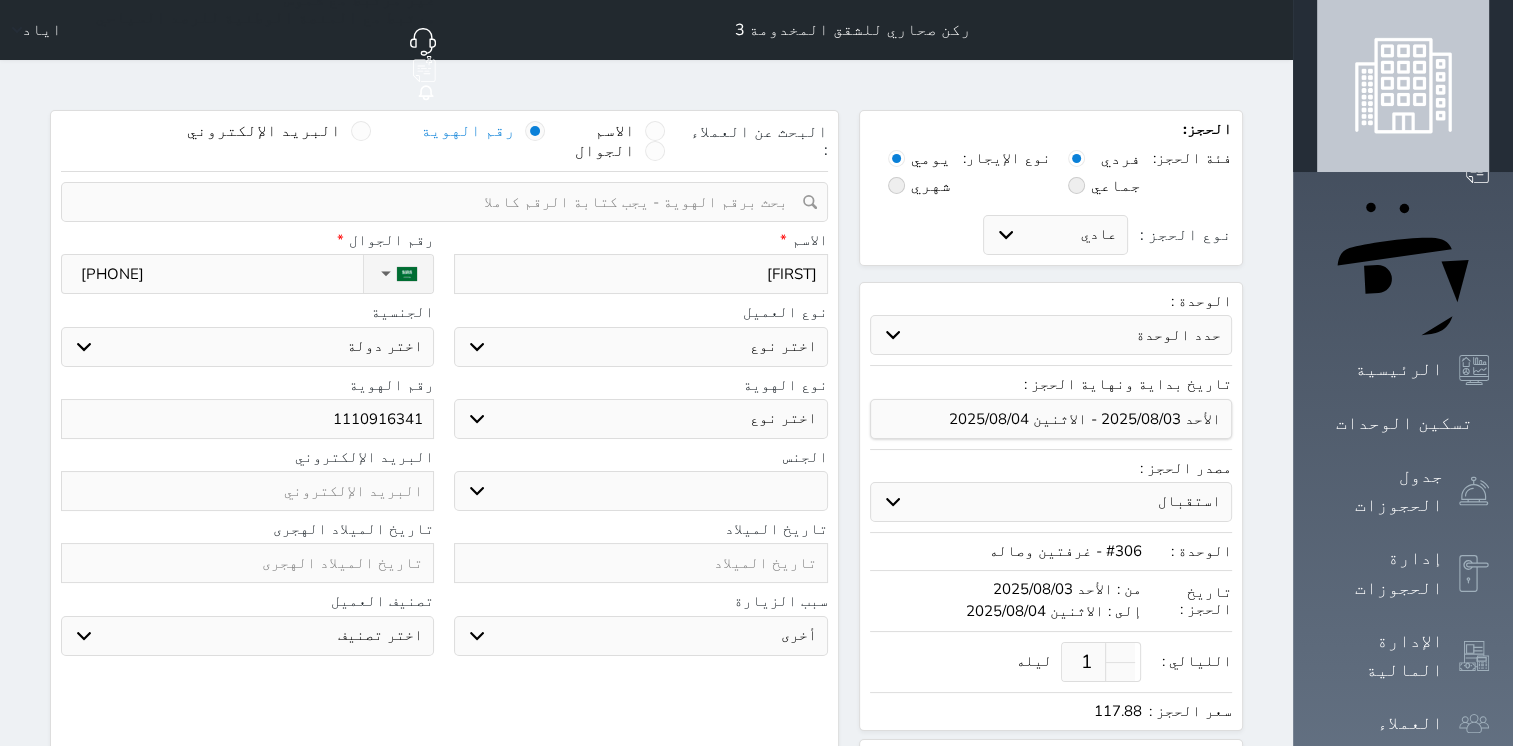 select 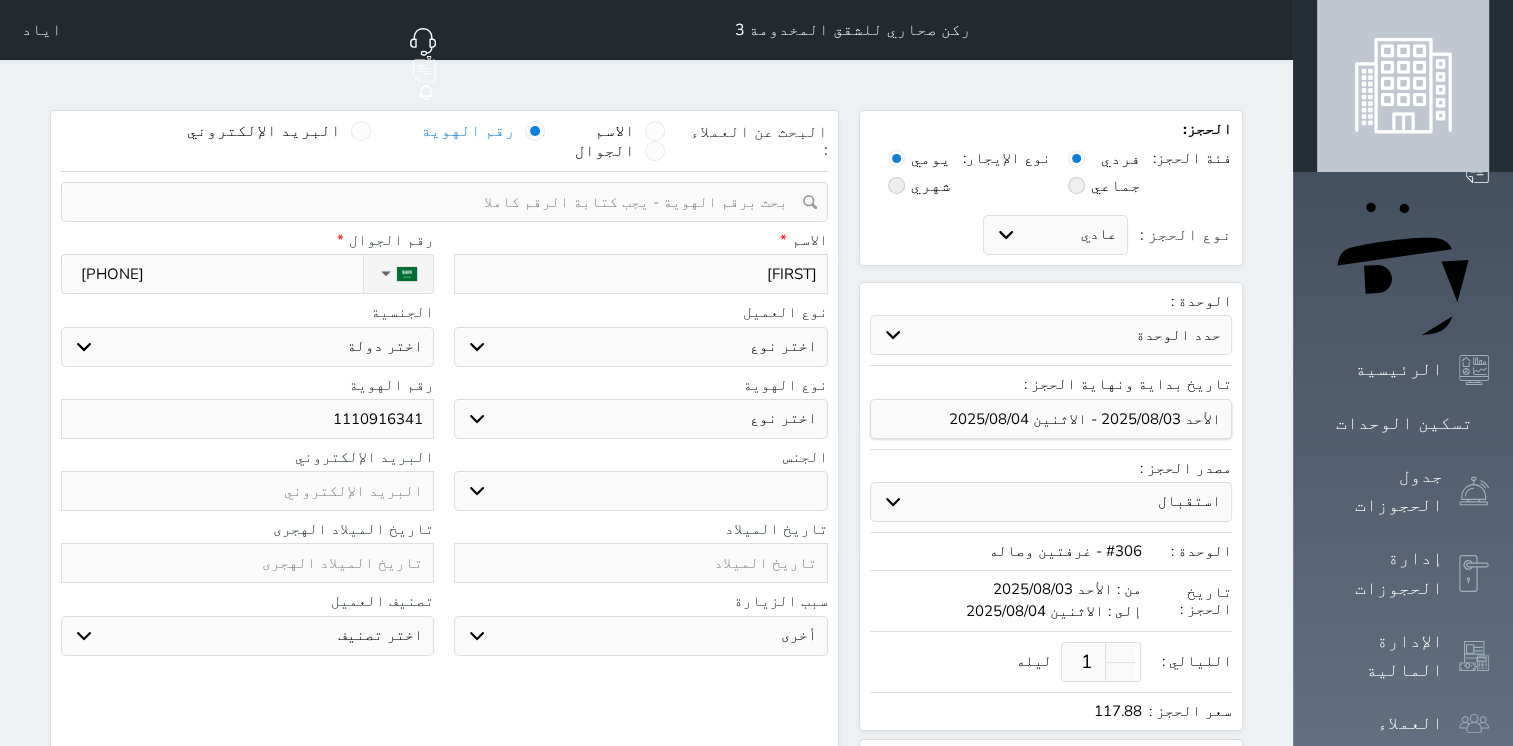 select 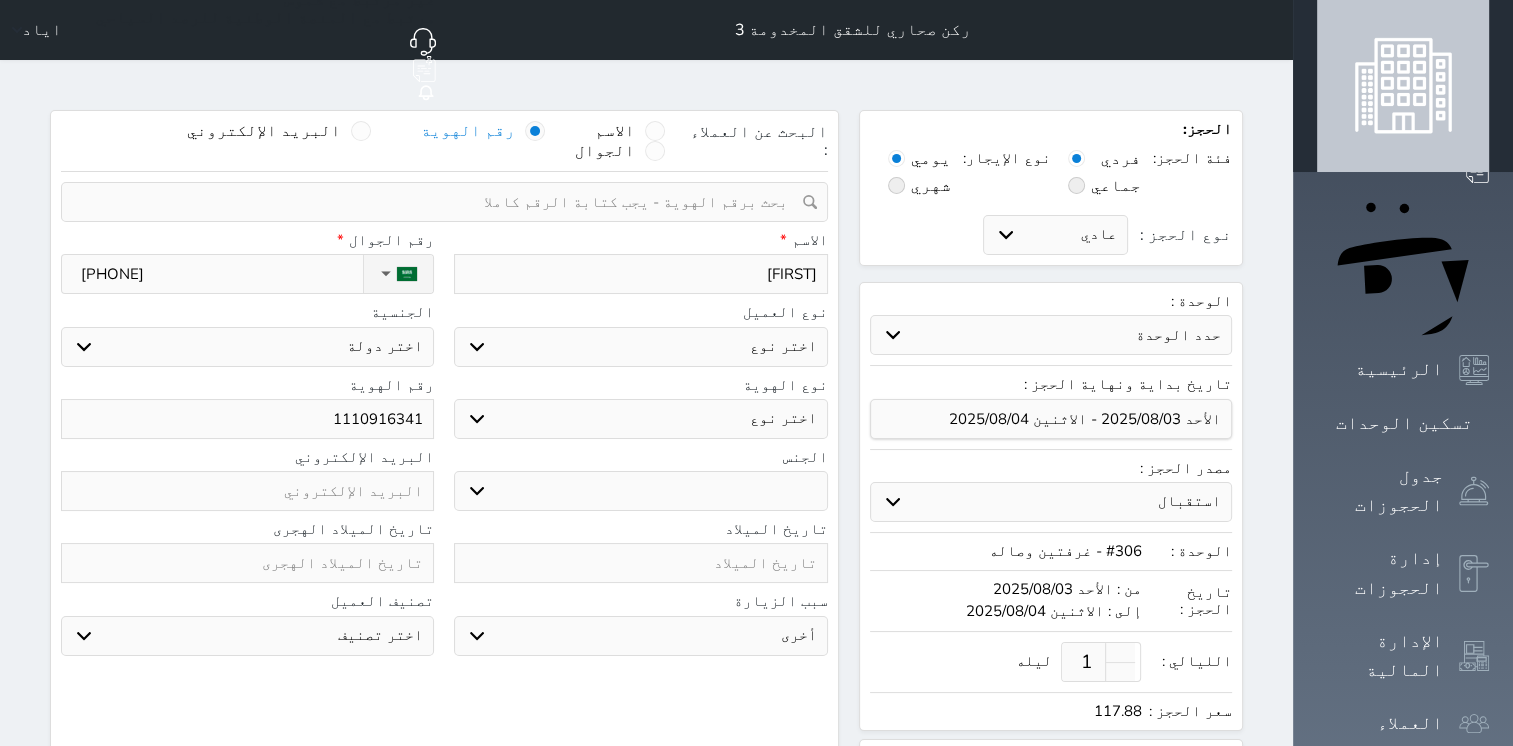 type on "[FIRST] [LAST]" 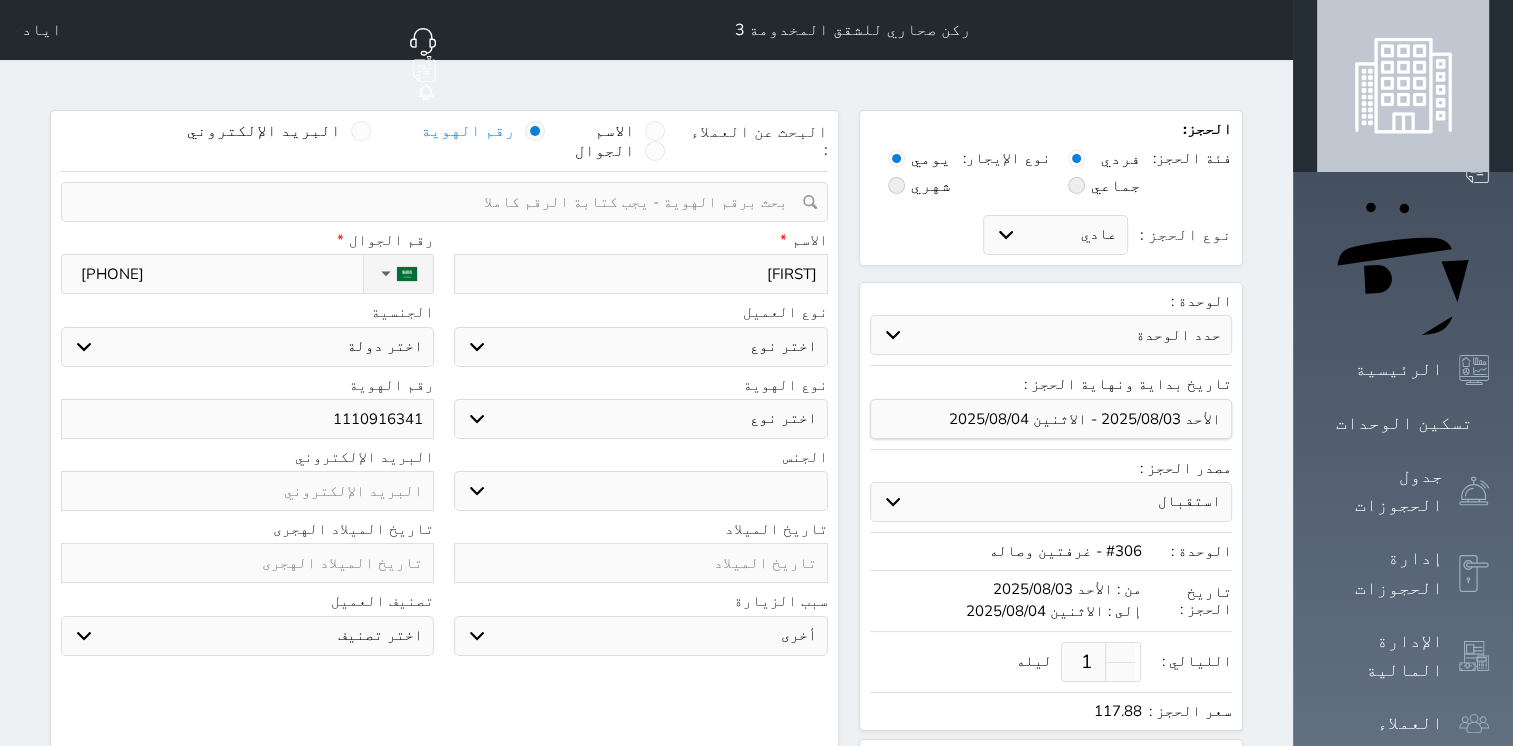select 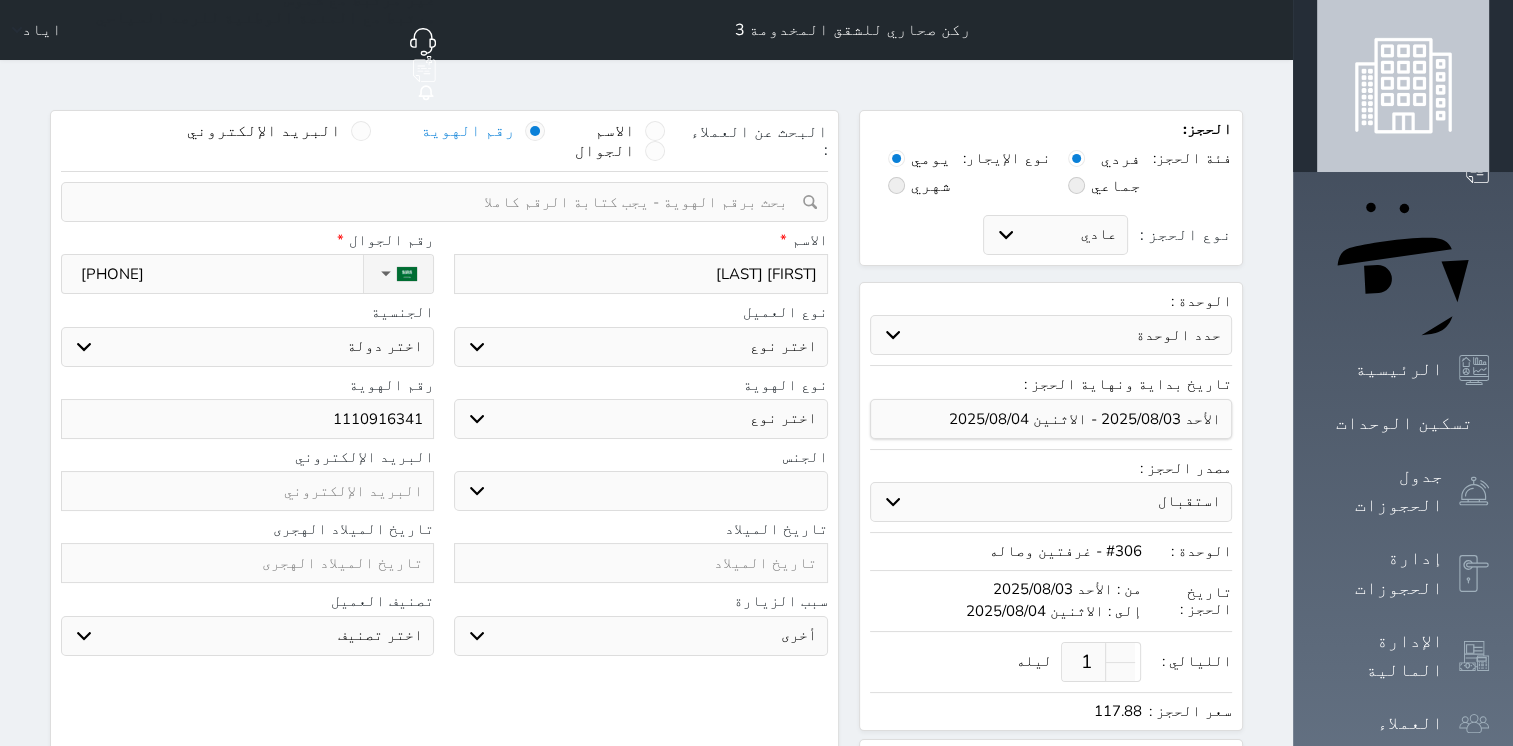 type on "[FIRST] [LAST]" 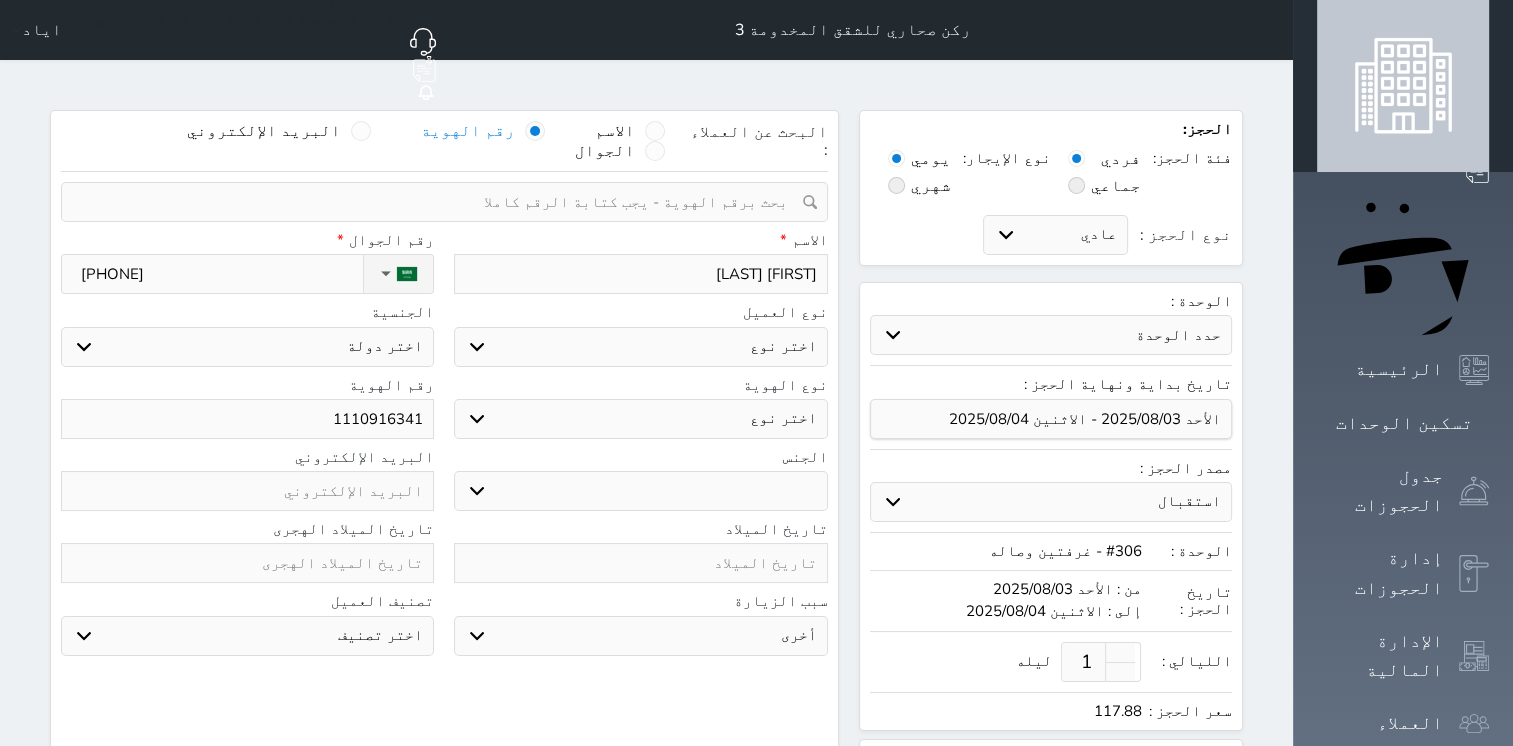 select 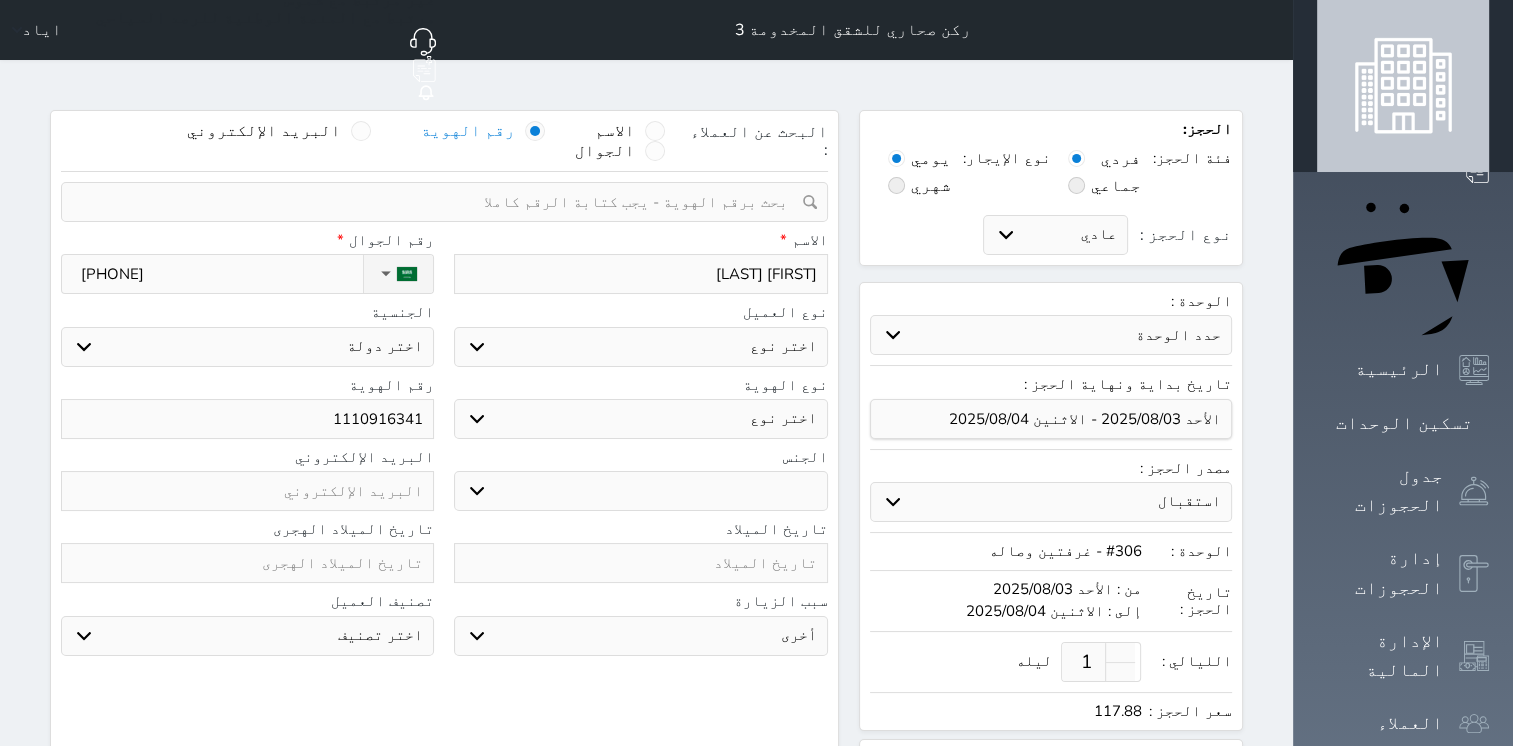 select 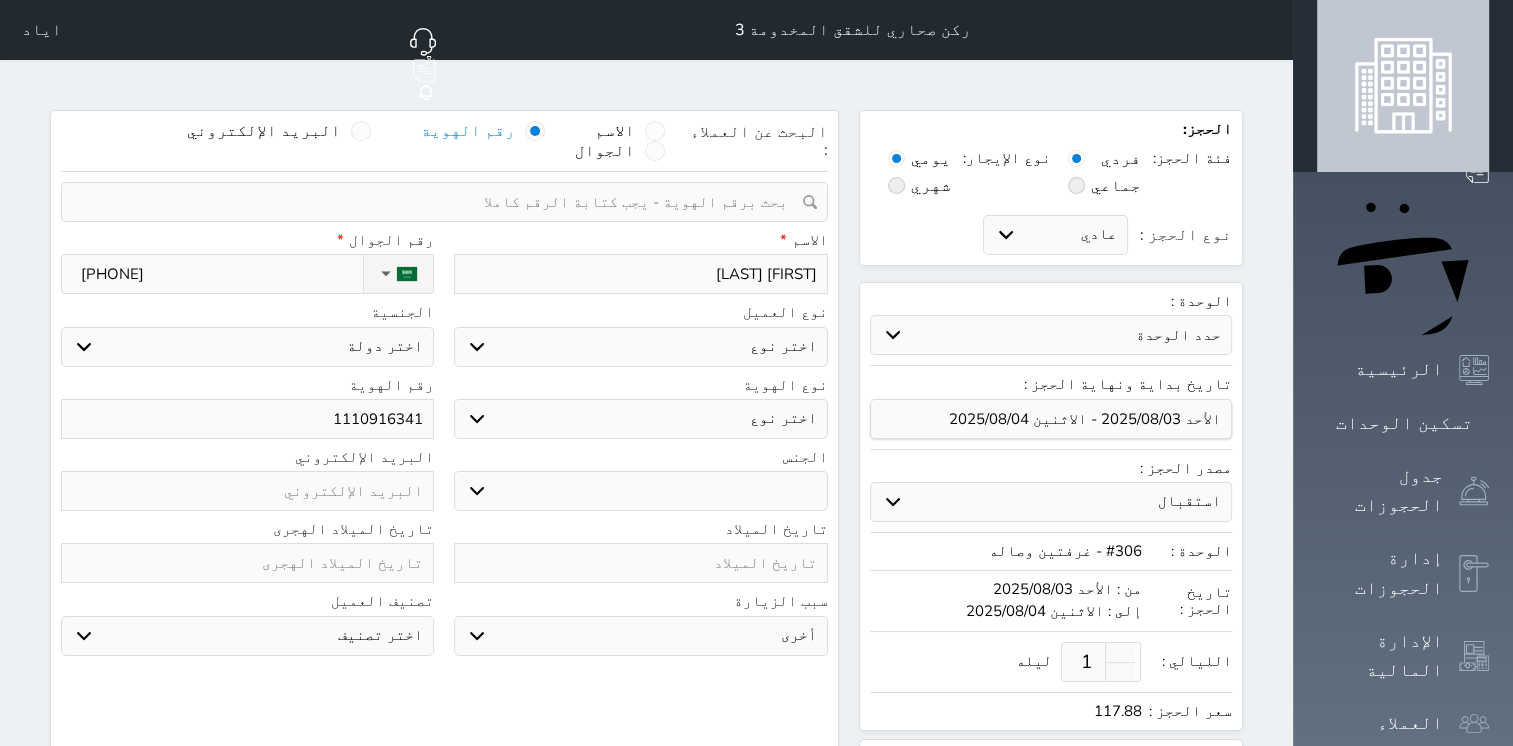 type on "[FIRST] [LAST]" 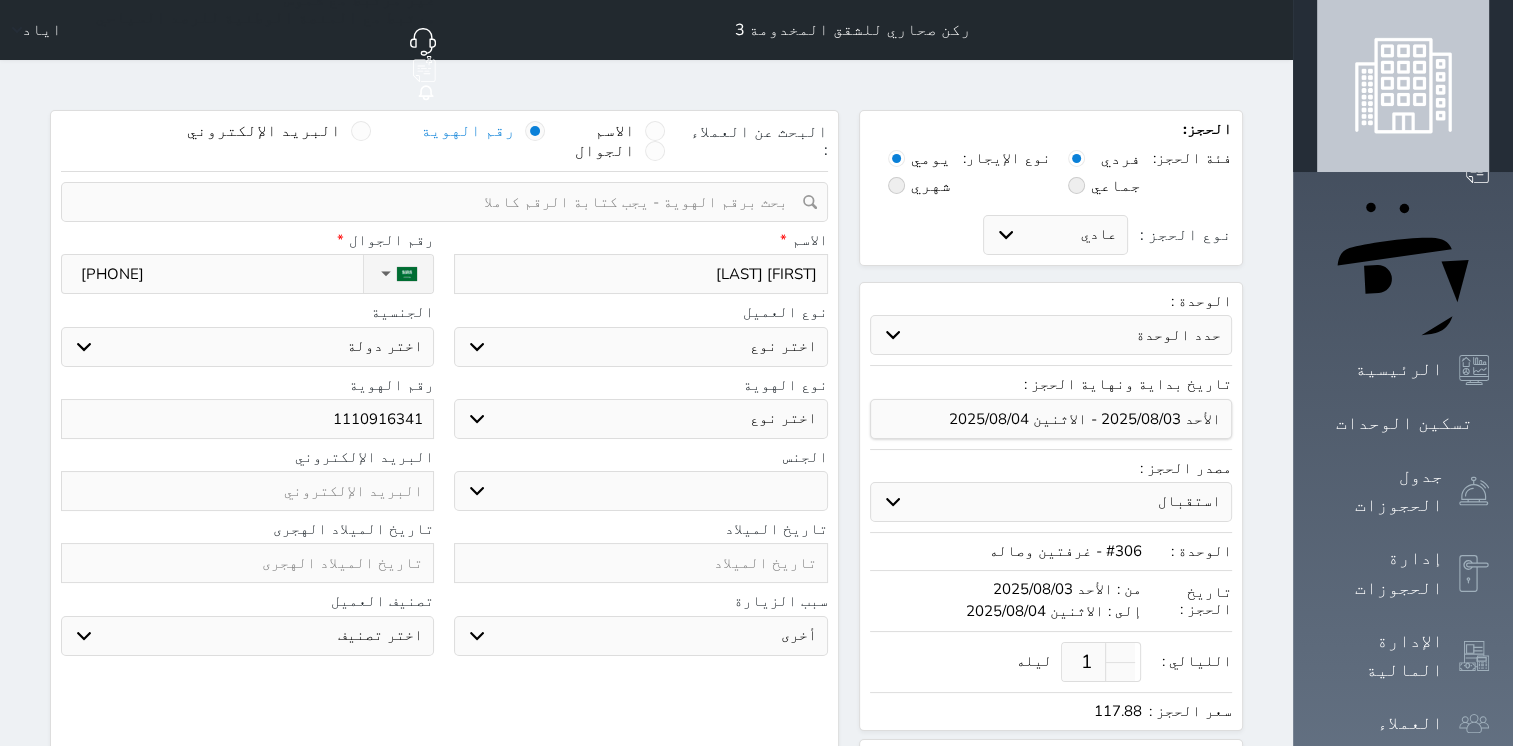 type on "[FIRST] [LAST]" 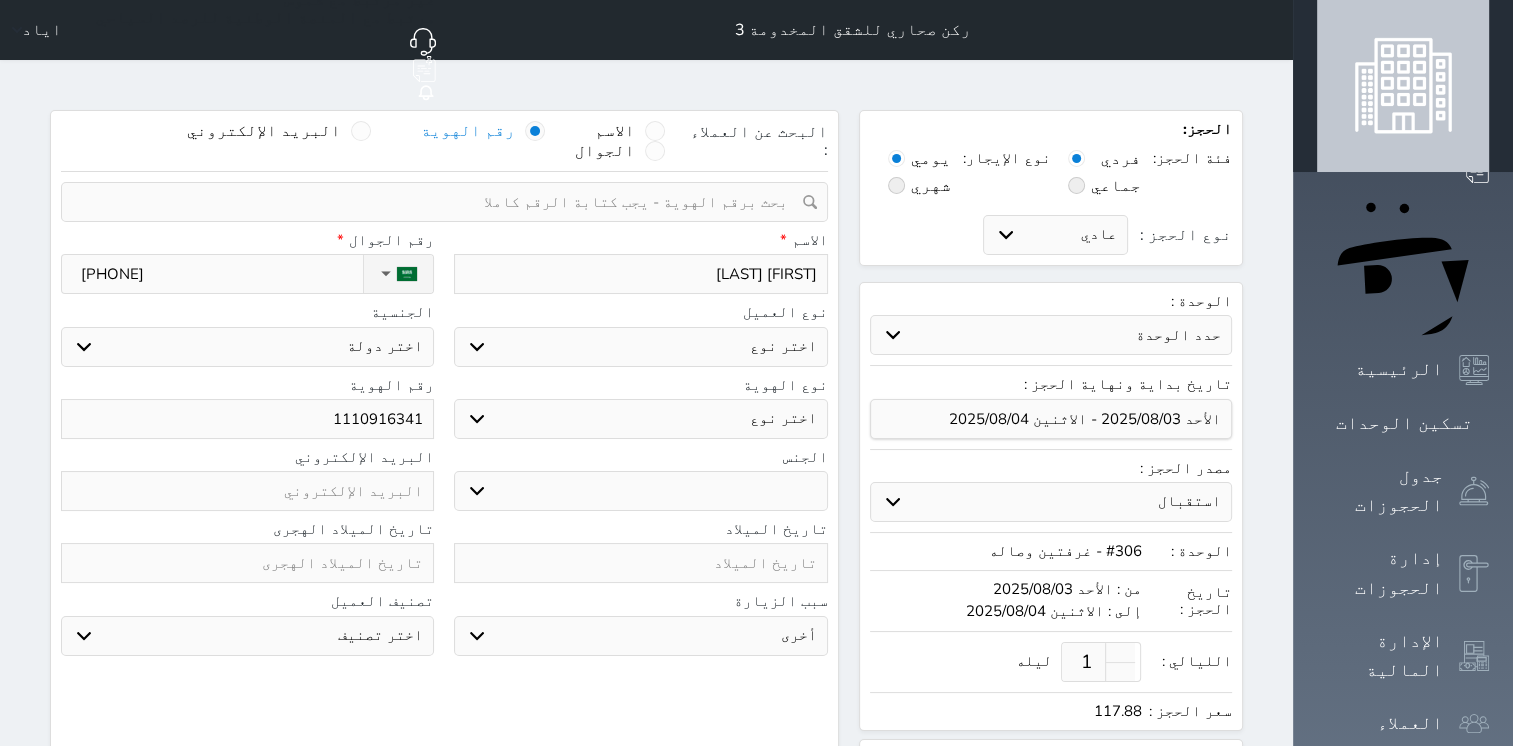 select 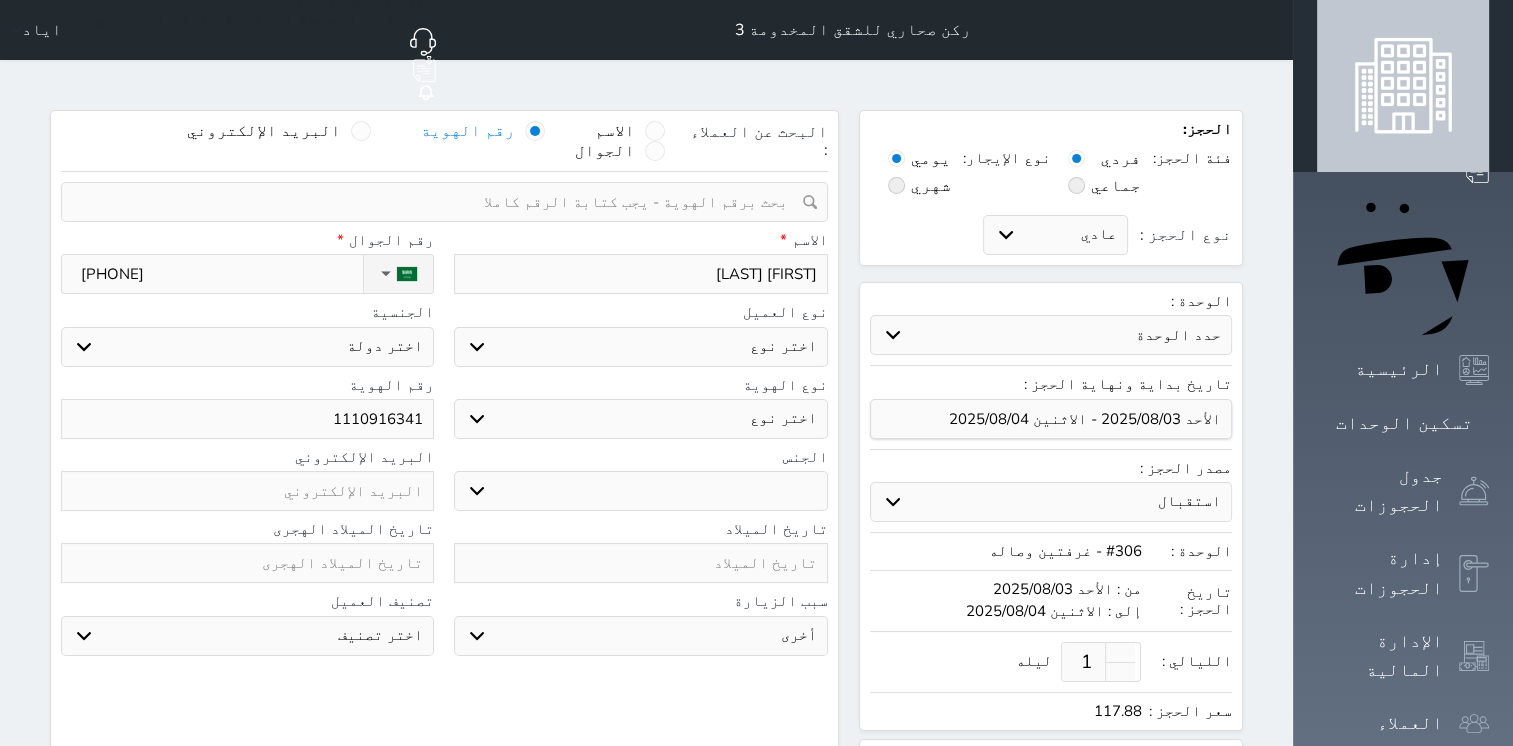 type on "[FIRST] [LAST]" 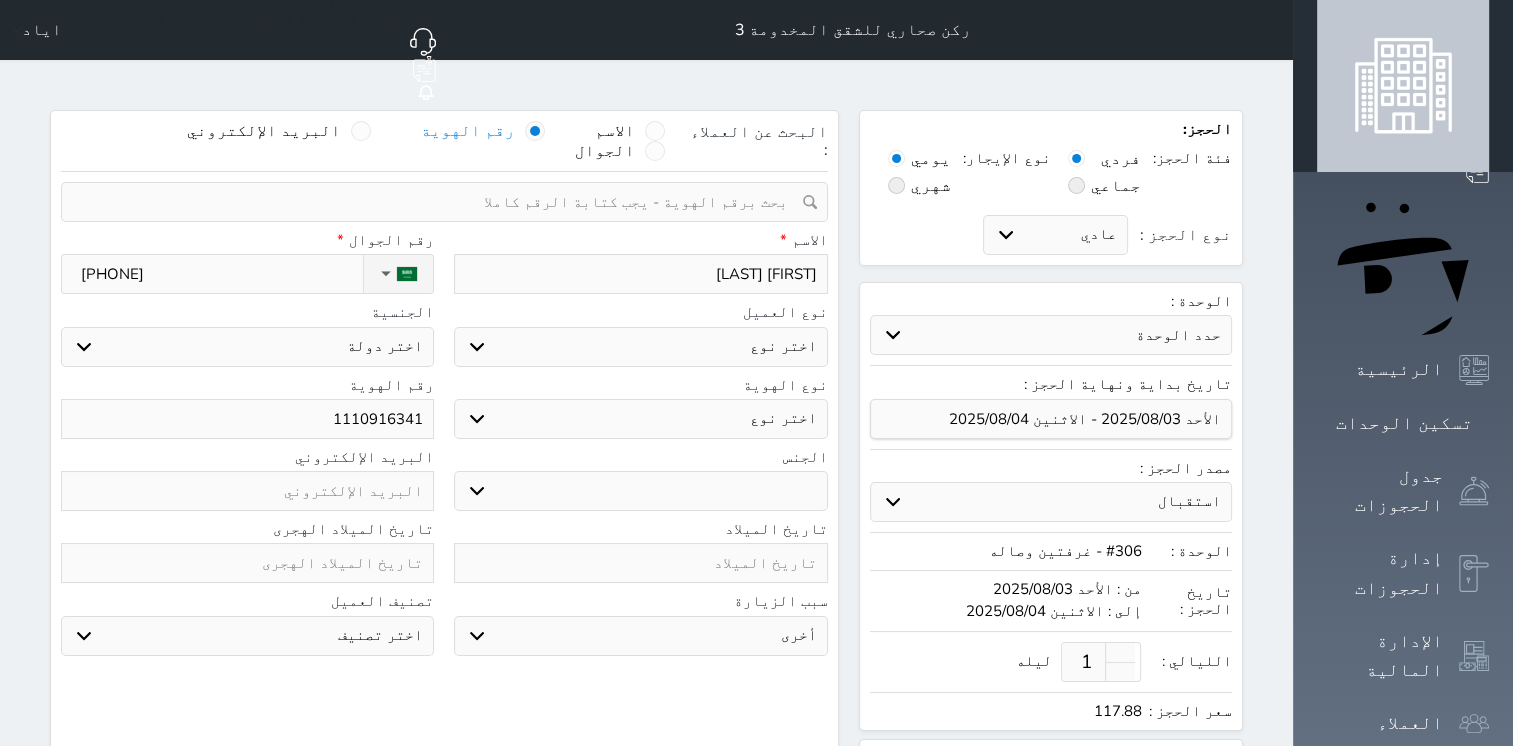 select 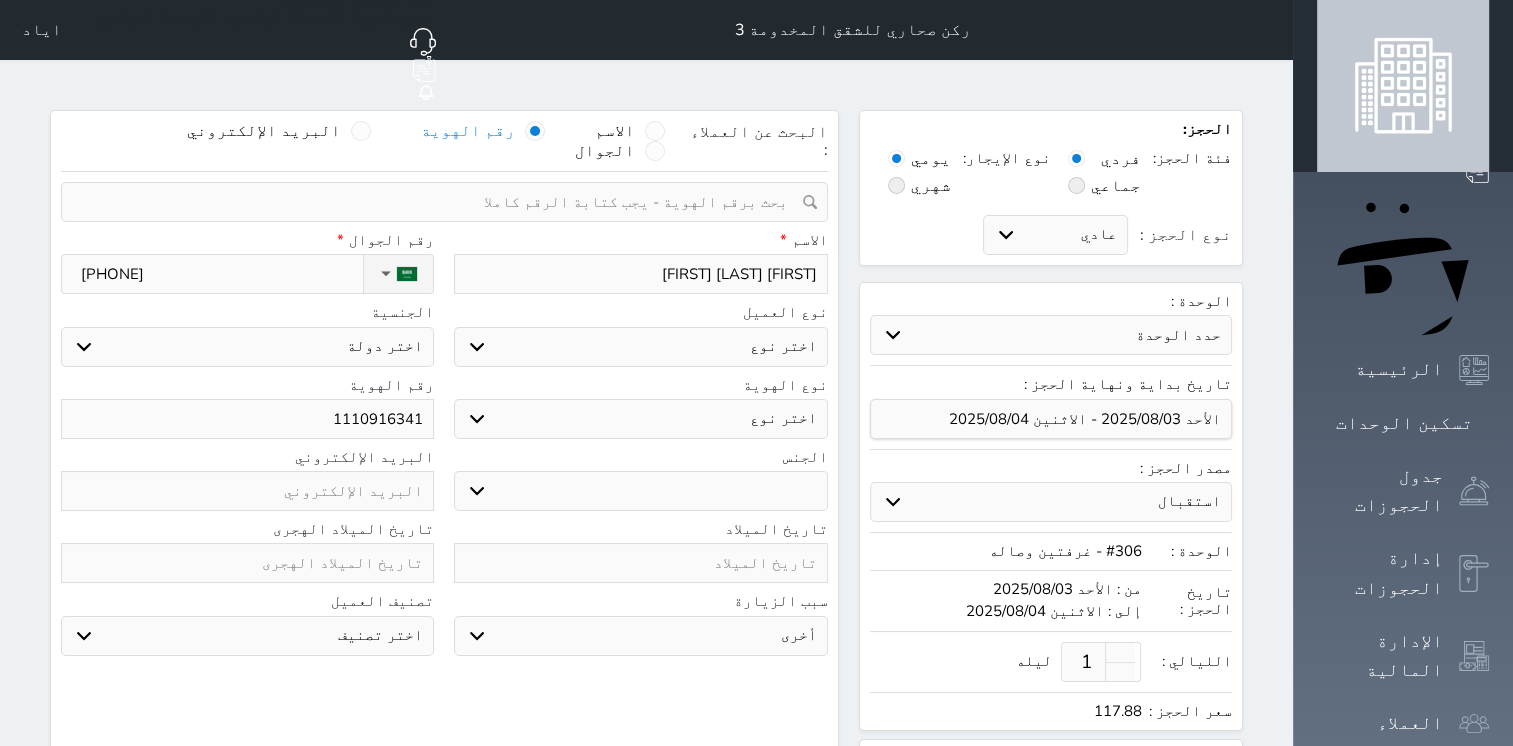 type on "[FIRST] [LAST] [FIRST]" 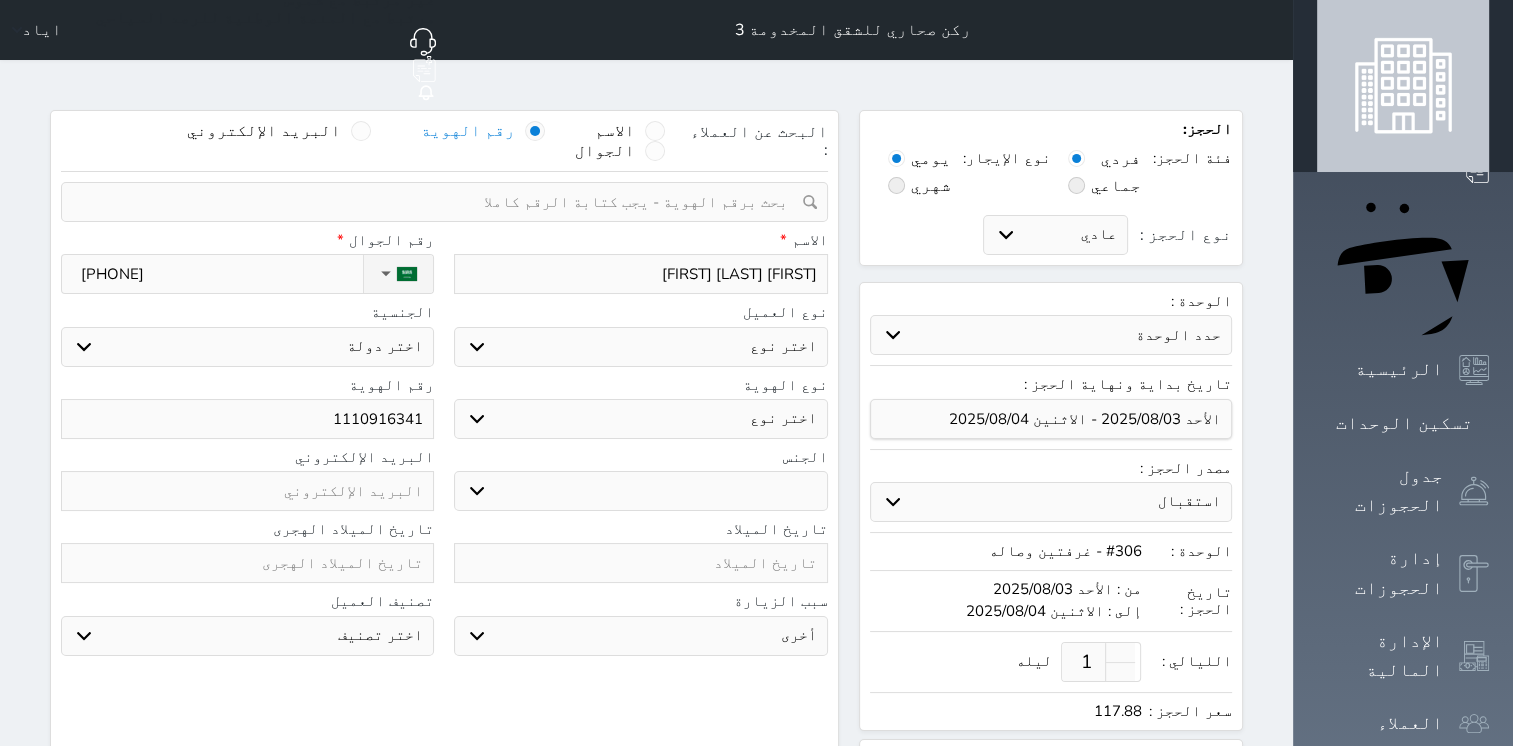 select 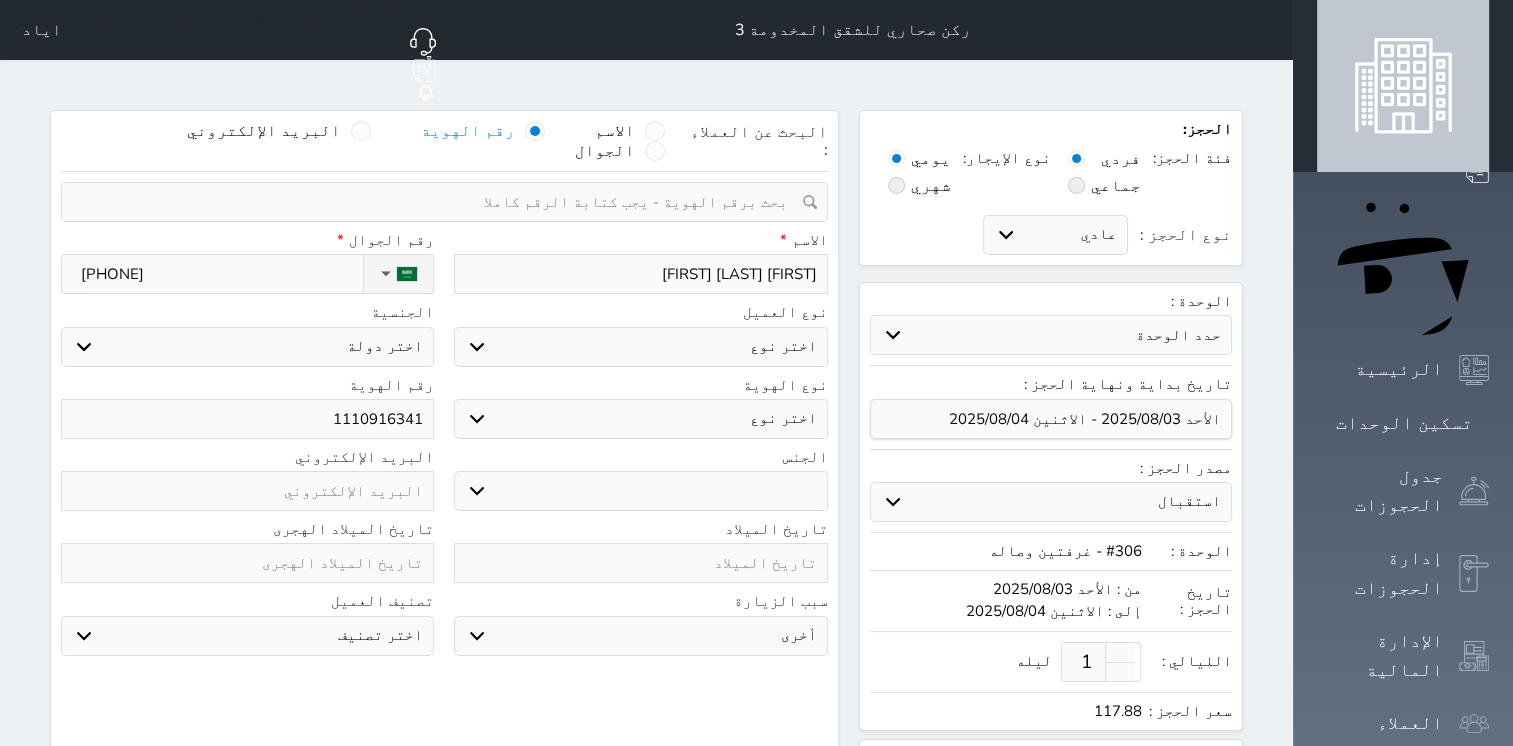 type on "[FIRST] [LAST] [FIRST]" 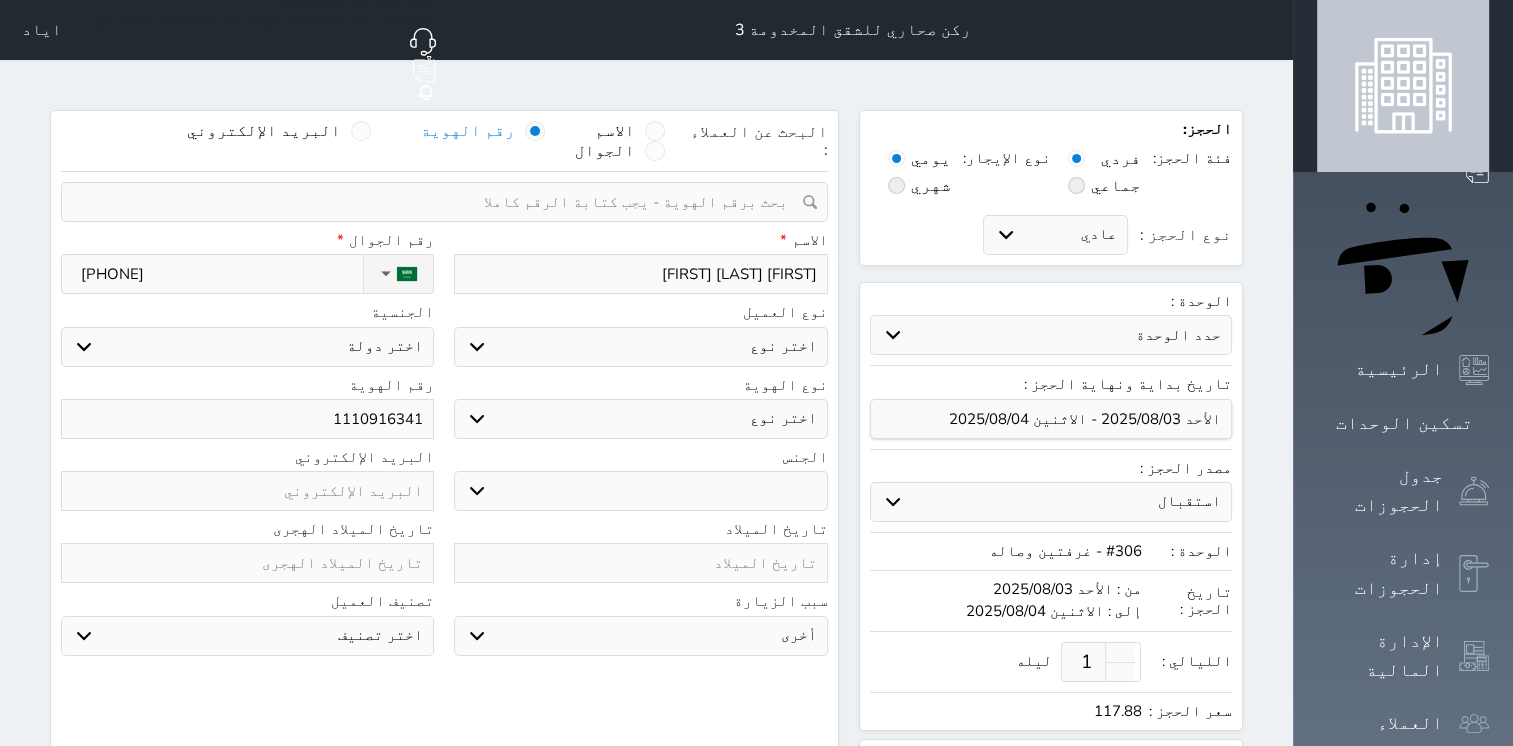 select 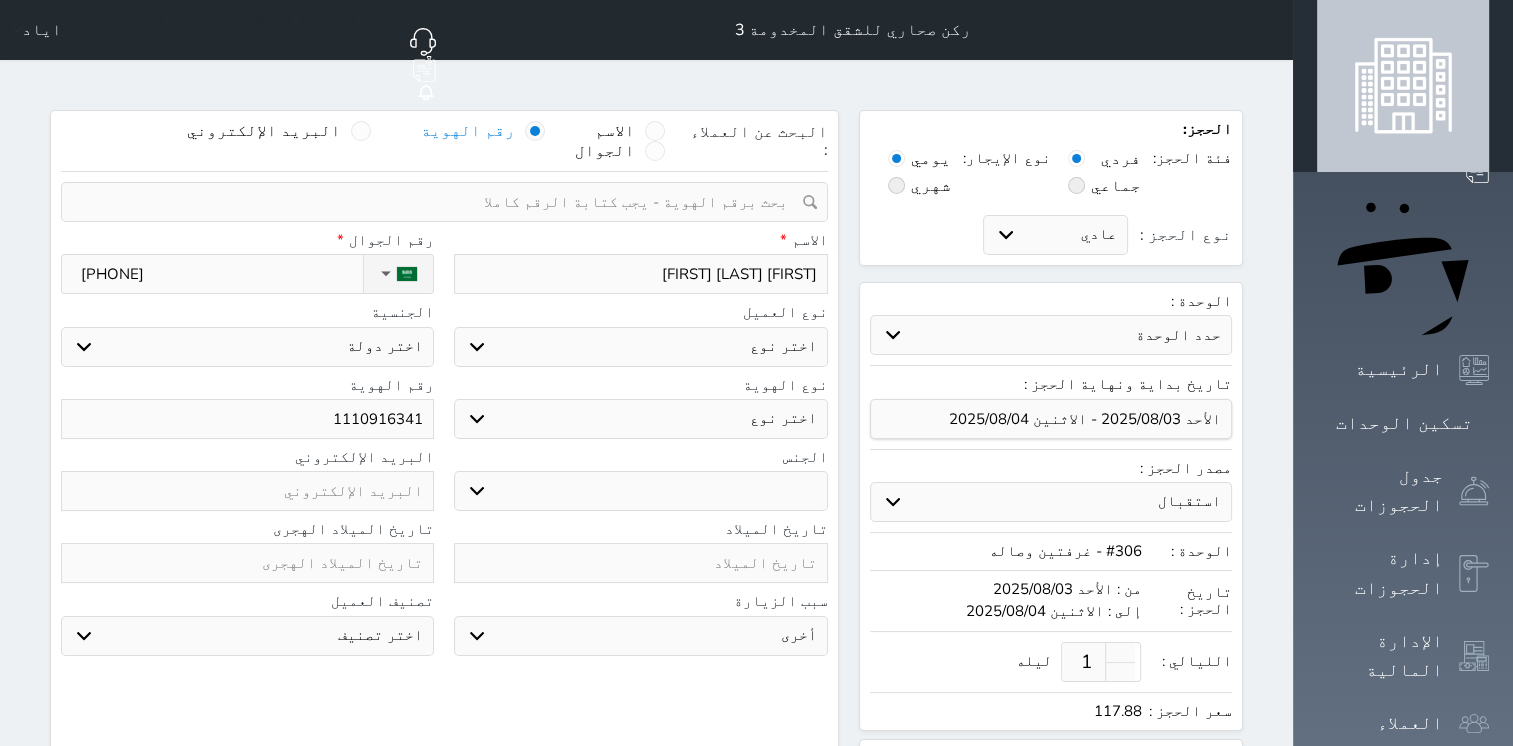 select 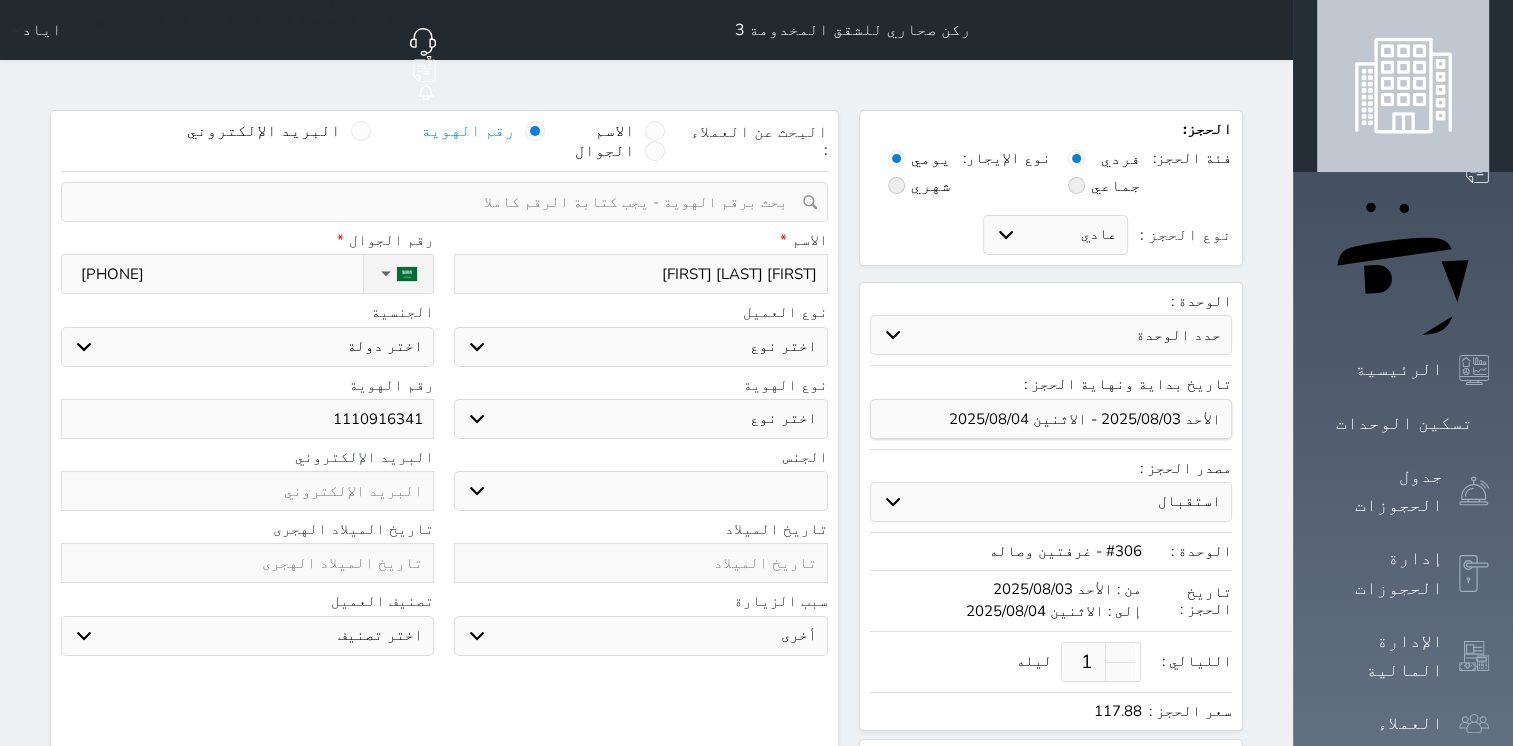 select 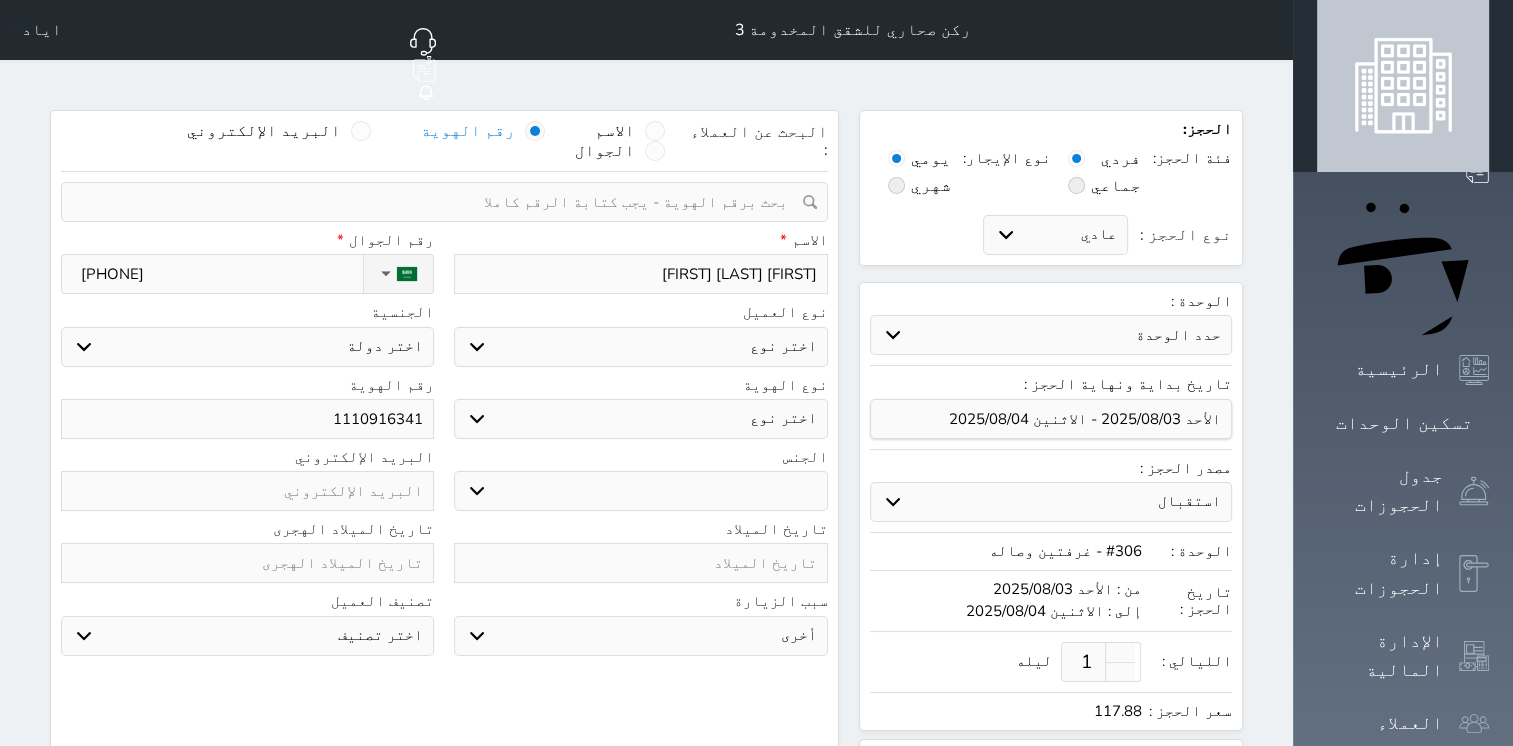 select 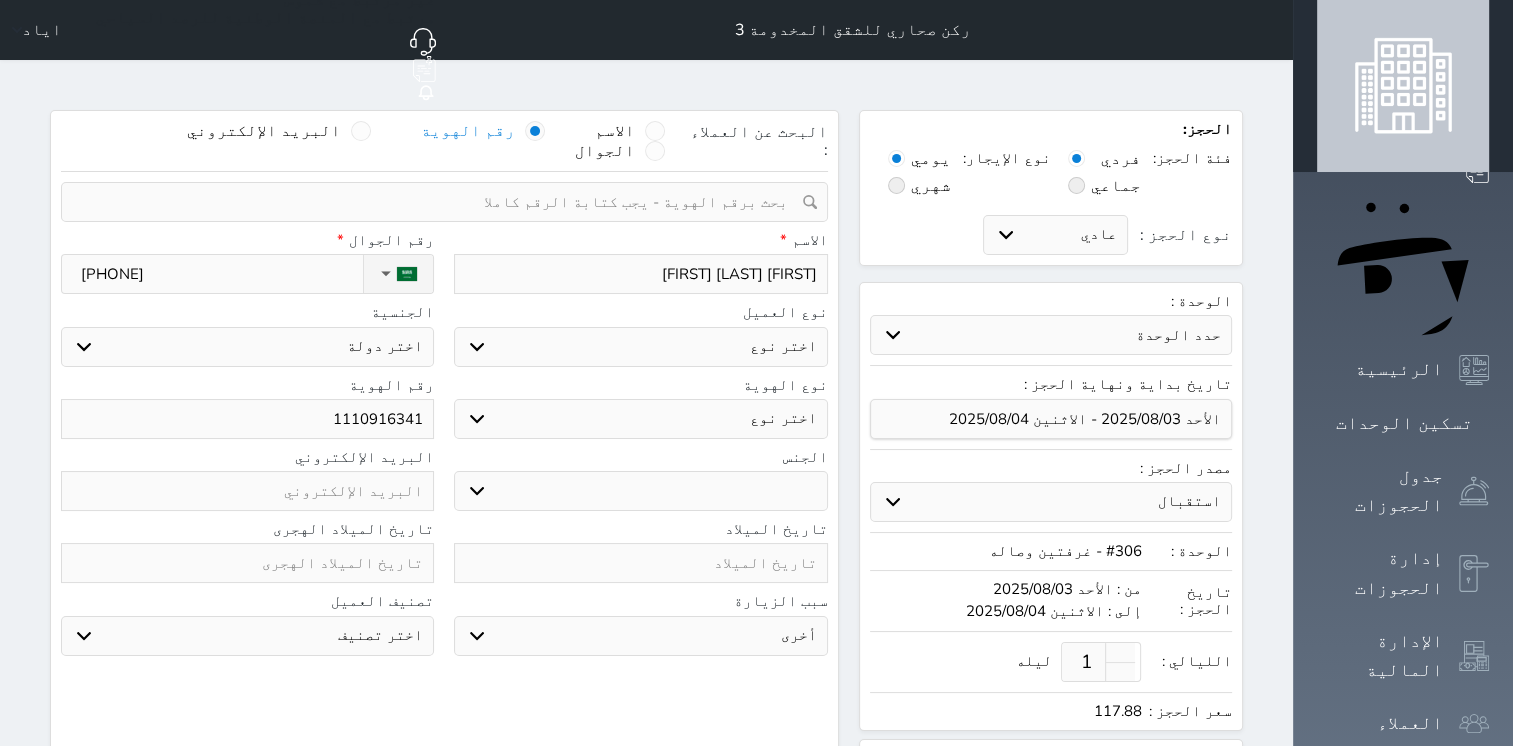 type on "[FIRST] [LAST] [FIRST]" 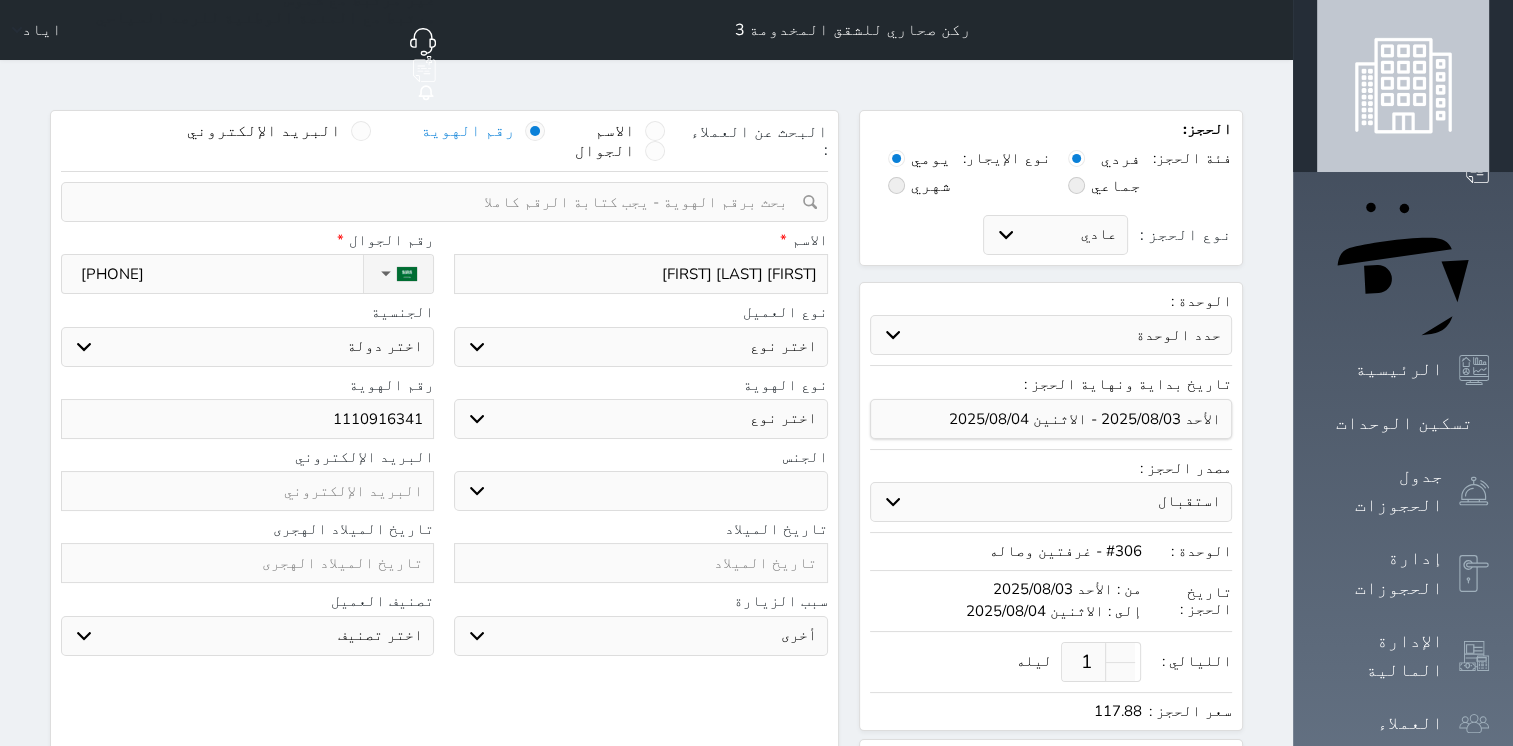 select 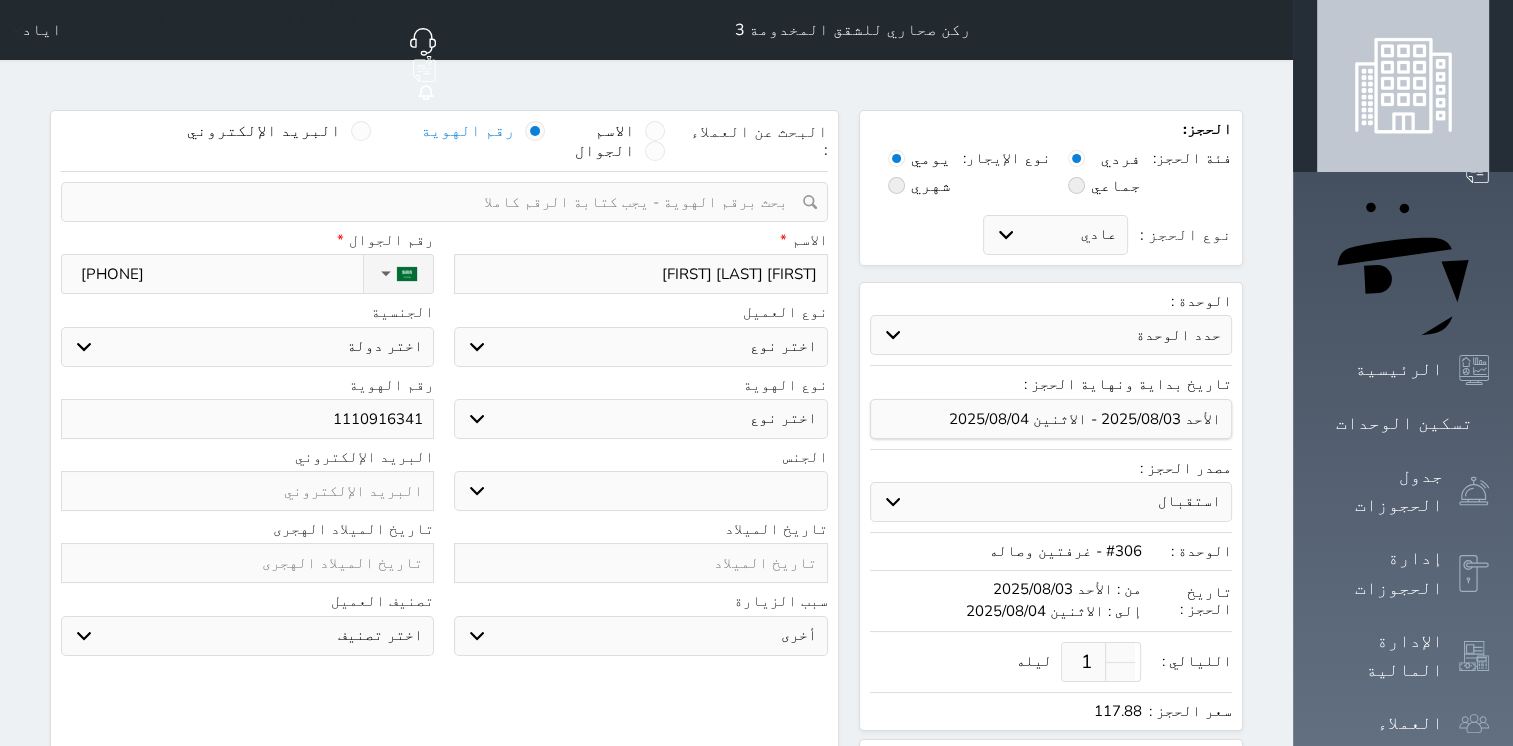 type on "[FIRST] [LAST] [FIRST]" 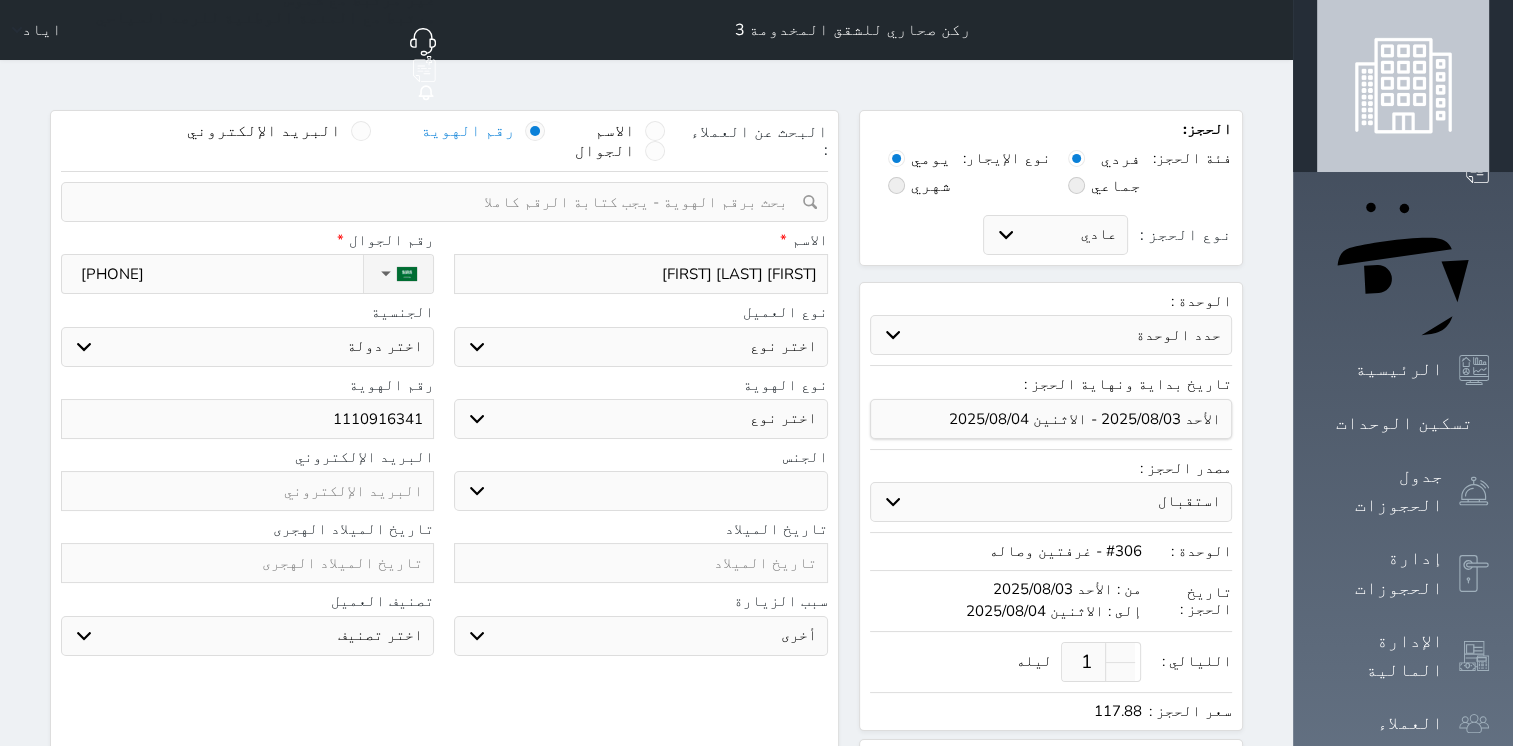 select 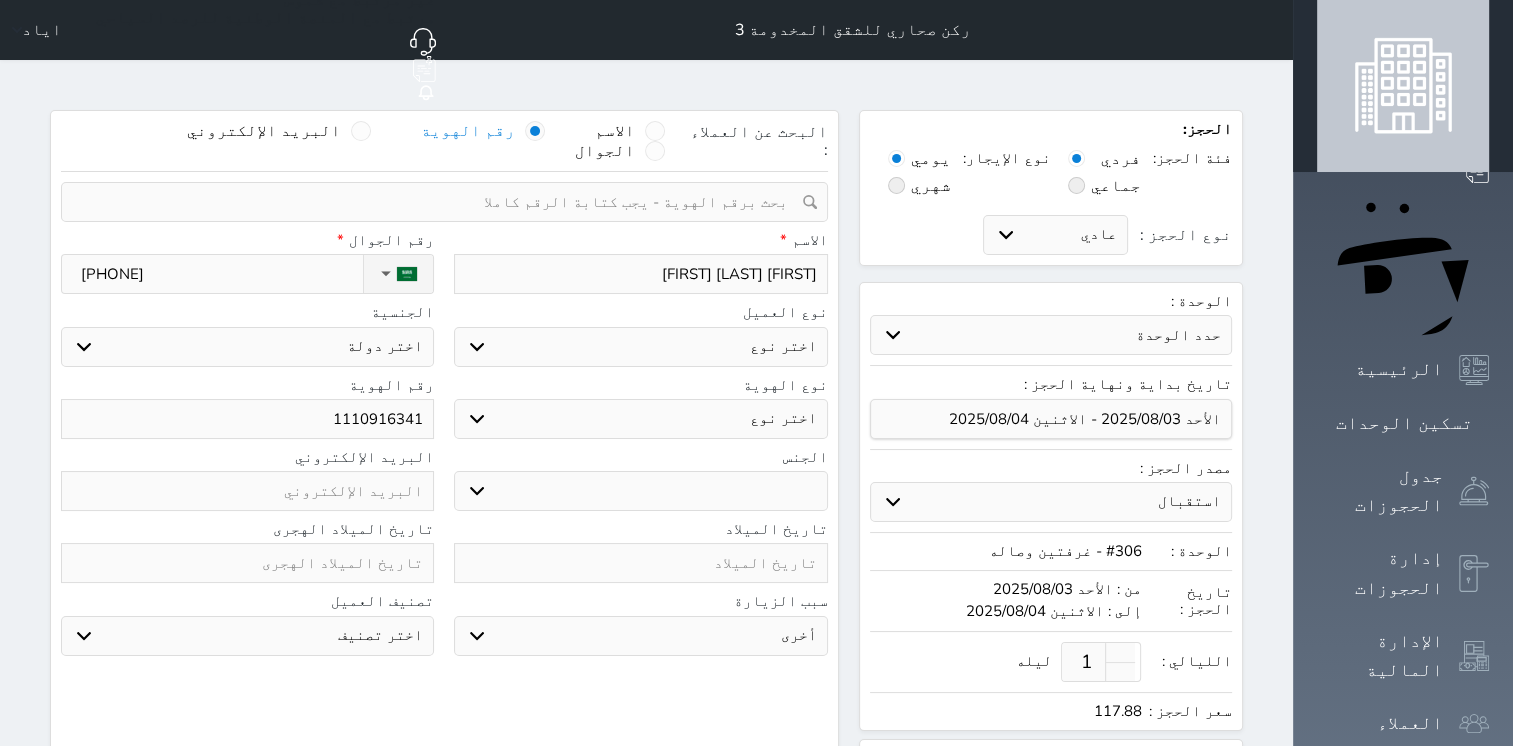 type on "[FIRST] [LAST] [FIRST]" 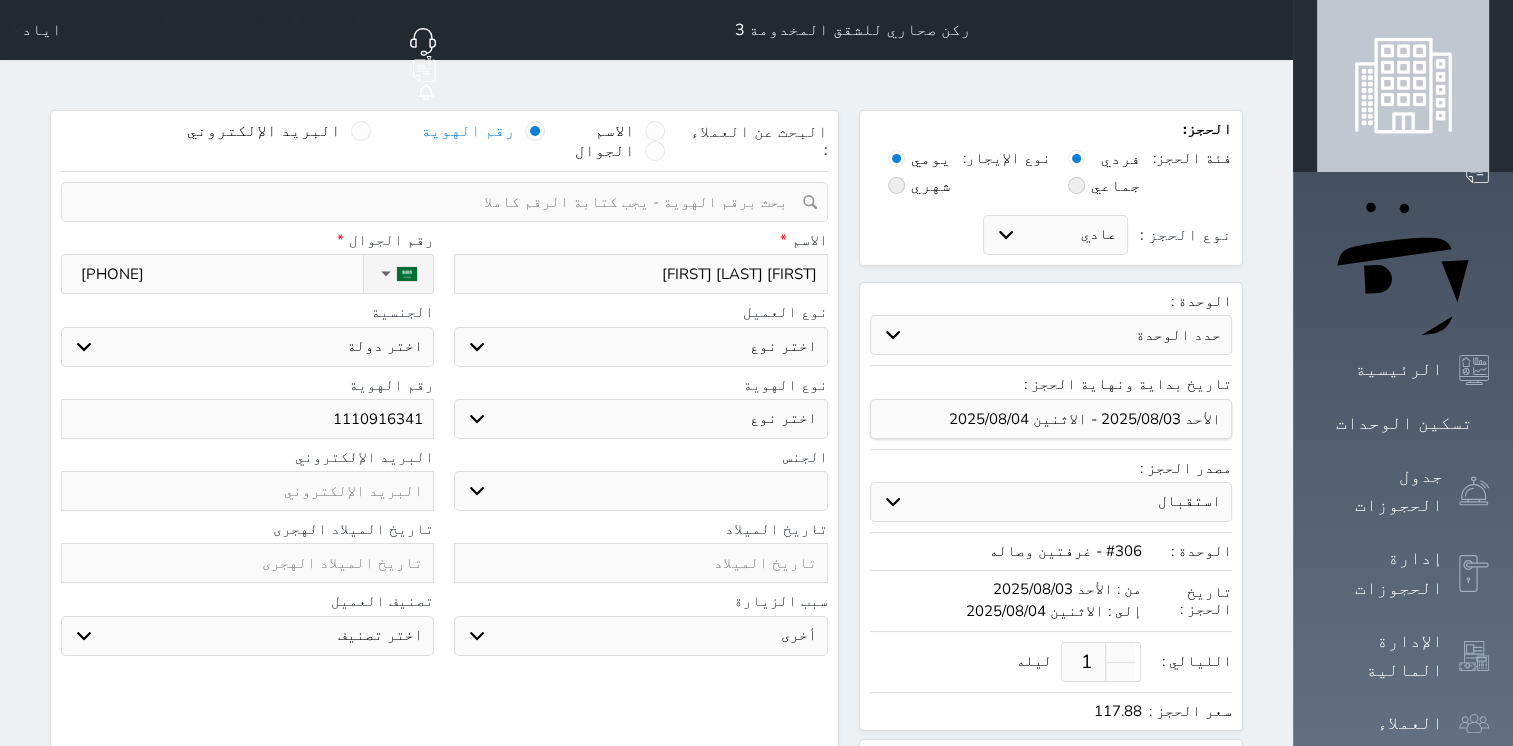 select 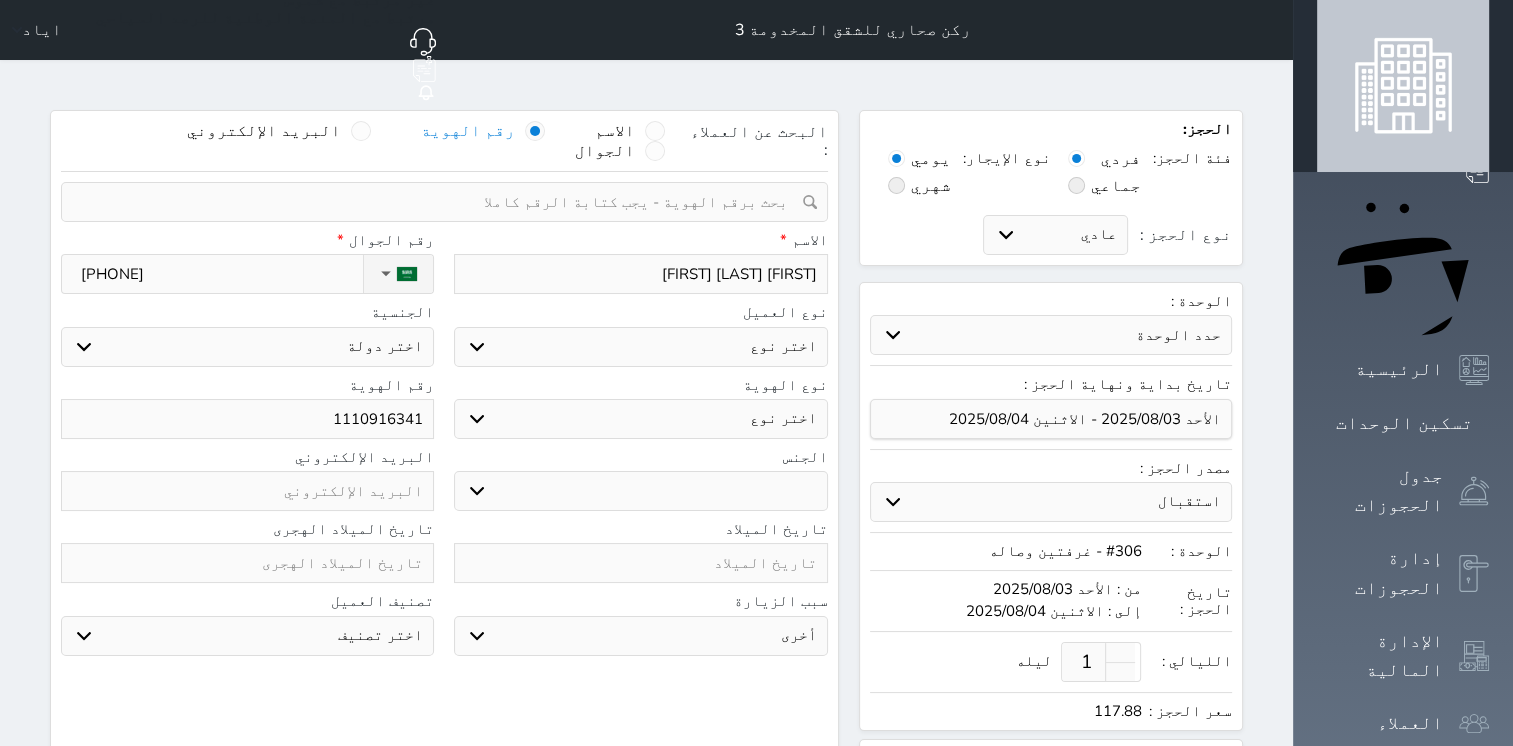 type on "[FIRST] [LAST] [LAST]" 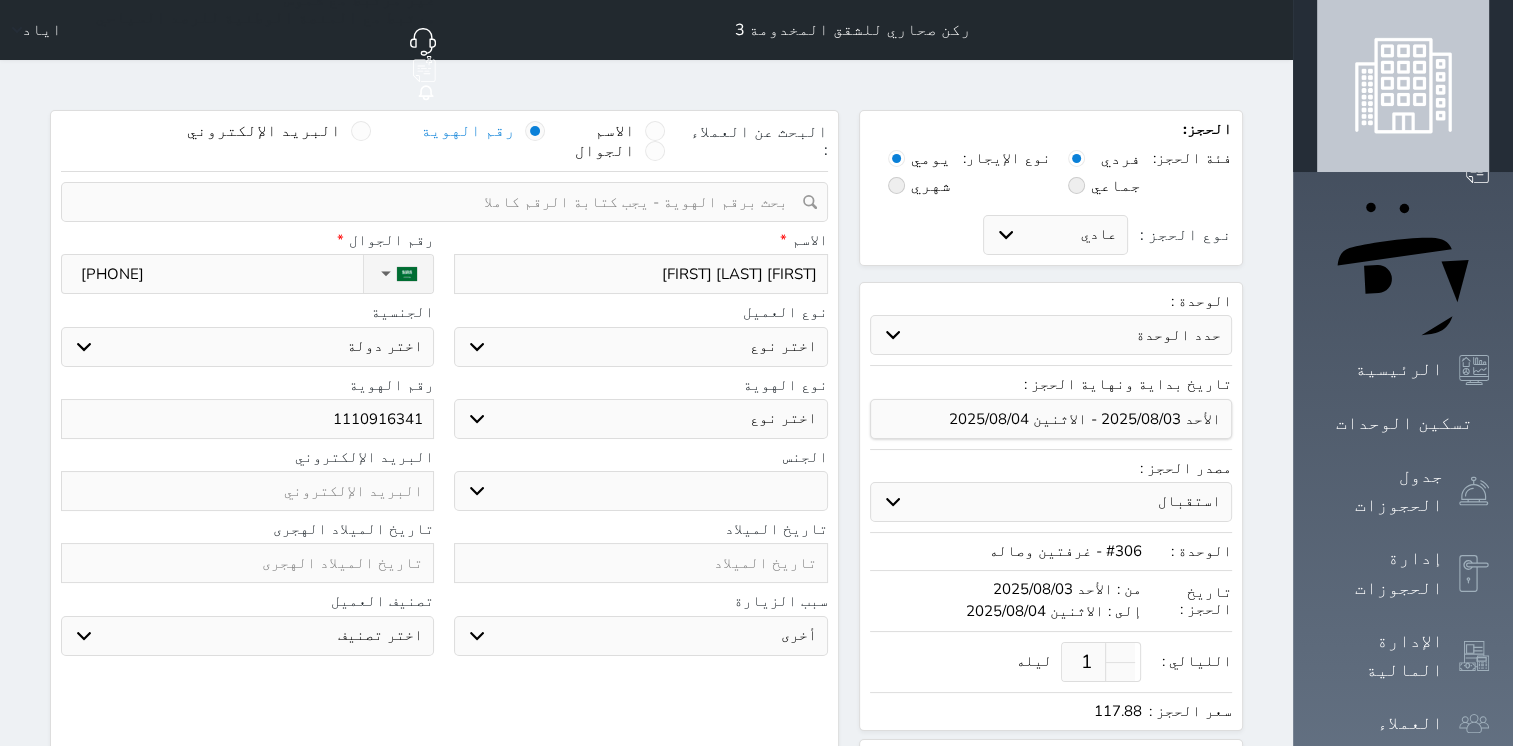 select 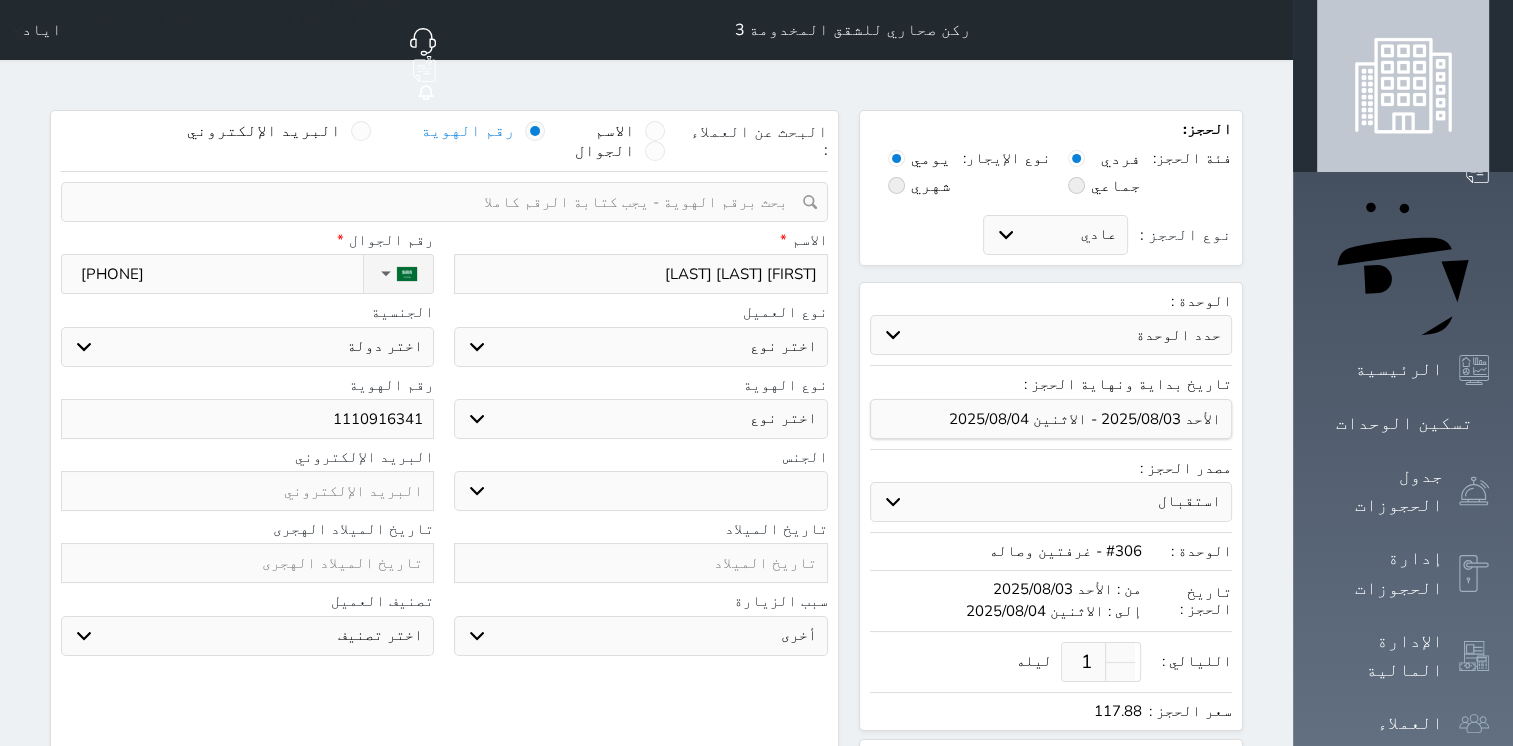 type on "[FIRST] [LAST] [LAST] [LAST]" 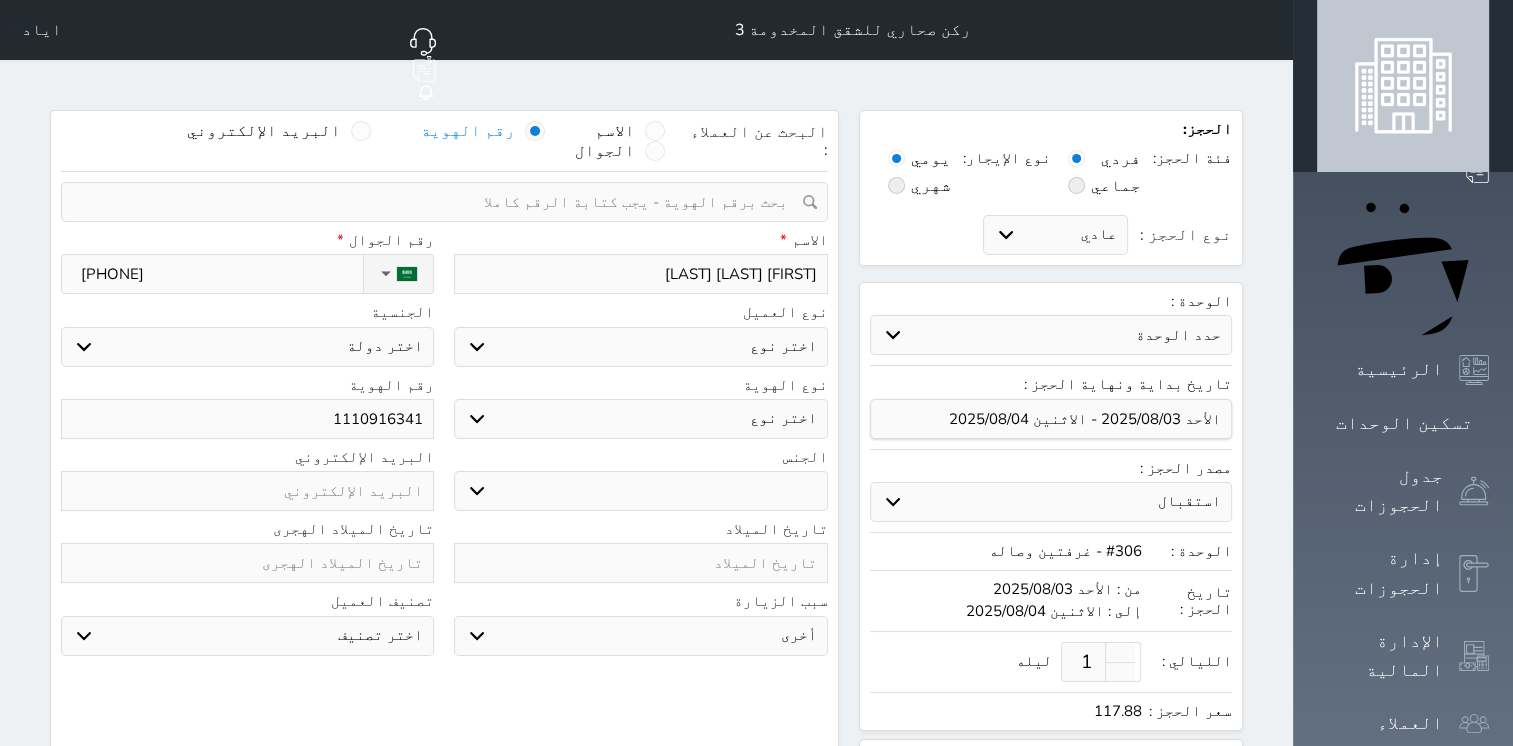 select 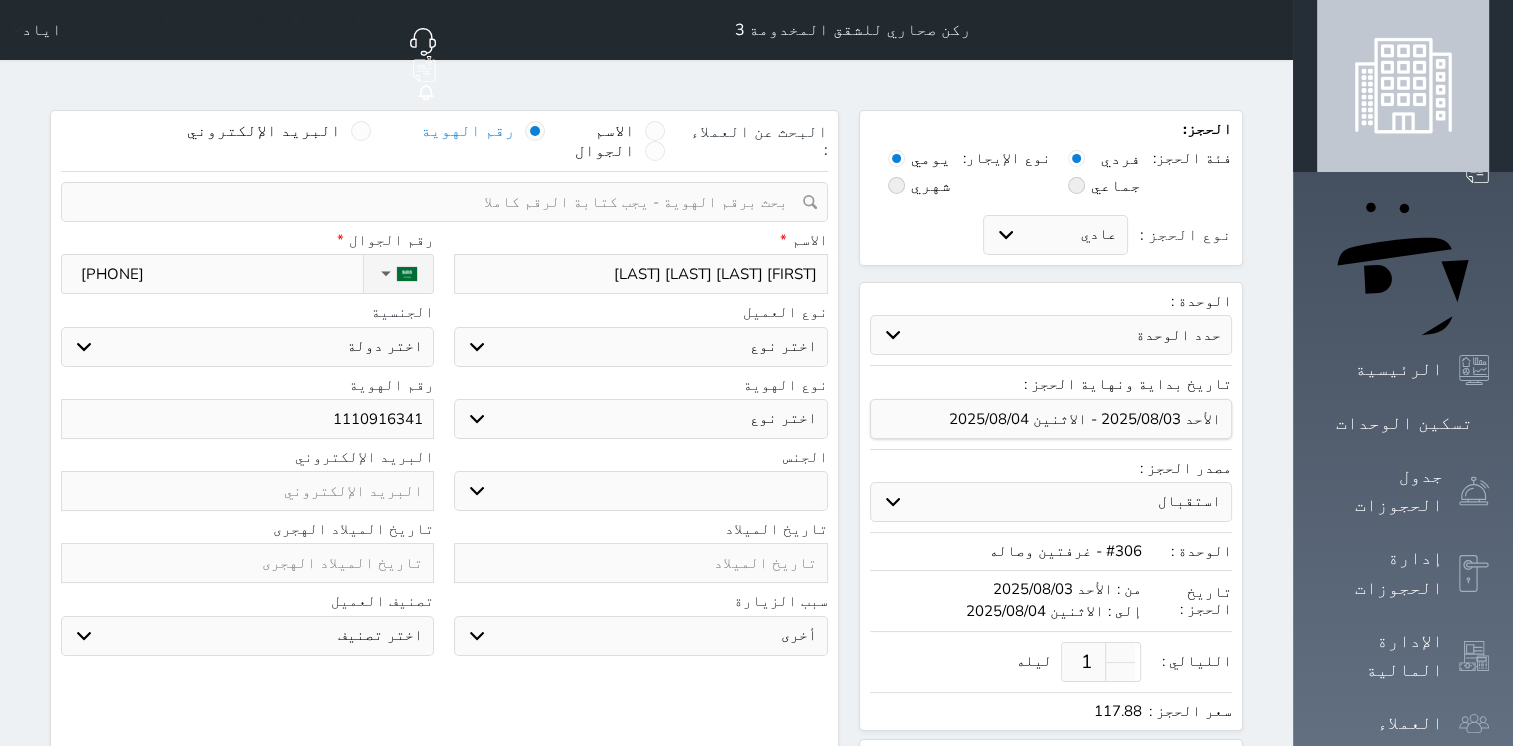 type on "[FIRST] [LAST] [LAST]" 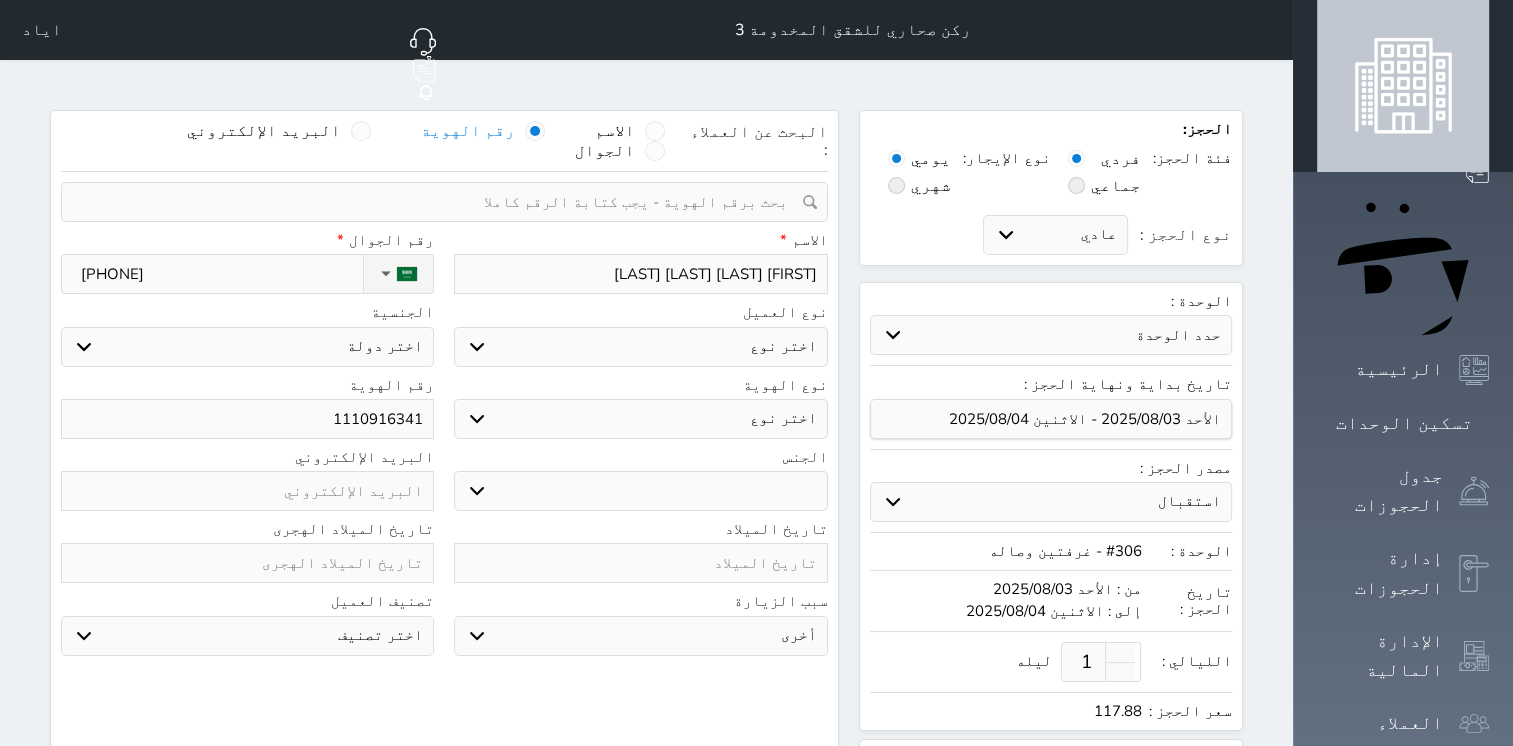 select 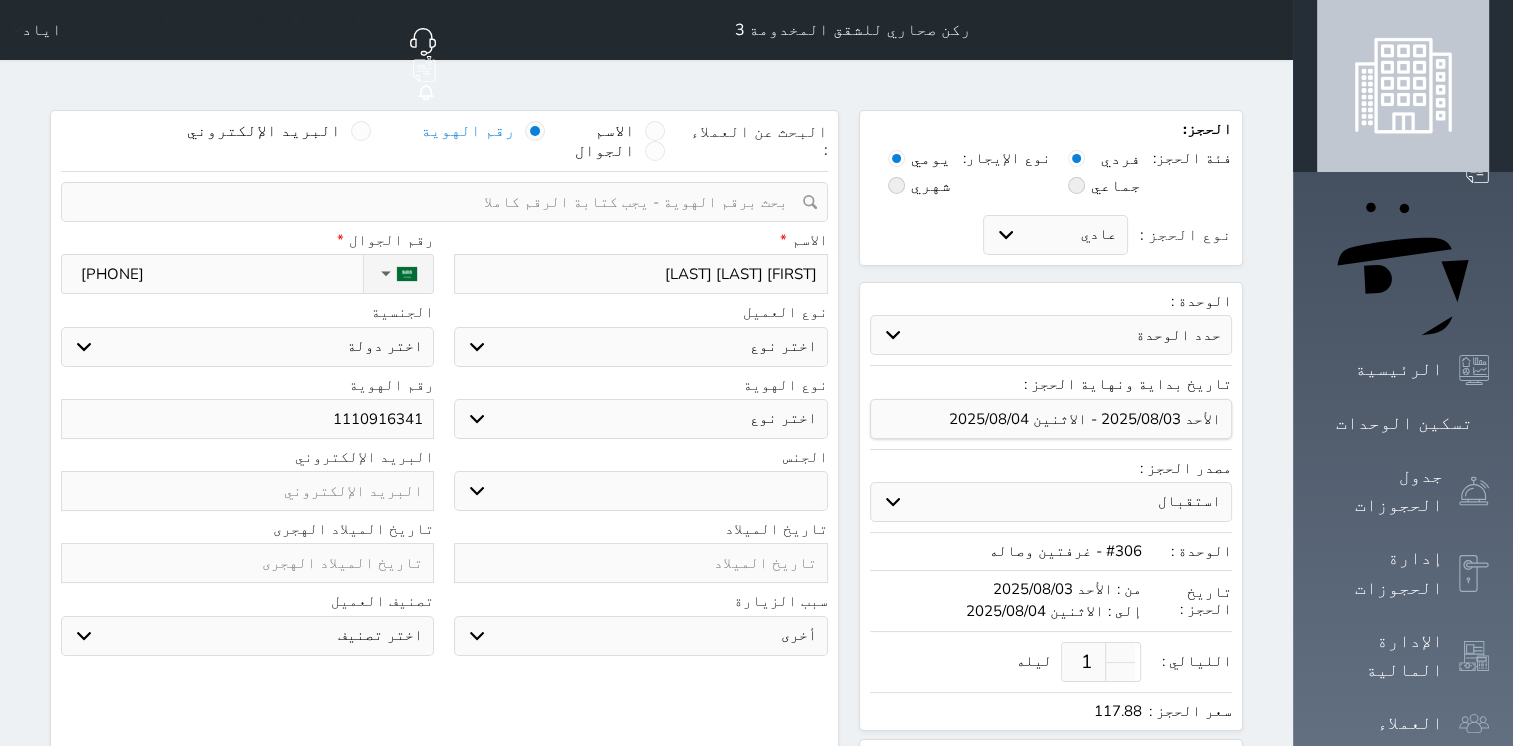 type on "[FIRST] [LAST] [LAST]" 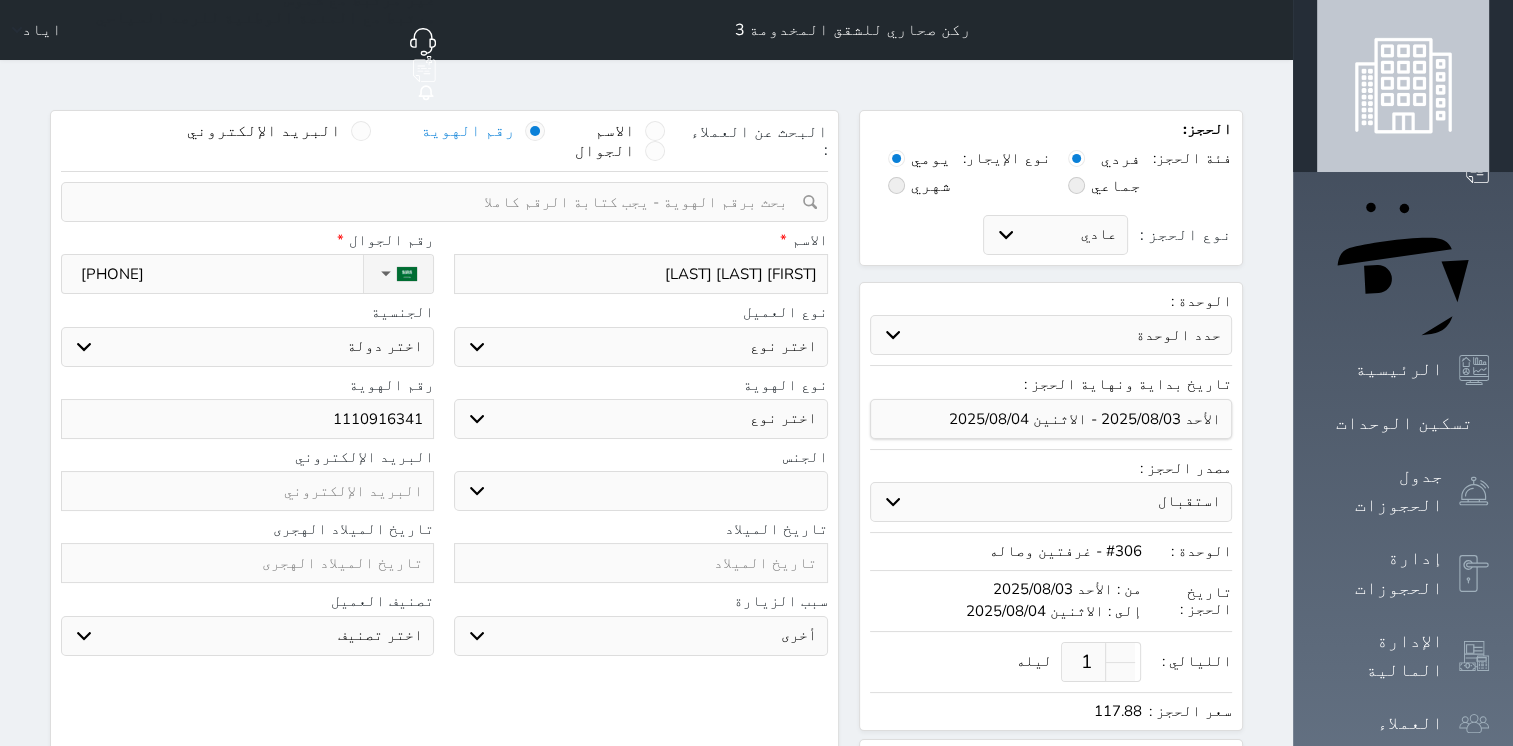 select 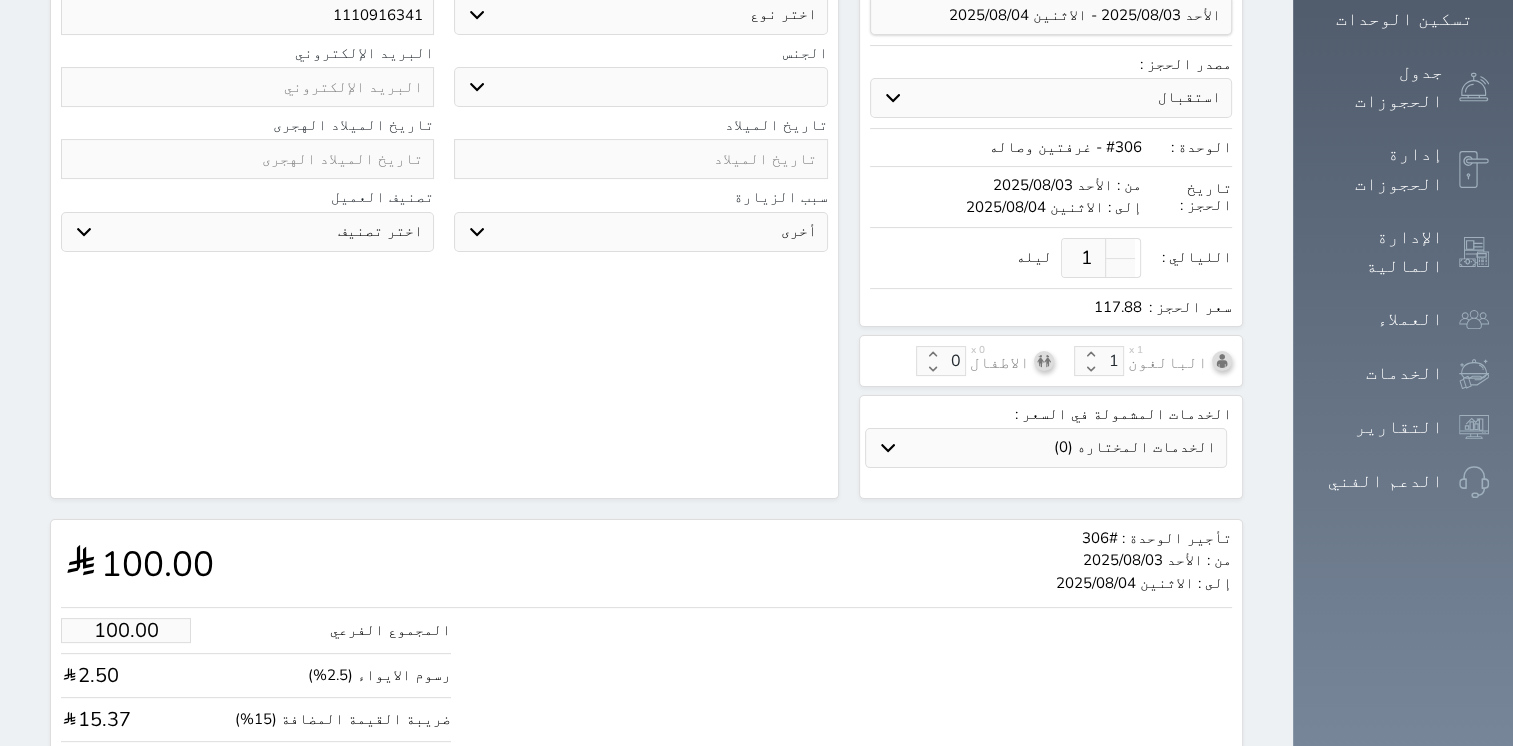 scroll, scrollTop: 481, scrollLeft: 0, axis: vertical 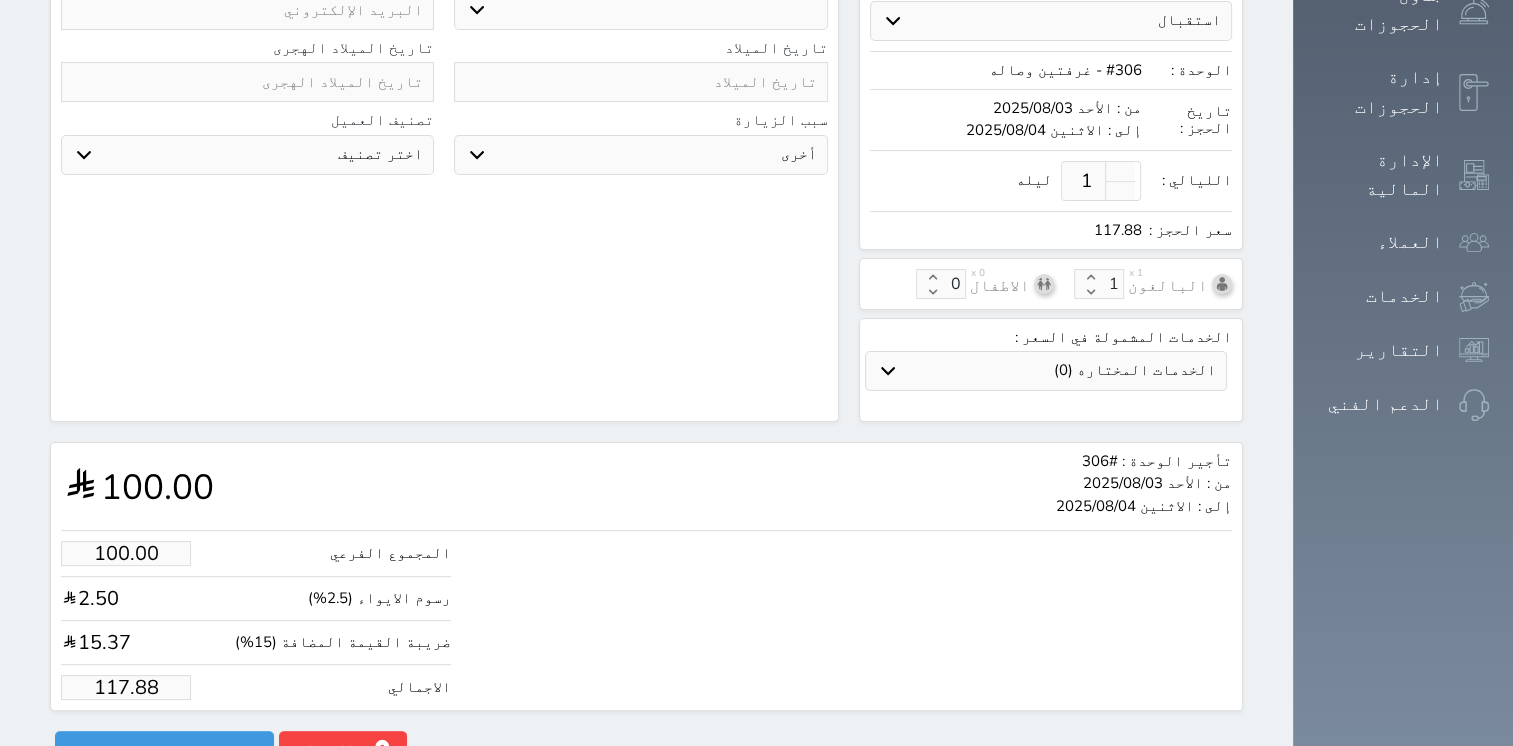 type on "[FIRST] [LAST] [LAST]" 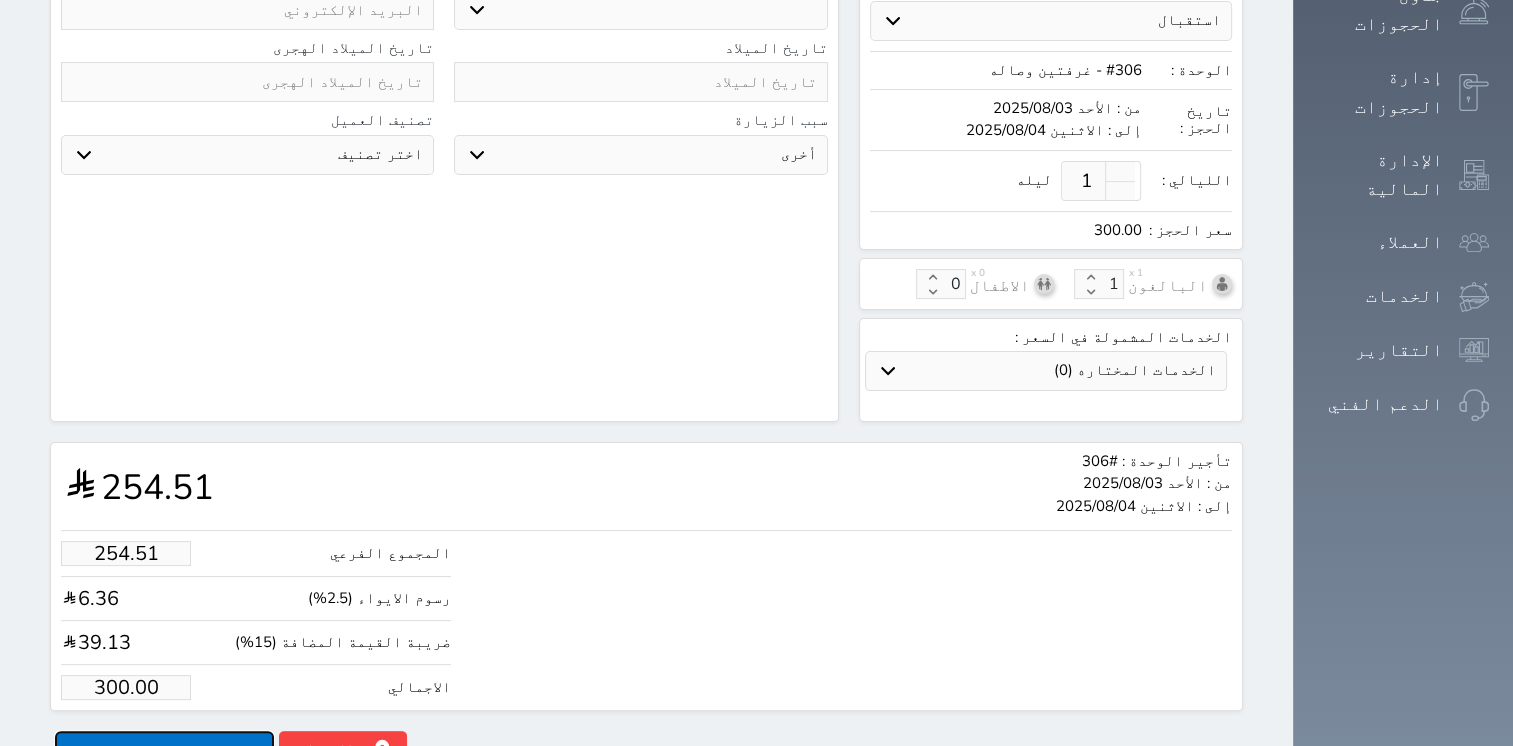 click on "حجز" at bounding box center [164, 748] 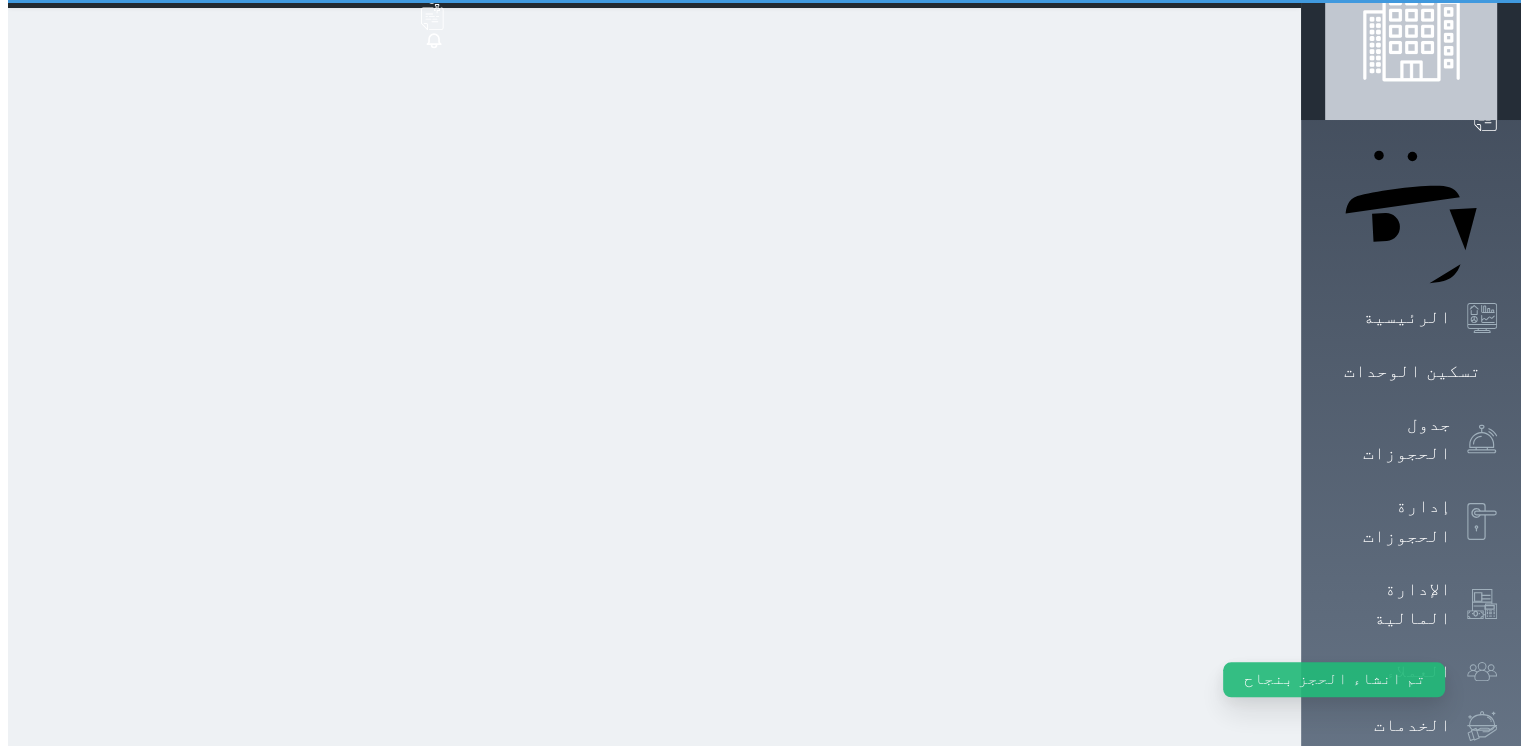 scroll, scrollTop: 0, scrollLeft: 0, axis: both 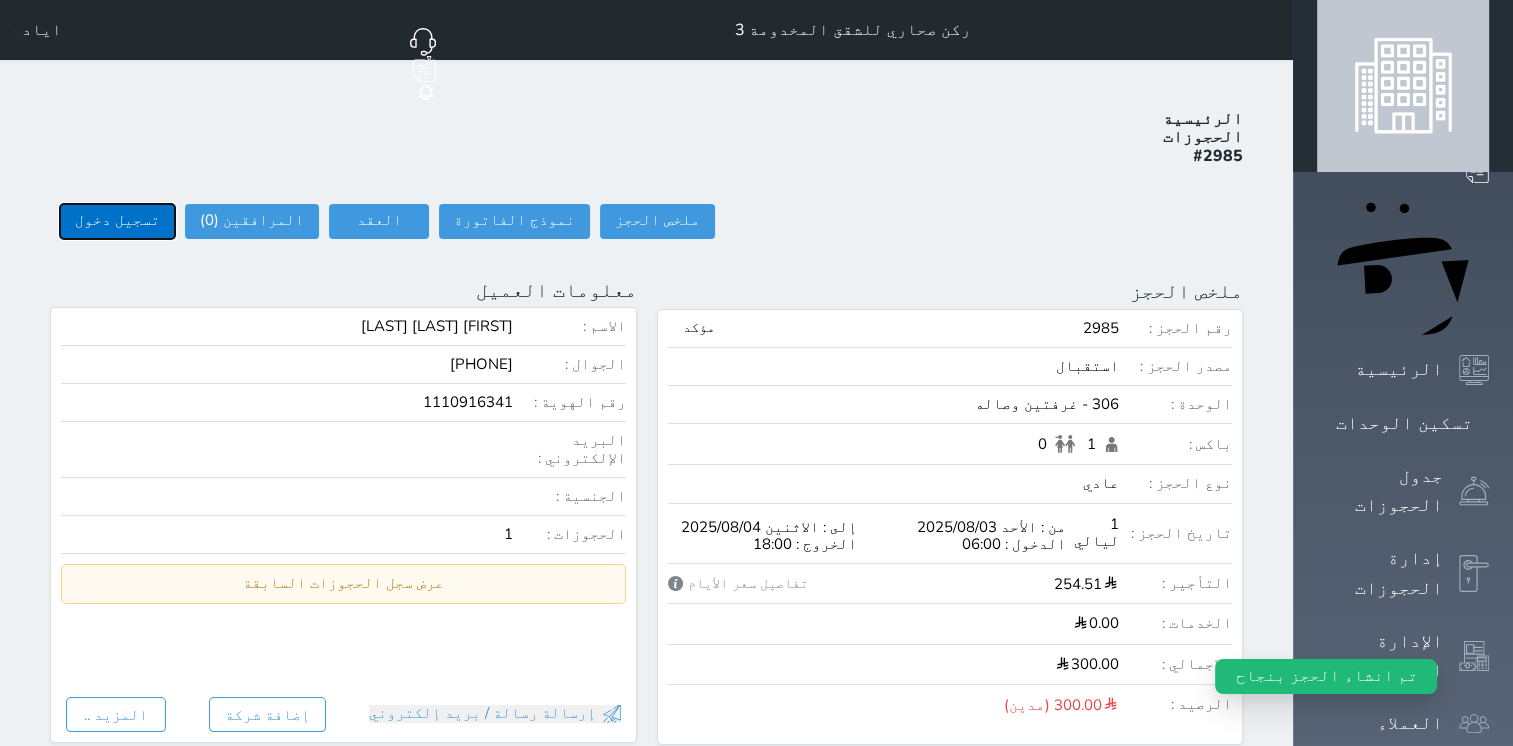 click on "تسجيل دخول" at bounding box center [117, 221] 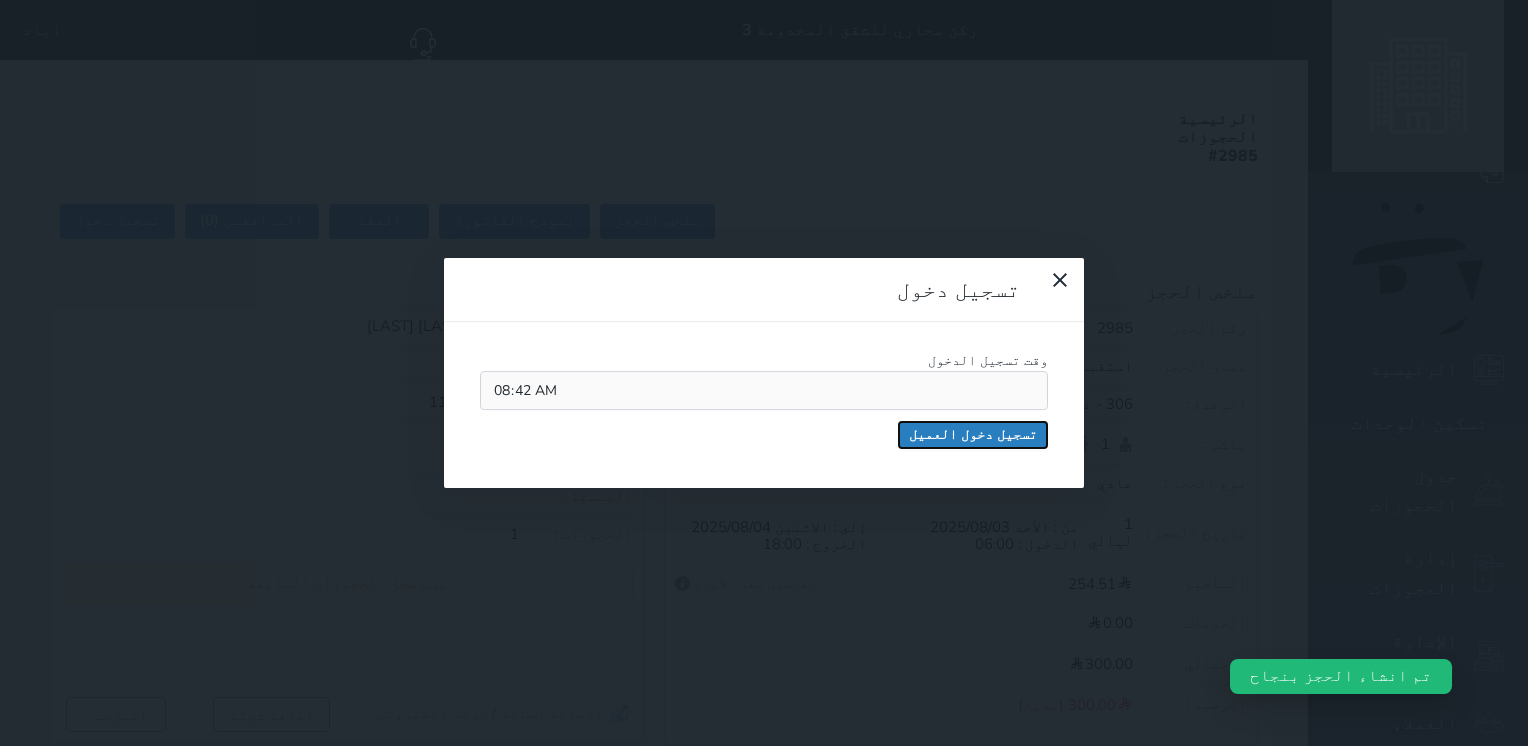 click on "تسجيل دخول العميل" at bounding box center (973, 435) 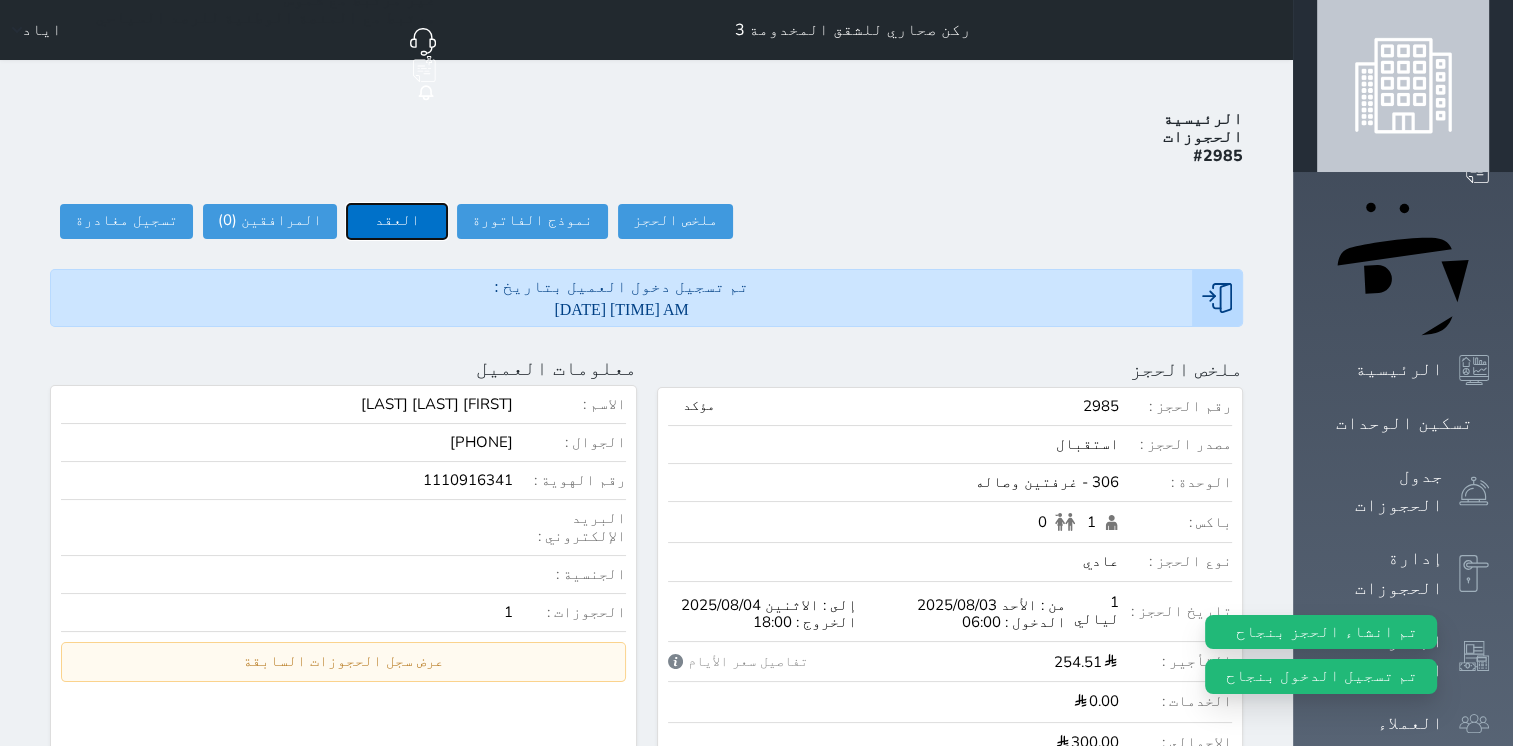 click on "العقد" at bounding box center (397, 221) 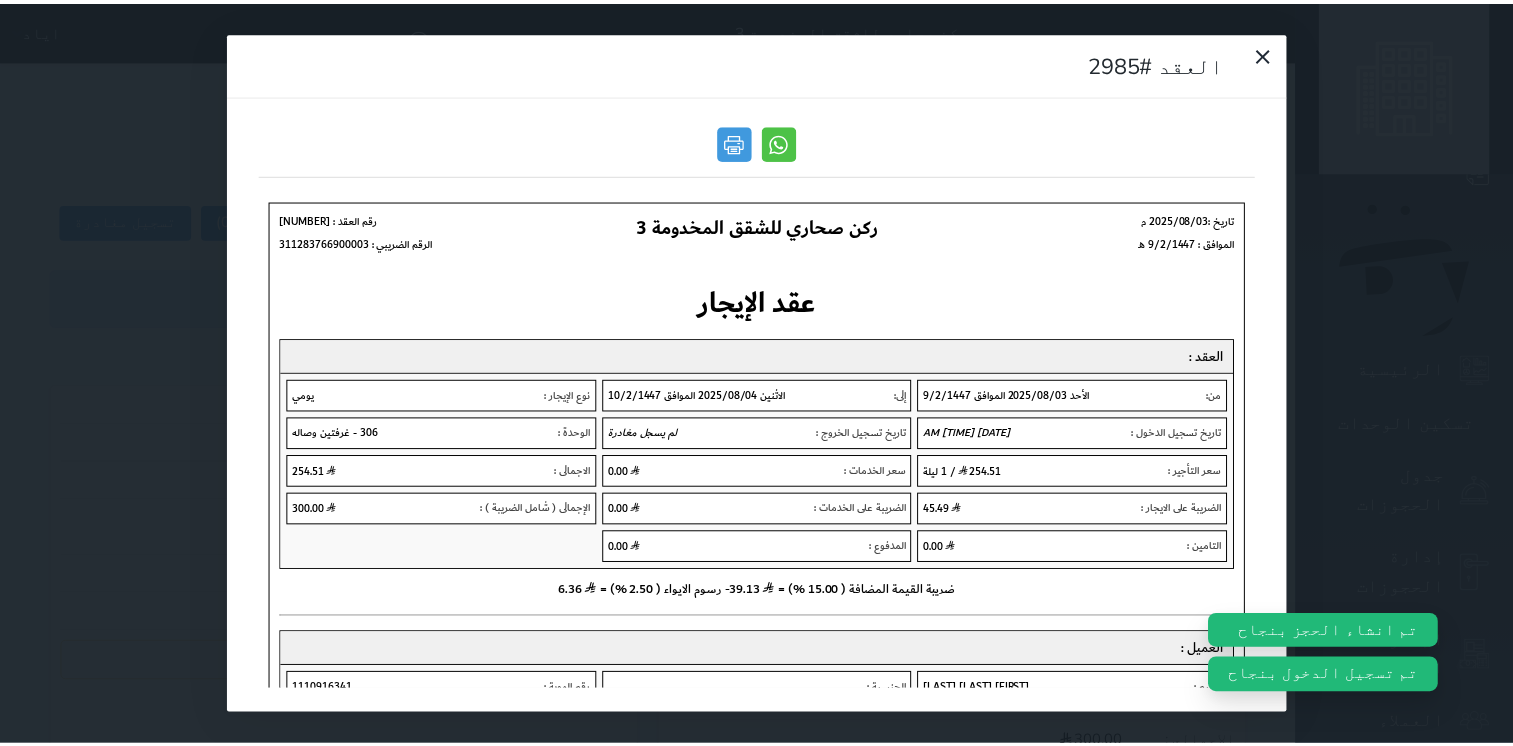 scroll, scrollTop: 0, scrollLeft: 0, axis: both 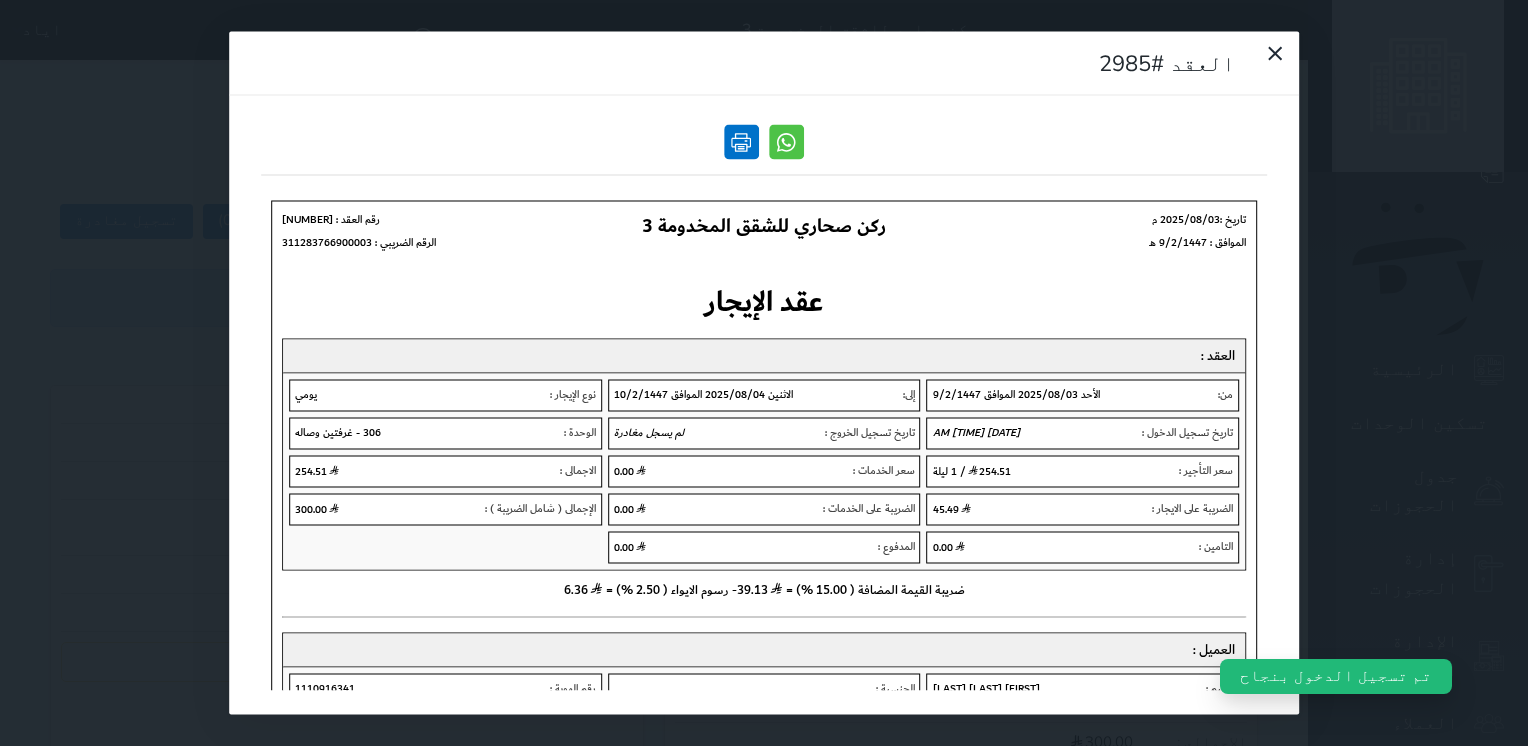 click at bounding box center [741, 142] 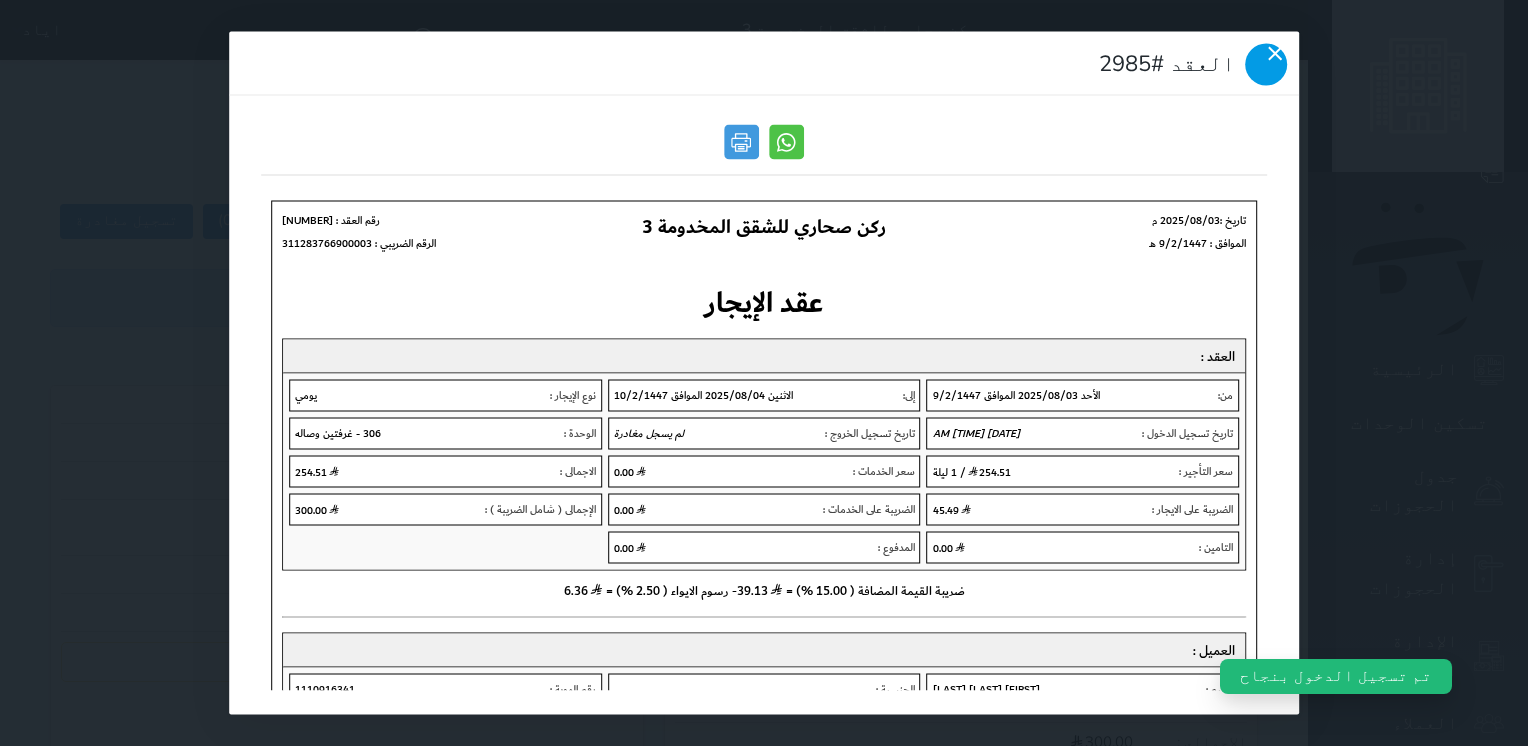 click 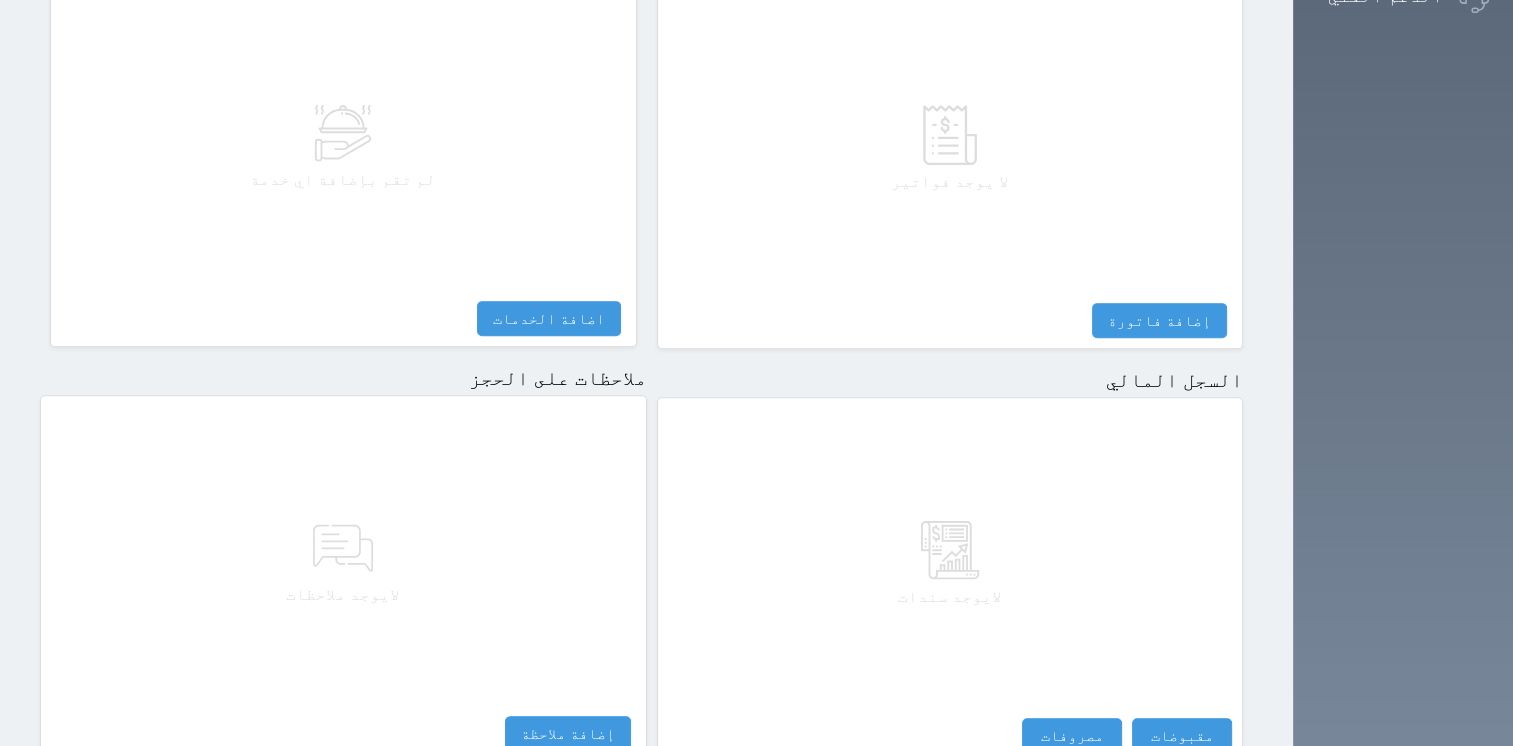 scroll, scrollTop: 976, scrollLeft: 0, axis: vertical 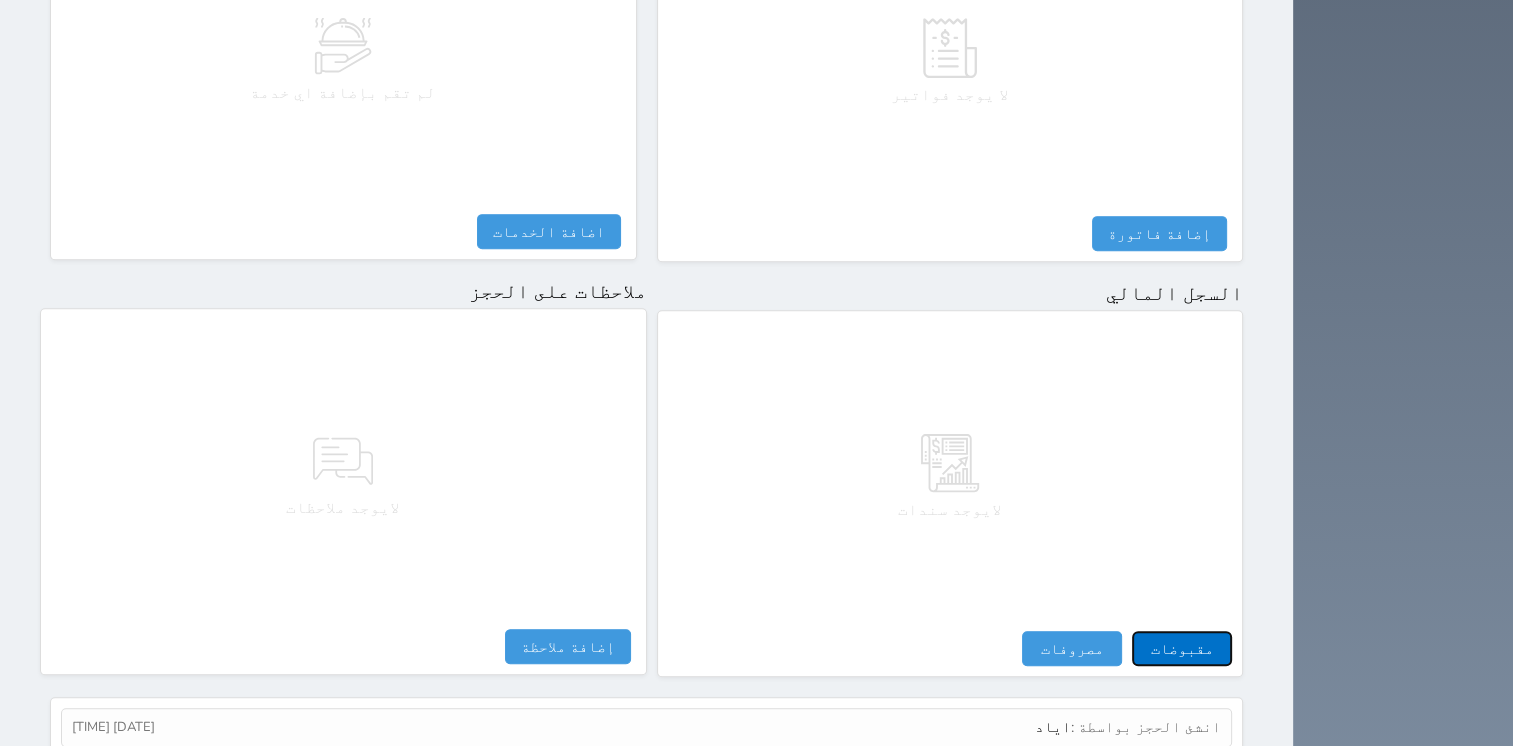click on "مقبوضات" at bounding box center (1182, 648) 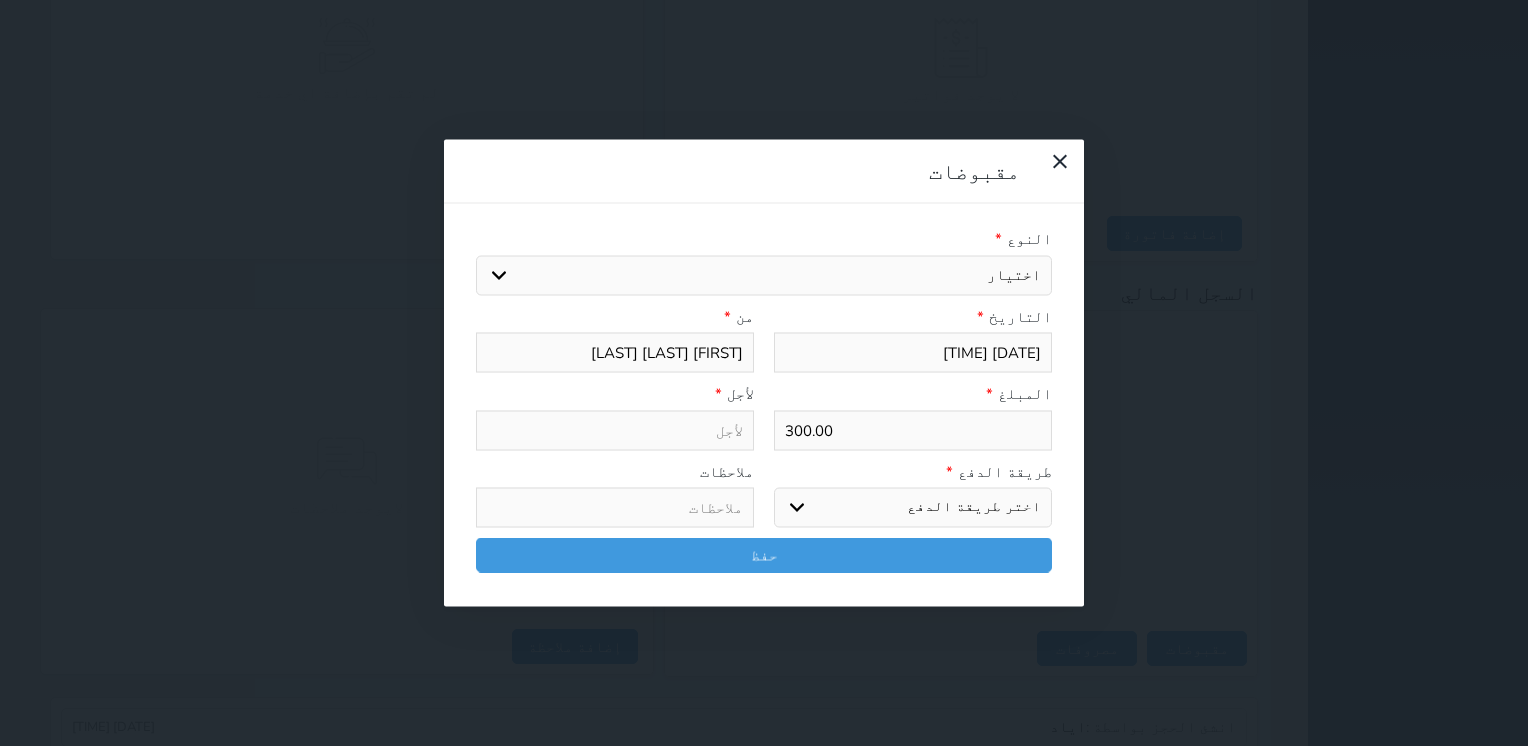 click on "اختيار   مقبوضات عامة قيمة إيجار فواتير تامين عربون لا ينطبق آخر مغسلة واي فاي - الإنترنت مواقف السيارات طعام الأغذية والمشروبات مشروبات المشروبات الباردة المشروبات الساخنة الإفطار غداء عشاء مخبز و كعك حمام سباحة الصالة الرياضية سبا و خدمات الجمال اختيار وإسقاط (خدمات النقل) ميني بار كابل - تلفزيون سرير إضافي تصفيف الشعر التسوق خدمات الجولات السياحية المنظمة خدمات الدليل السياحي" at bounding box center [764, 275] 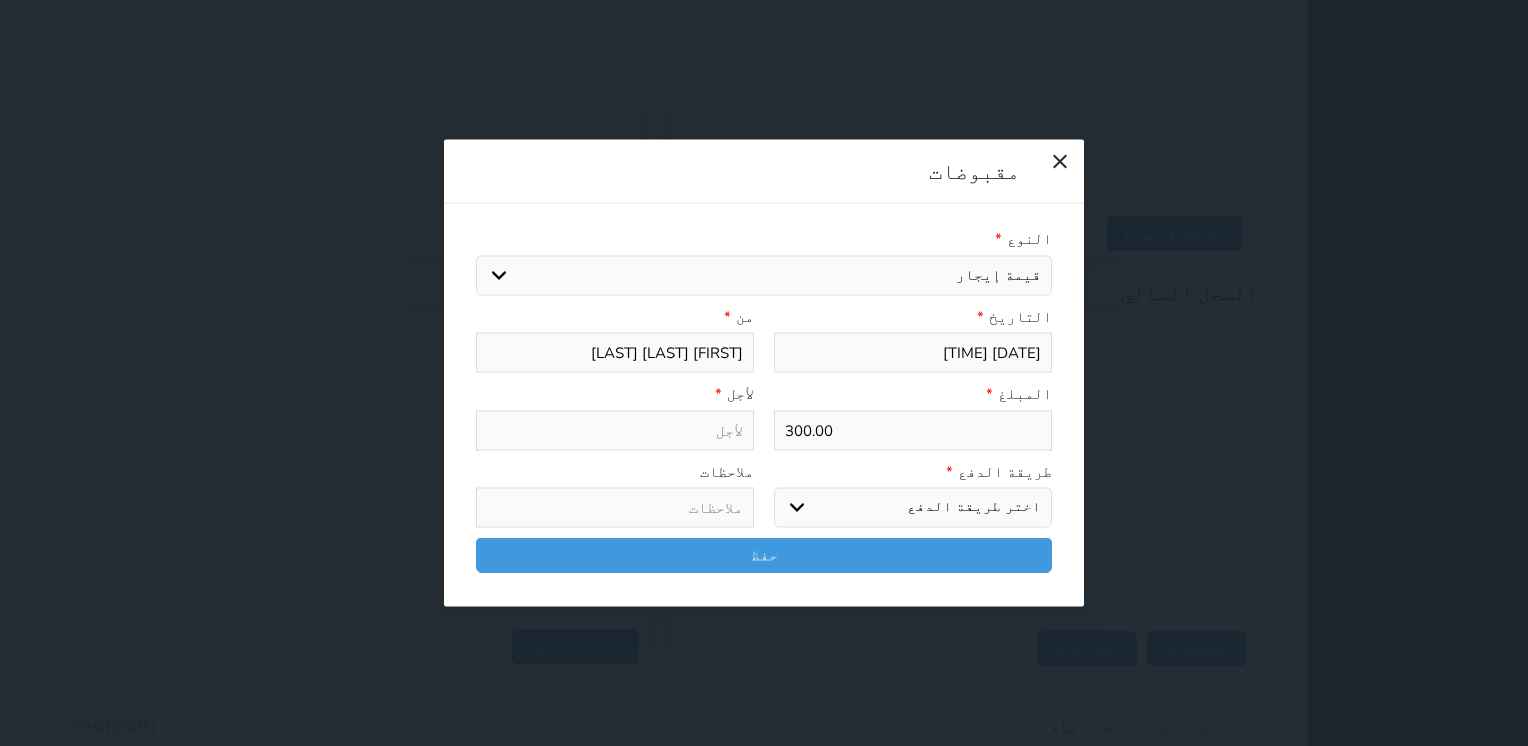 click on "اختيار   مقبوضات عامة قيمة إيجار فواتير تامين عربون لا ينطبق آخر مغسلة واي فاي - الإنترنت مواقف السيارات طعام الأغذية والمشروبات مشروبات المشروبات الباردة المشروبات الساخنة الإفطار غداء عشاء مخبز و كعك حمام سباحة الصالة الرياضية سبا و خدمات الجمال اختيار وإسقاط (خدمات النقل) ميني بار كابل - تلفزيون سرير إضافي تصفيف الشعر التسوق خدمات الجولات السياحية المنظمة خدمات الدليل السياحي" at bounding box center [764, 275] 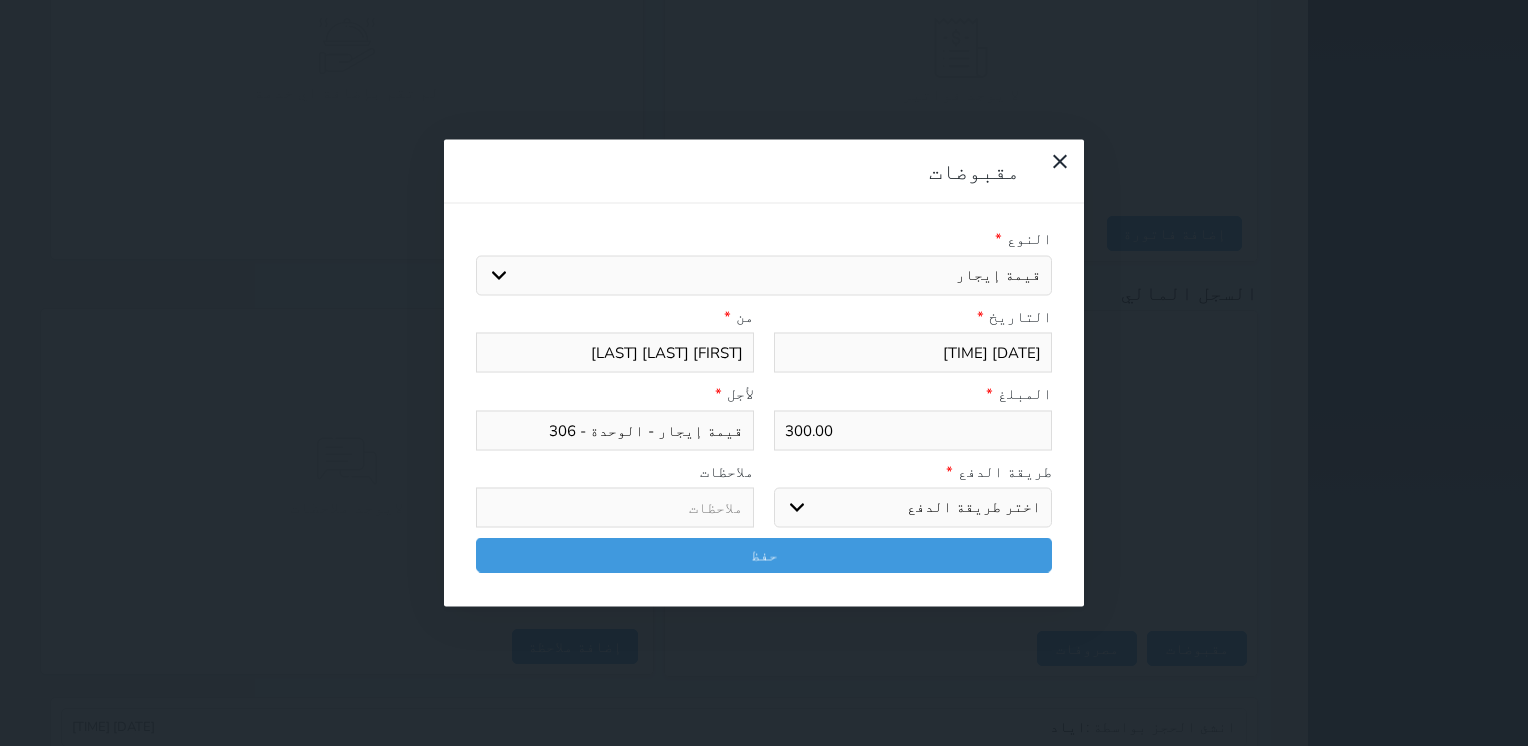 click on "اختر طريقة الدفع   دفع نقدى   تحويل بنكى   مدى   بطاقة ائتمان   آجل" at bounding box center (913, 508) 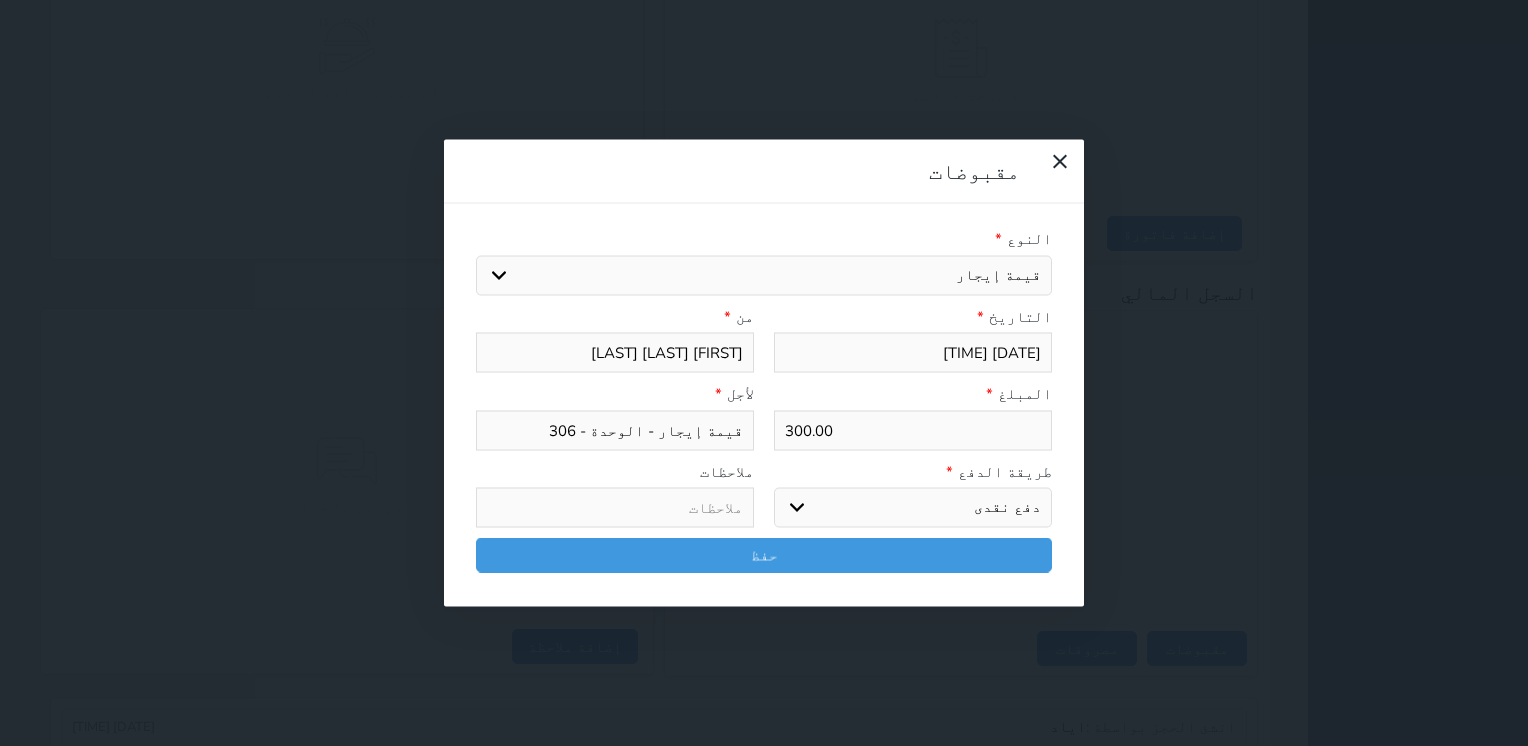 click on "اختر طريقة الدفع   دفع نقدى   تحويل بنكى   مدى   بطاقة ائتمان   آجل" at bounding box center [913, 508] 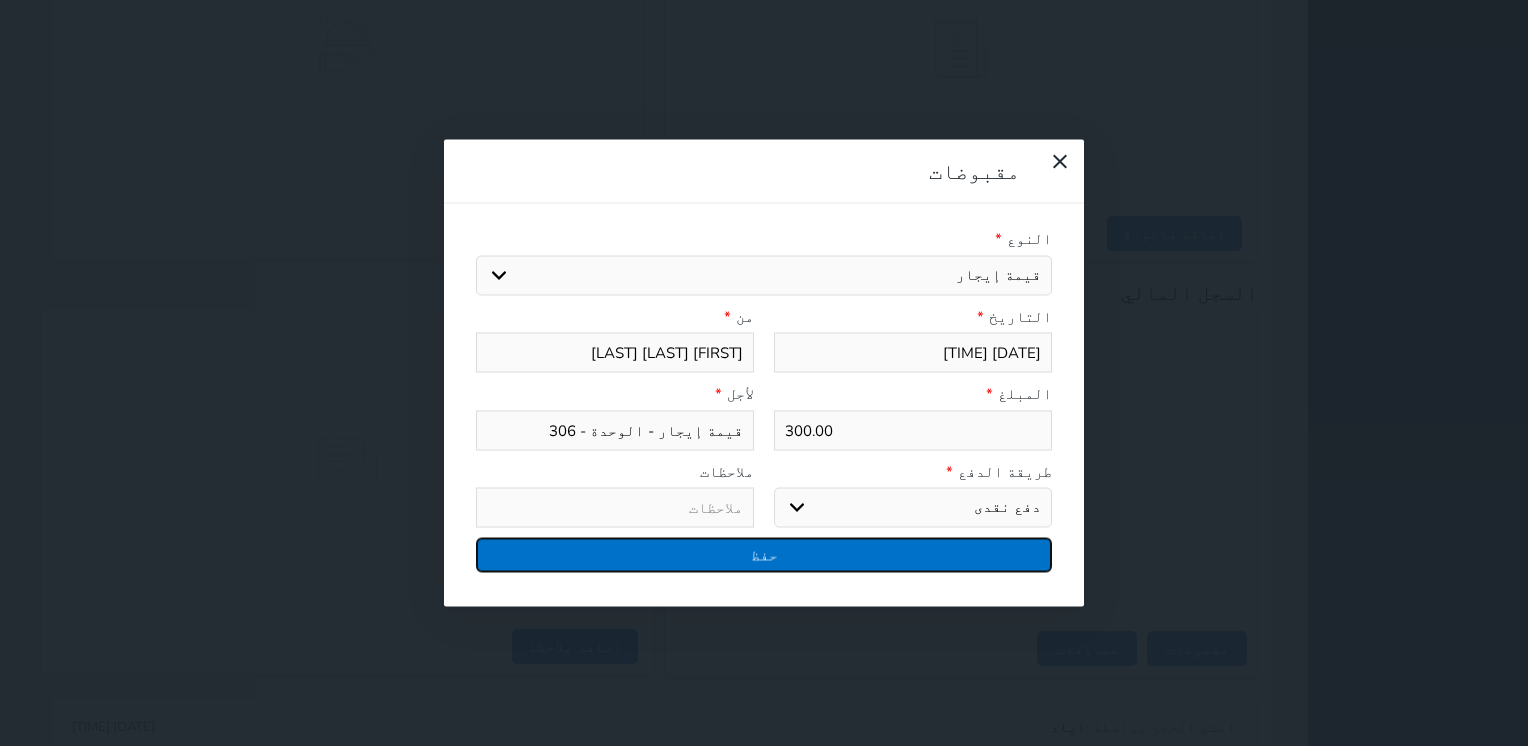 click on "حفظ" at bounding box center [764, 555] 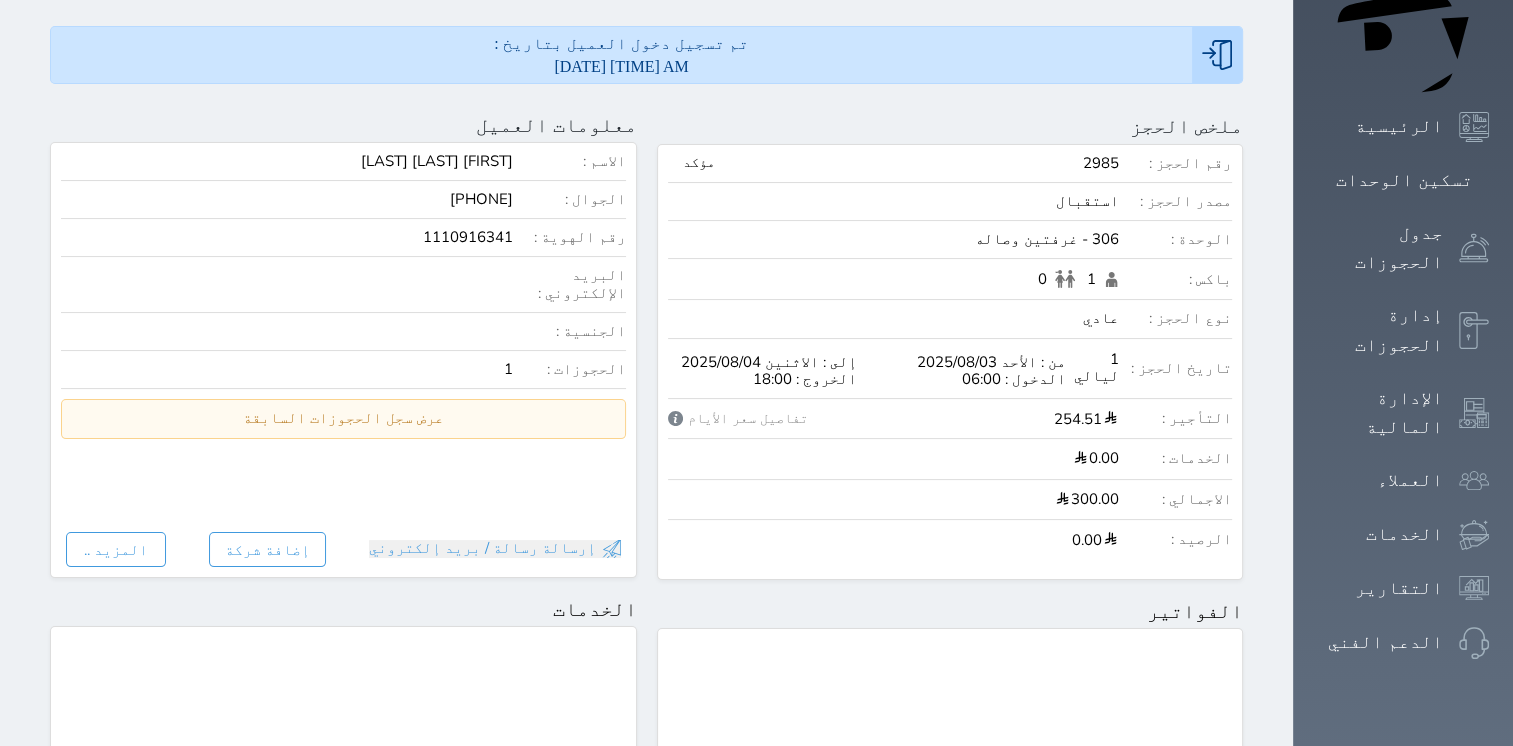 scroll, scrollTop: 0, scrollLeft: 0, axis: both 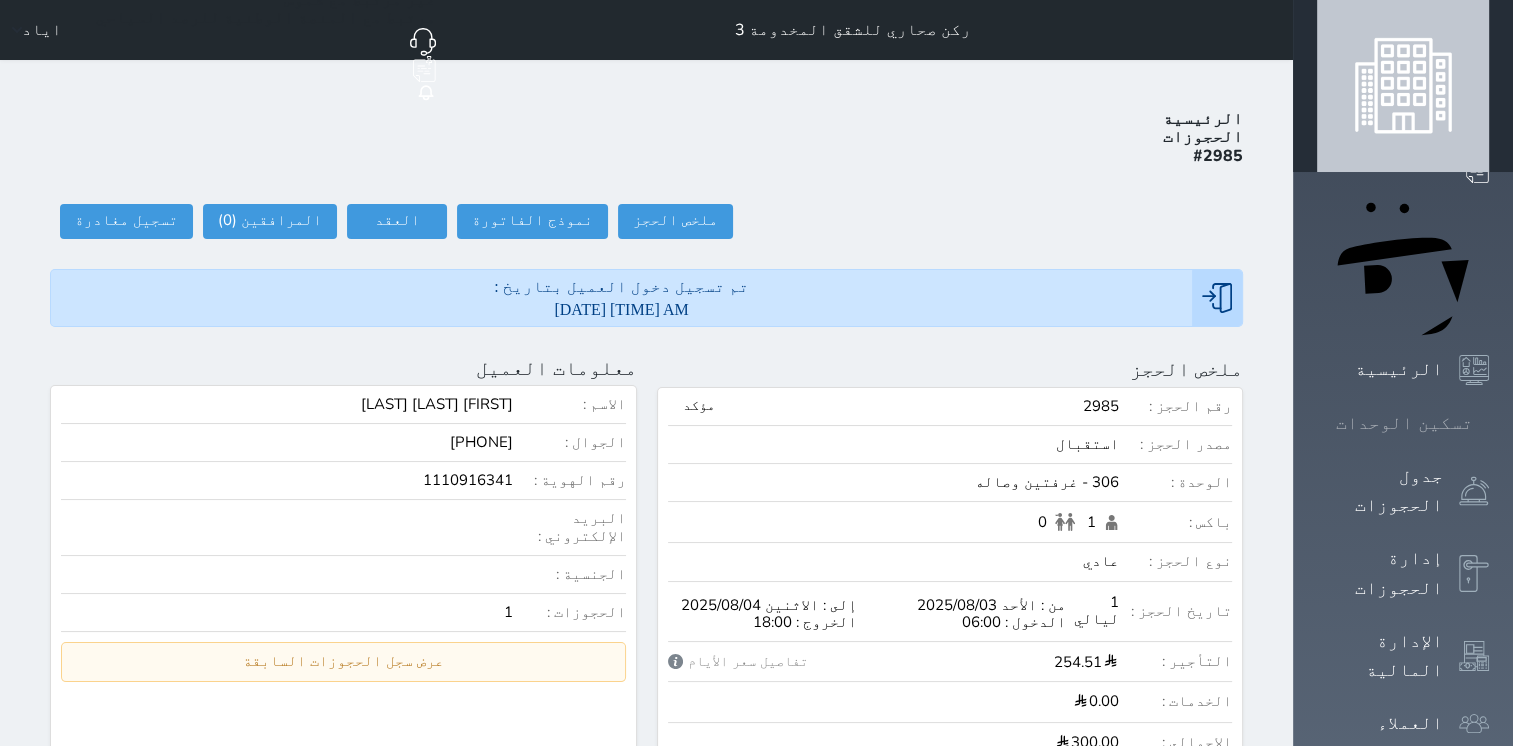 click at bounding box center (1489, 423) 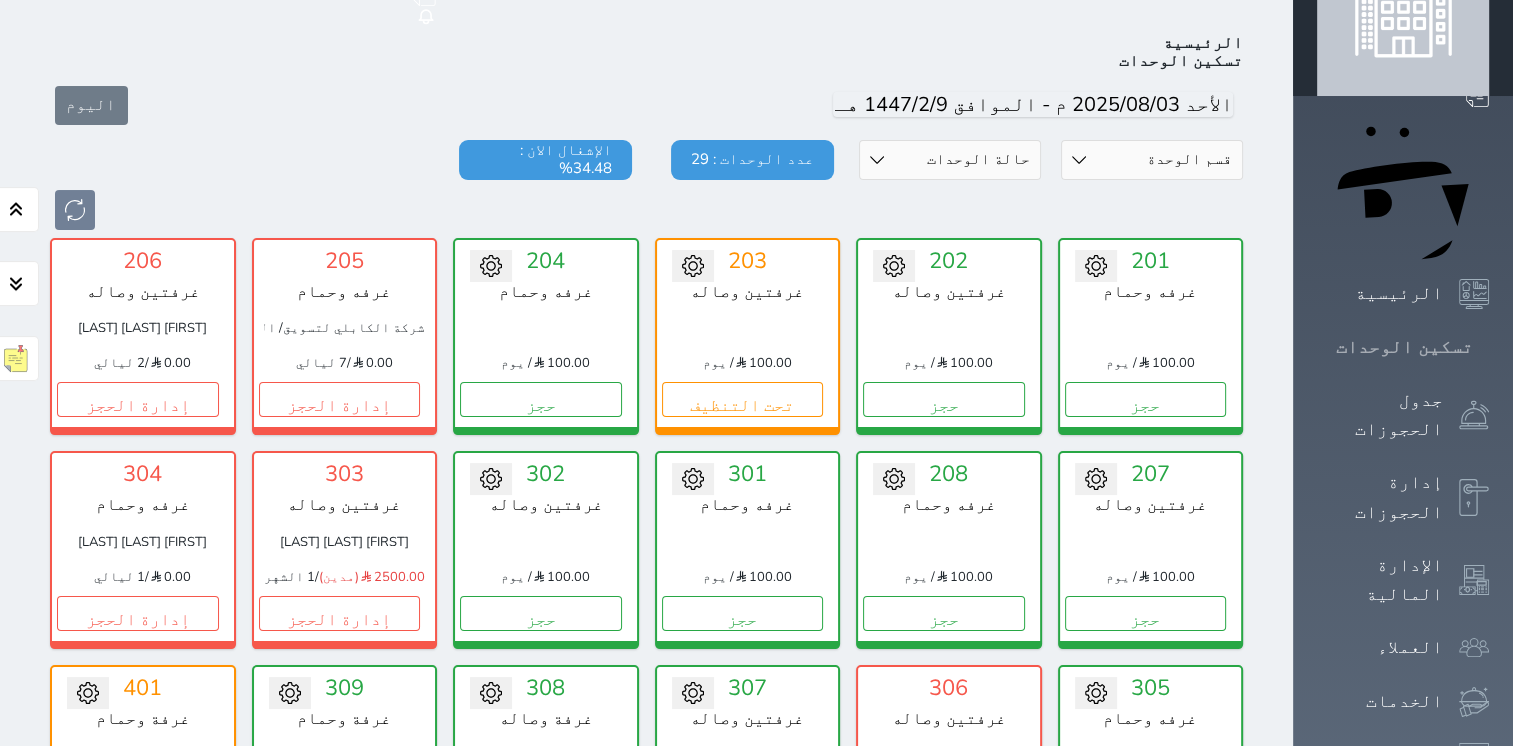 scroll, scrollTop: 78, scrollLeft: 0, axis: vertical 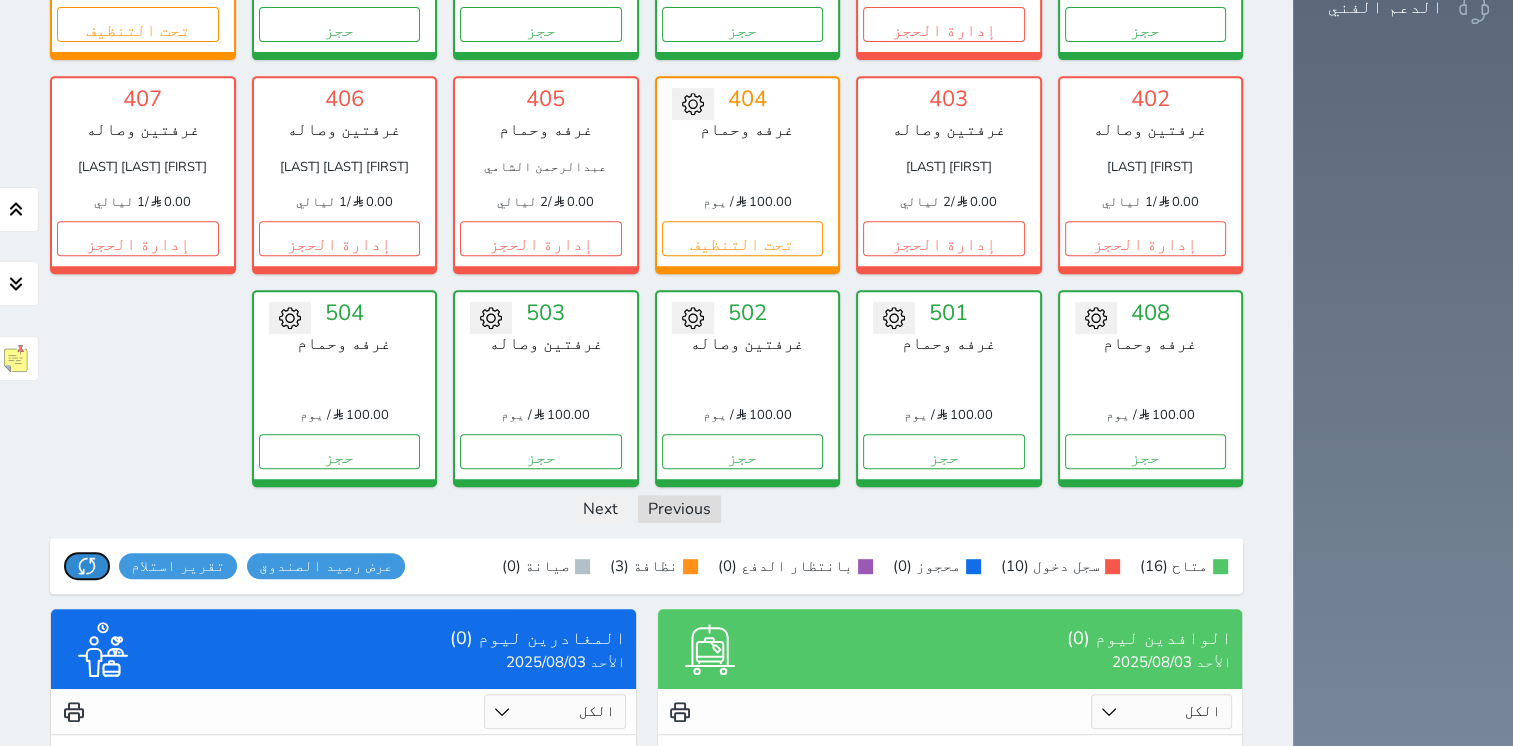 click 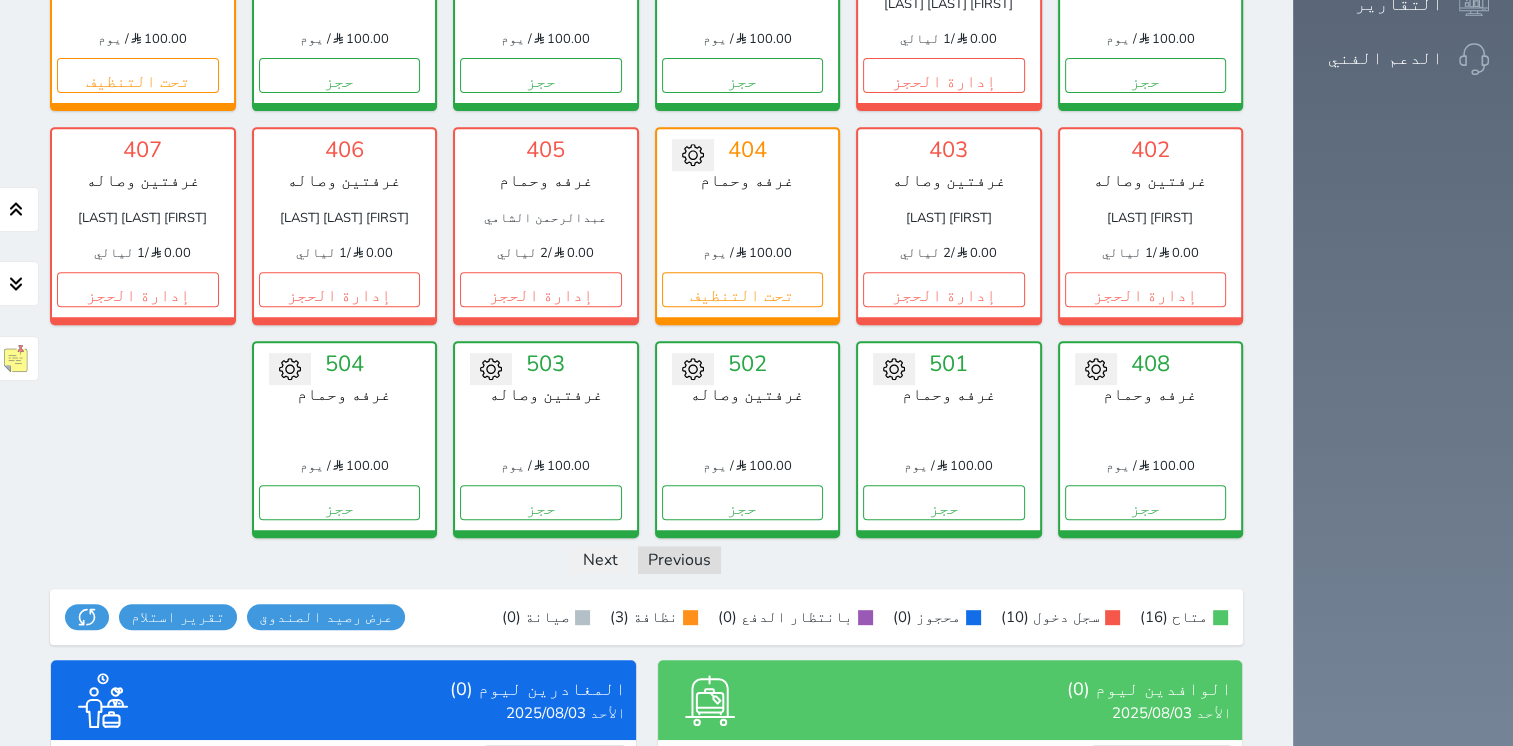 scroll, scrollTop: 878, scrollLeft: 0, axis: vertical 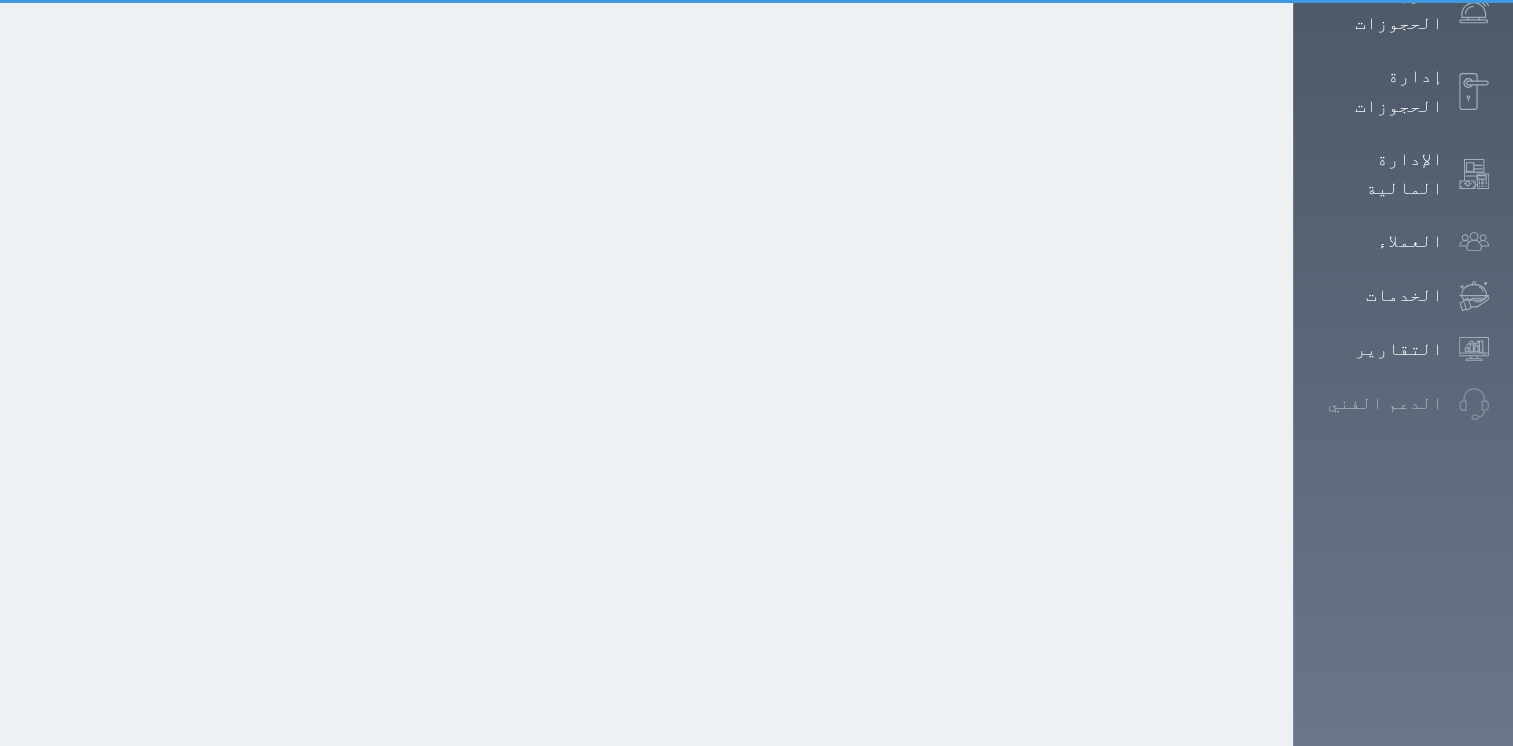 select on "1" 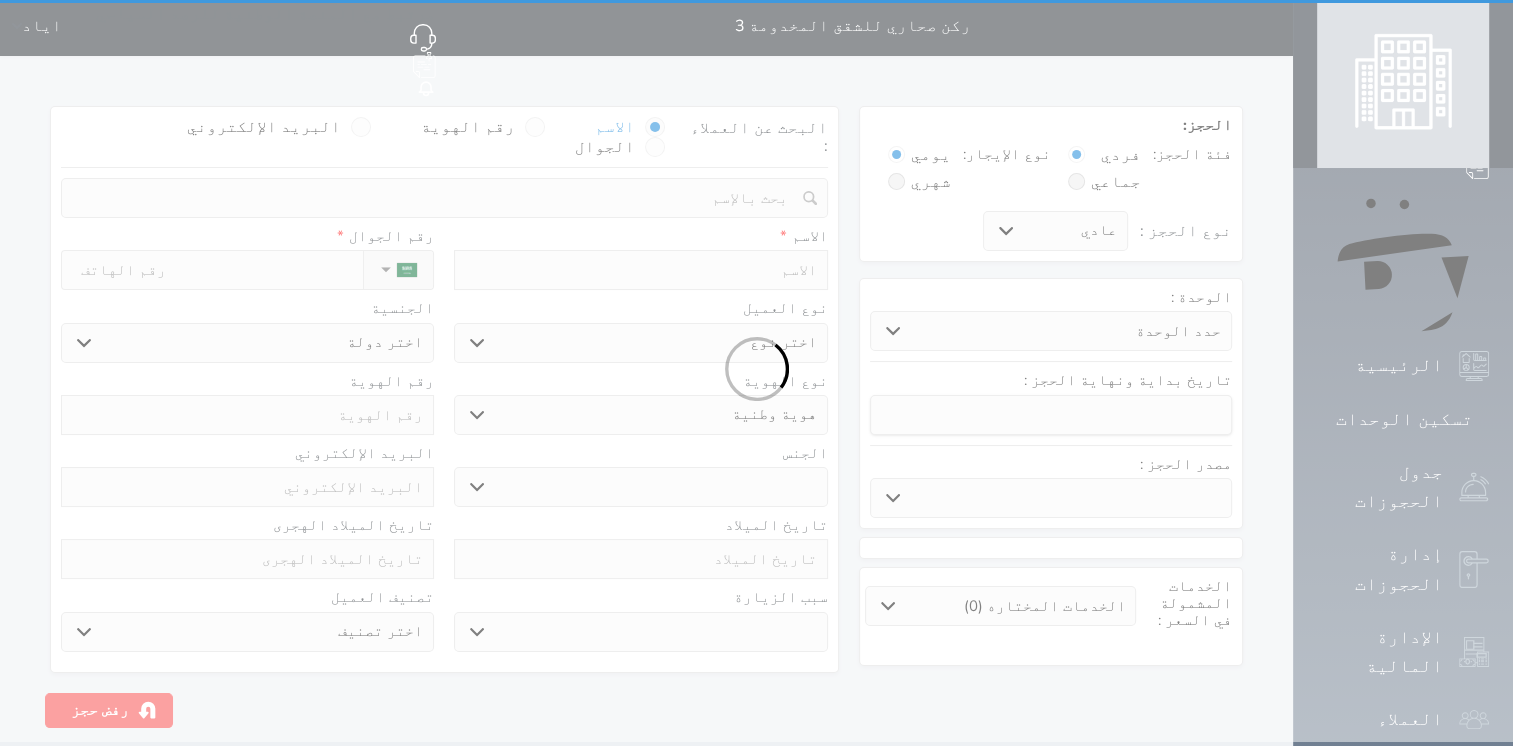 scroll, scrollTop: 0, scrollLeft: 0, axis: both 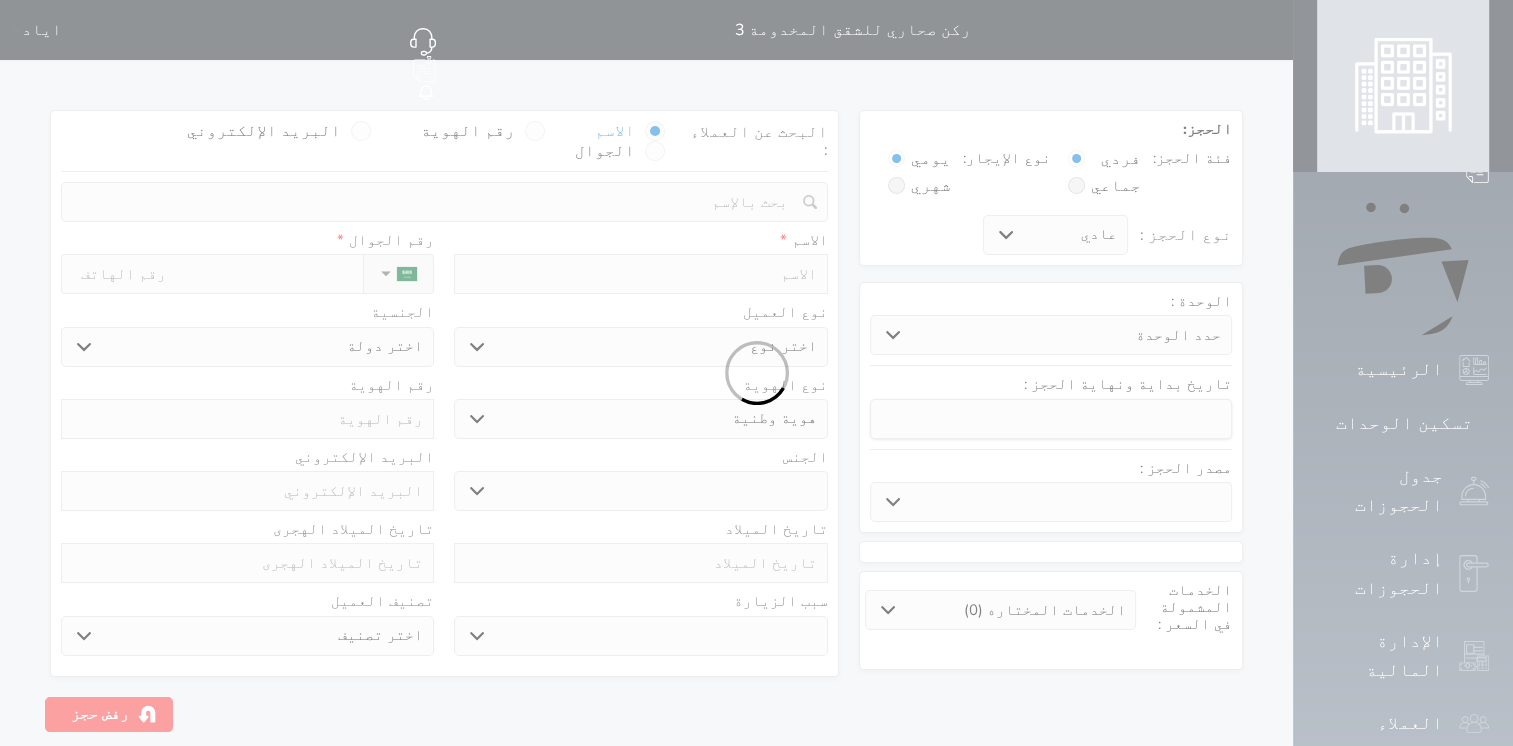 select 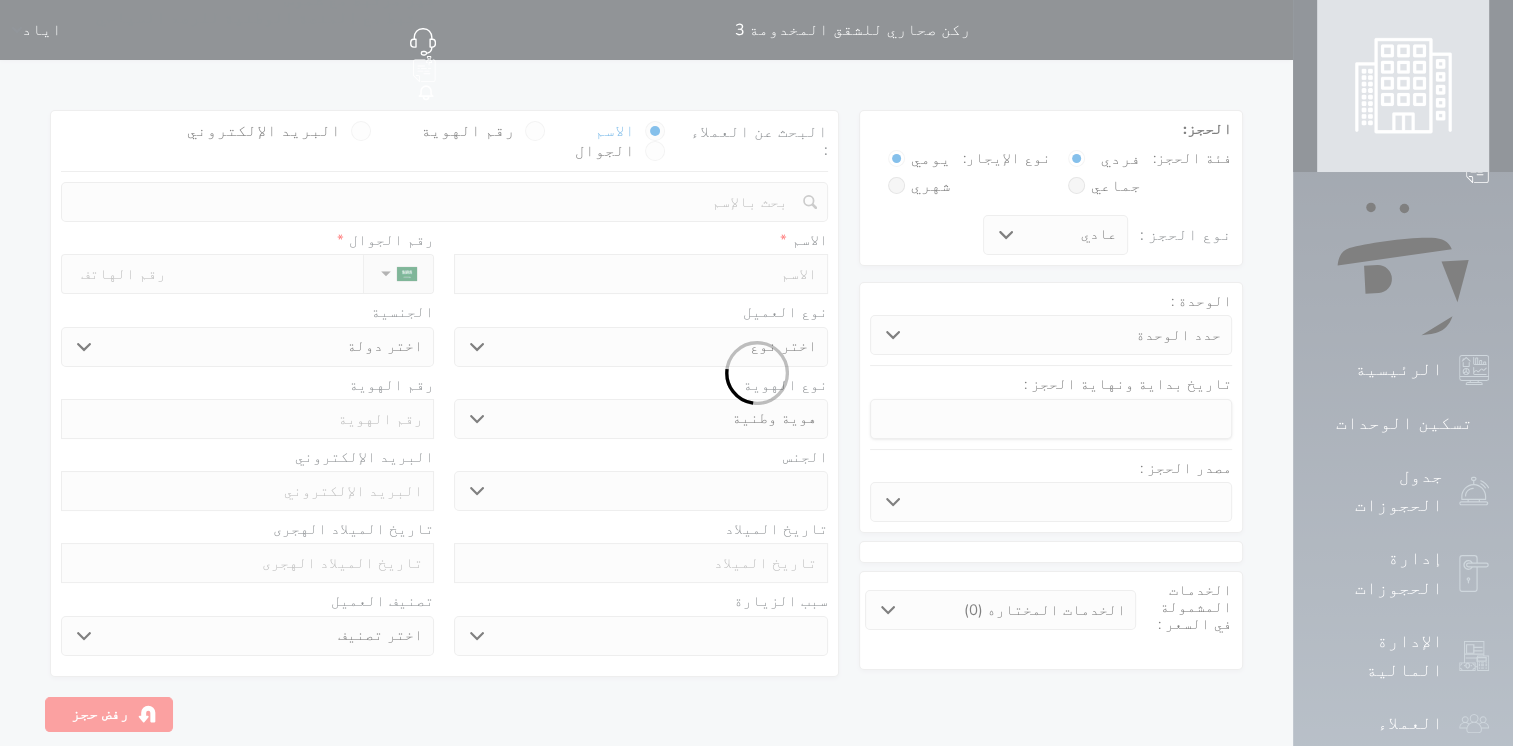 select 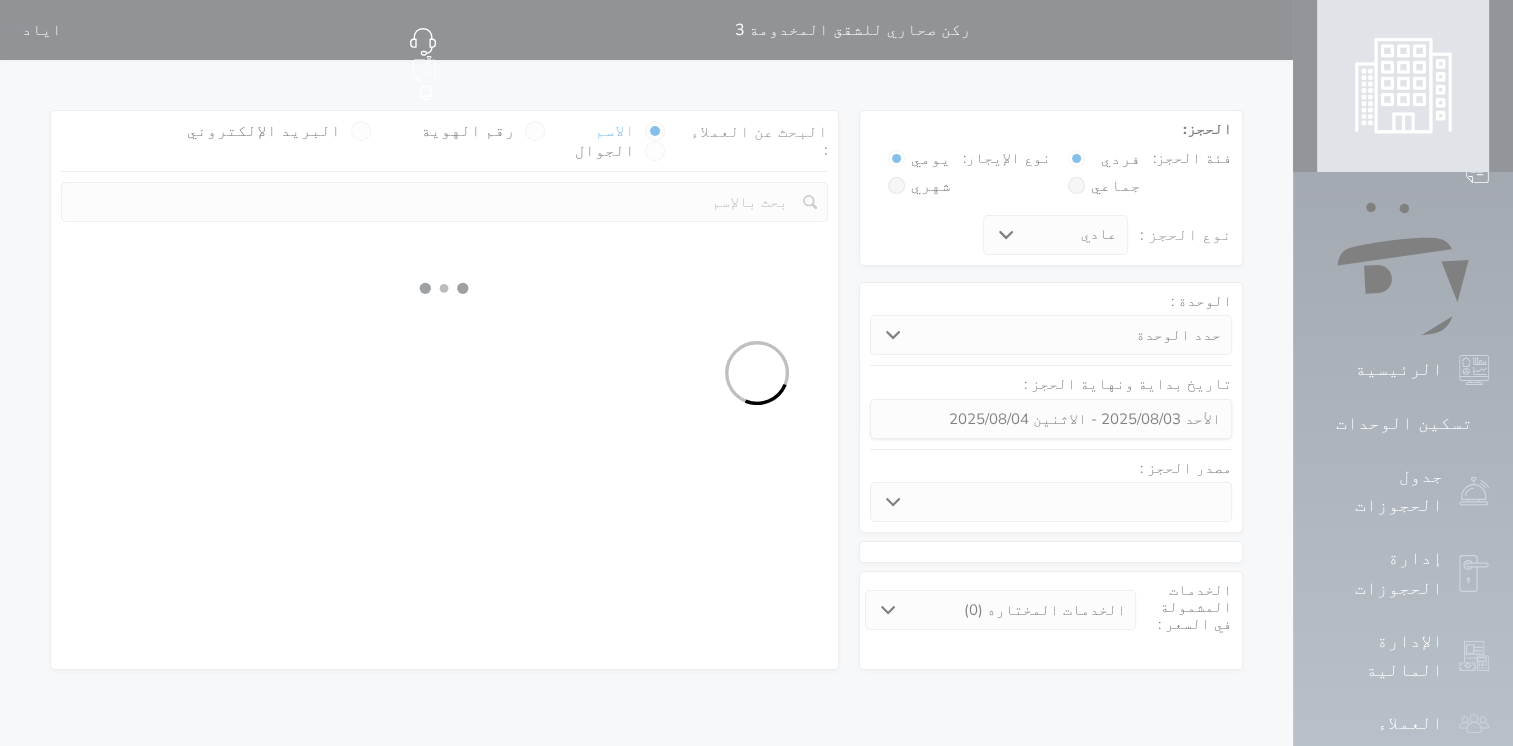 select 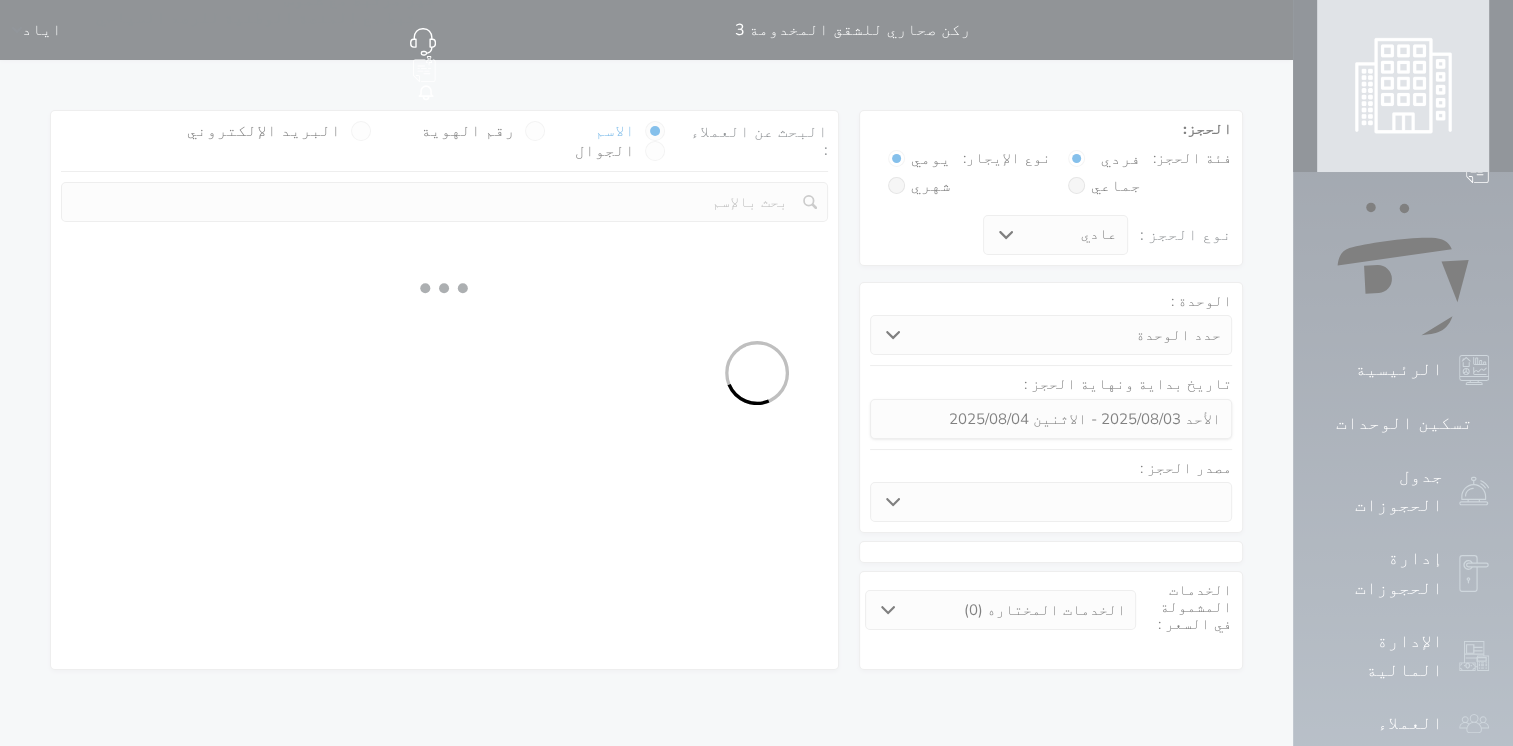 select on "1" 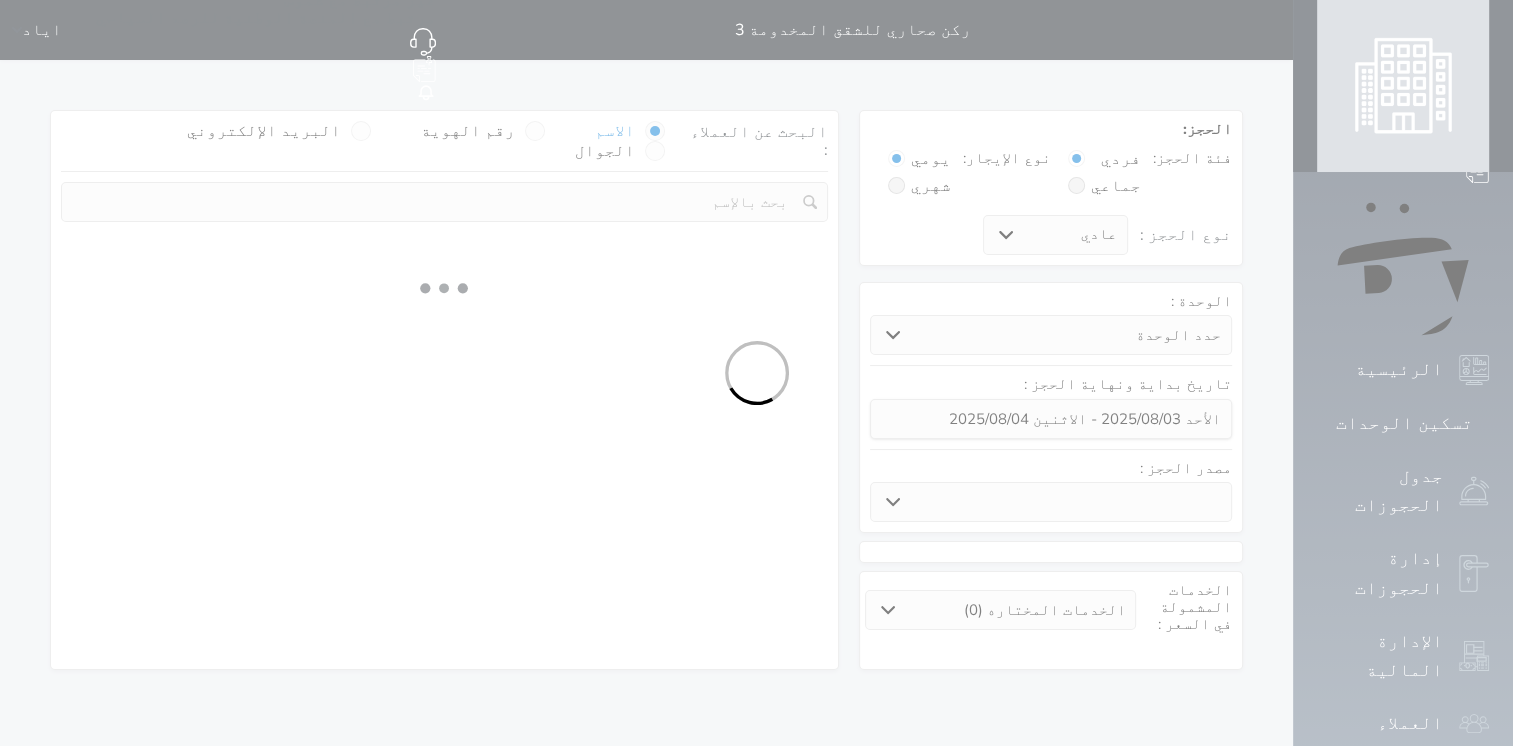 select on "113" 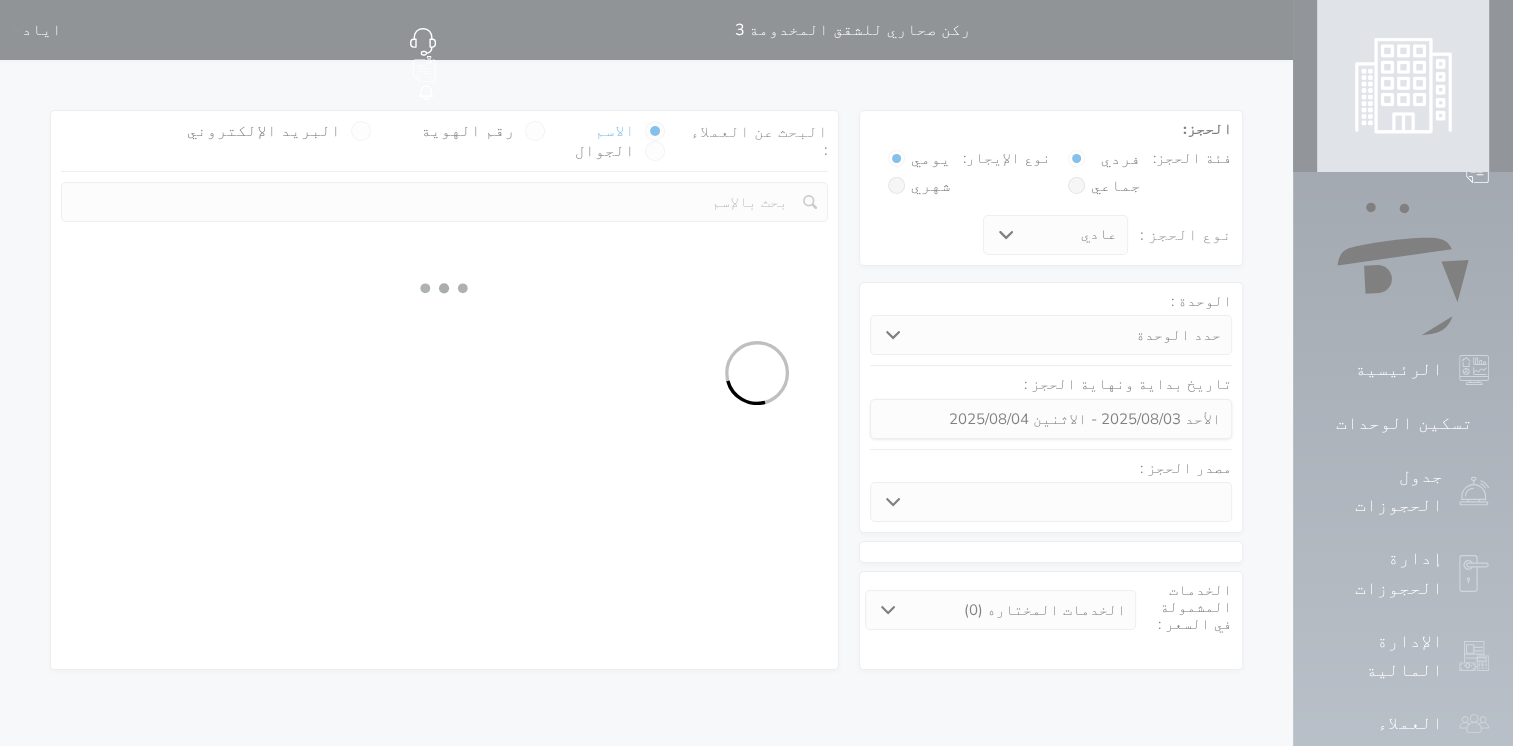 select on "1" 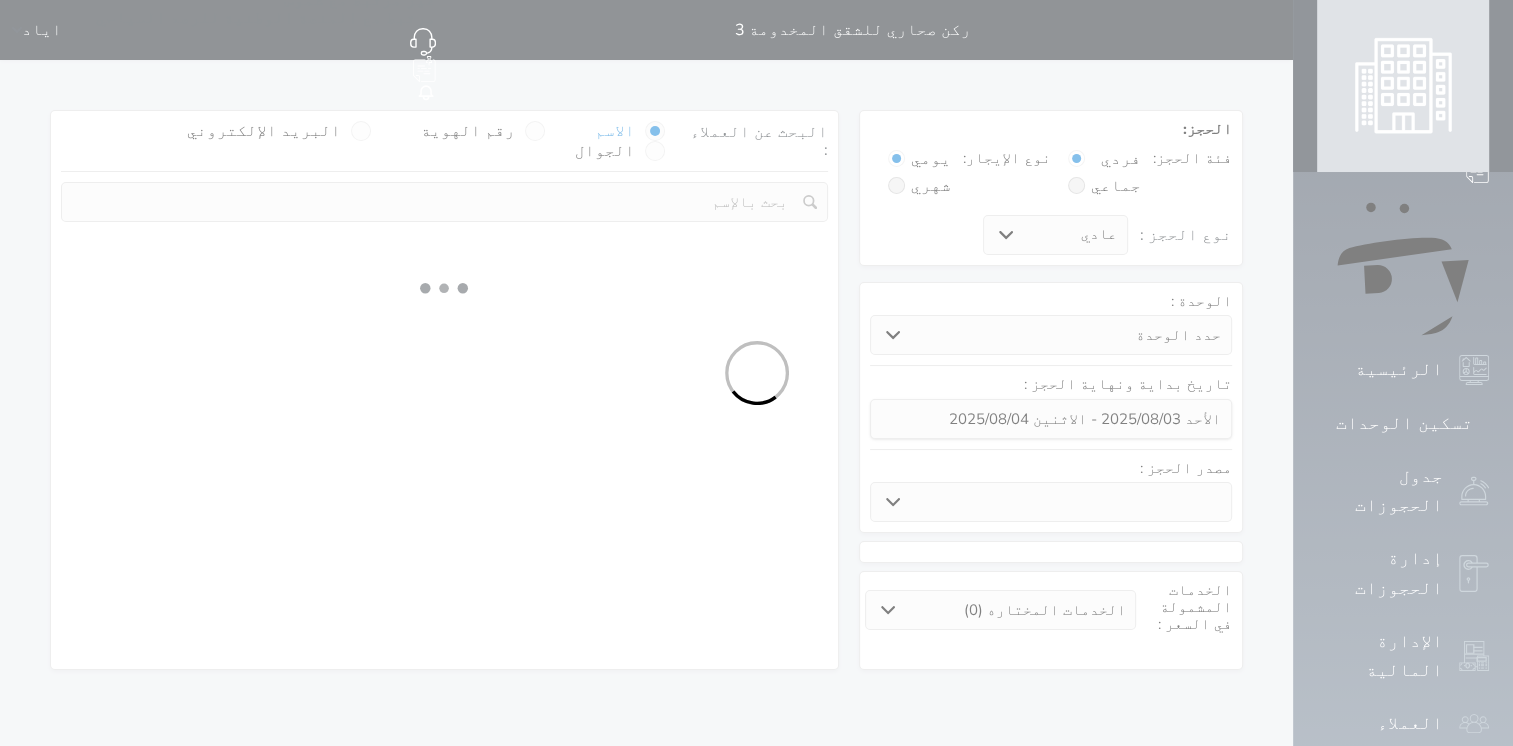 select 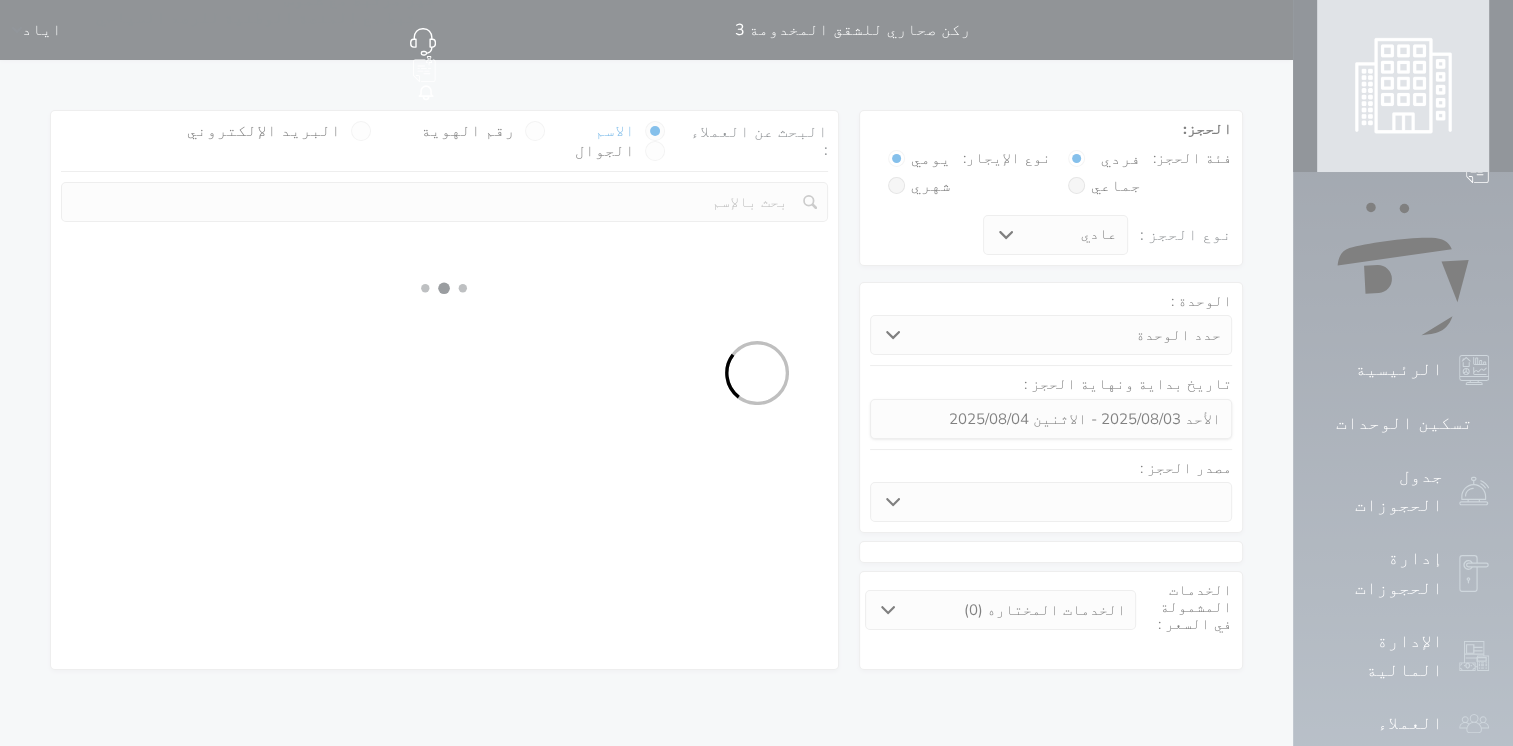 select on "7" 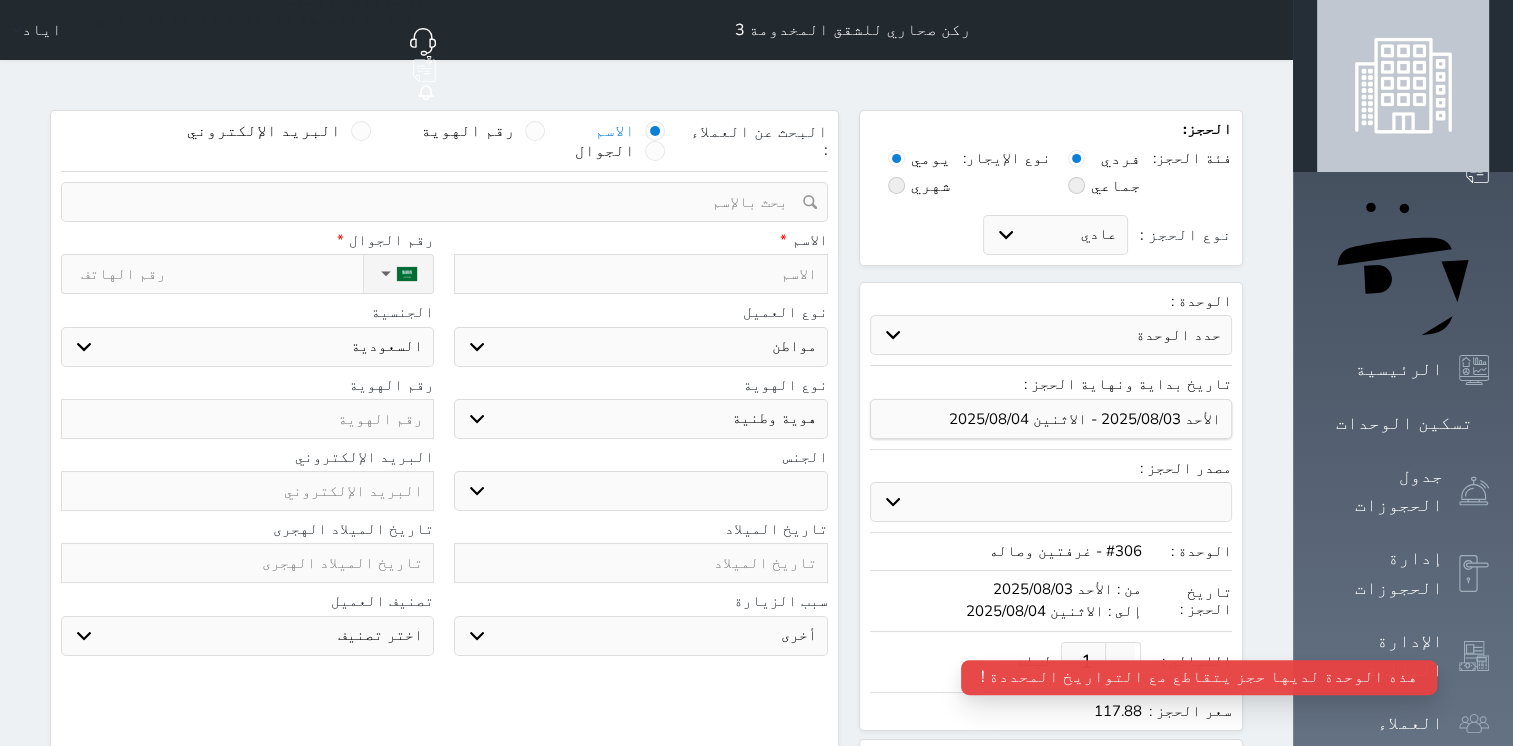 select 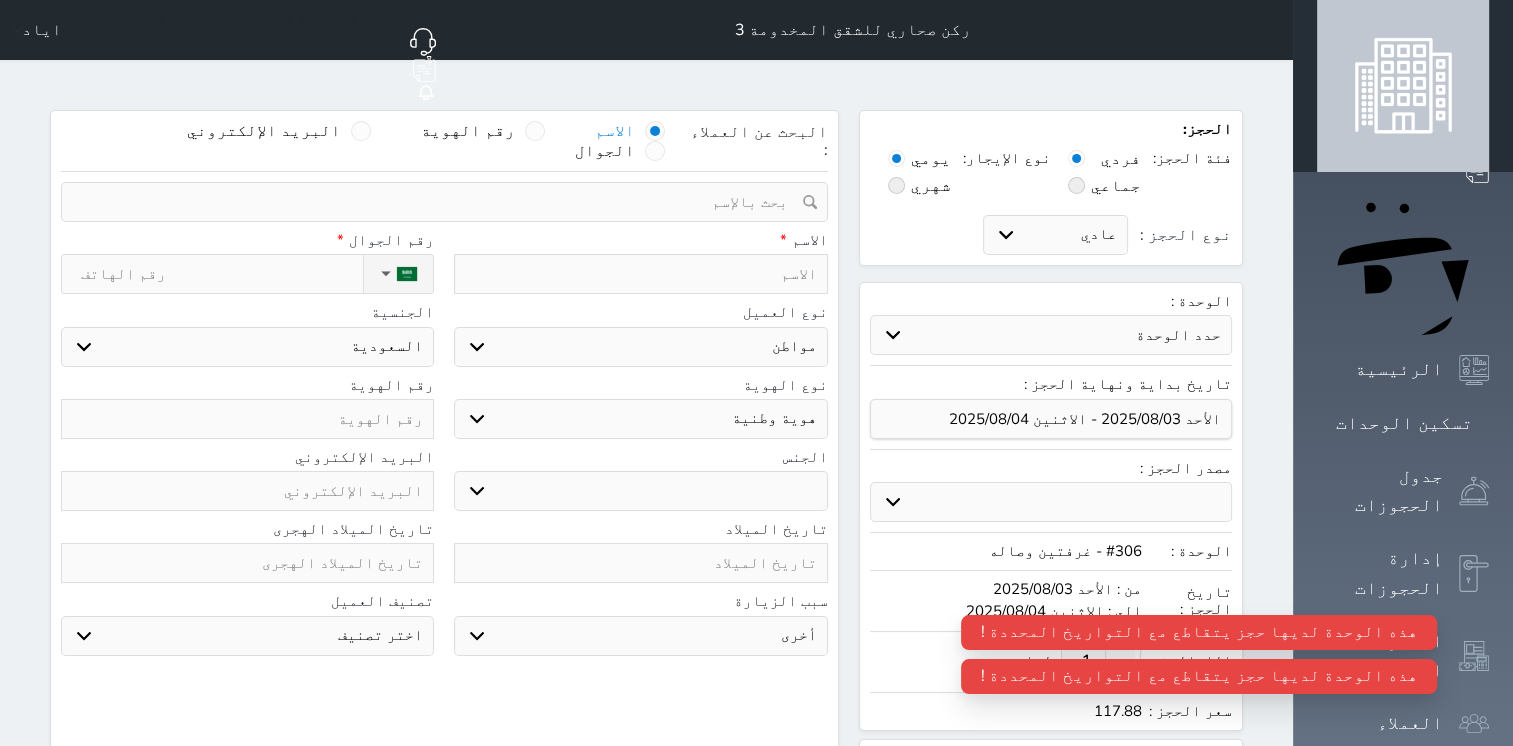 select 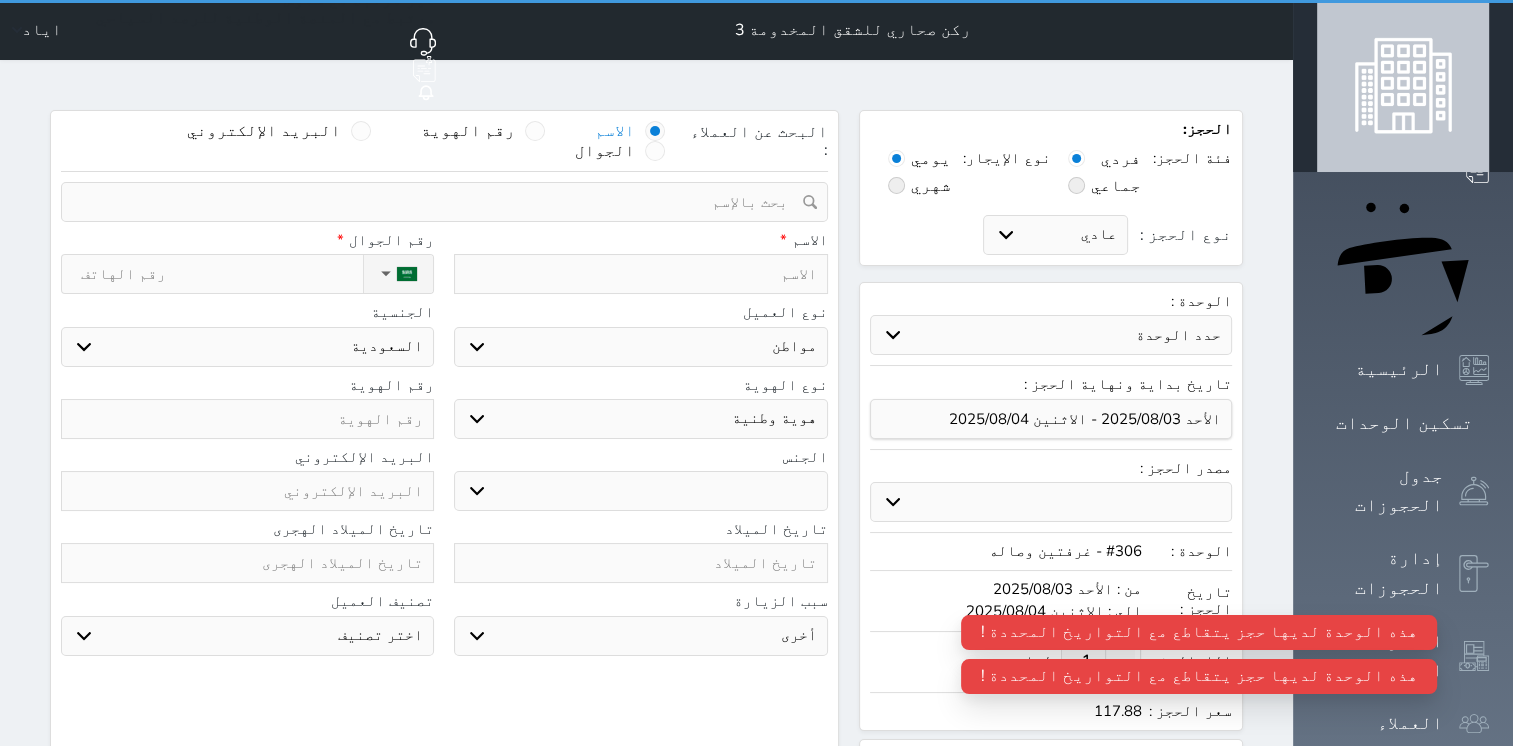 select 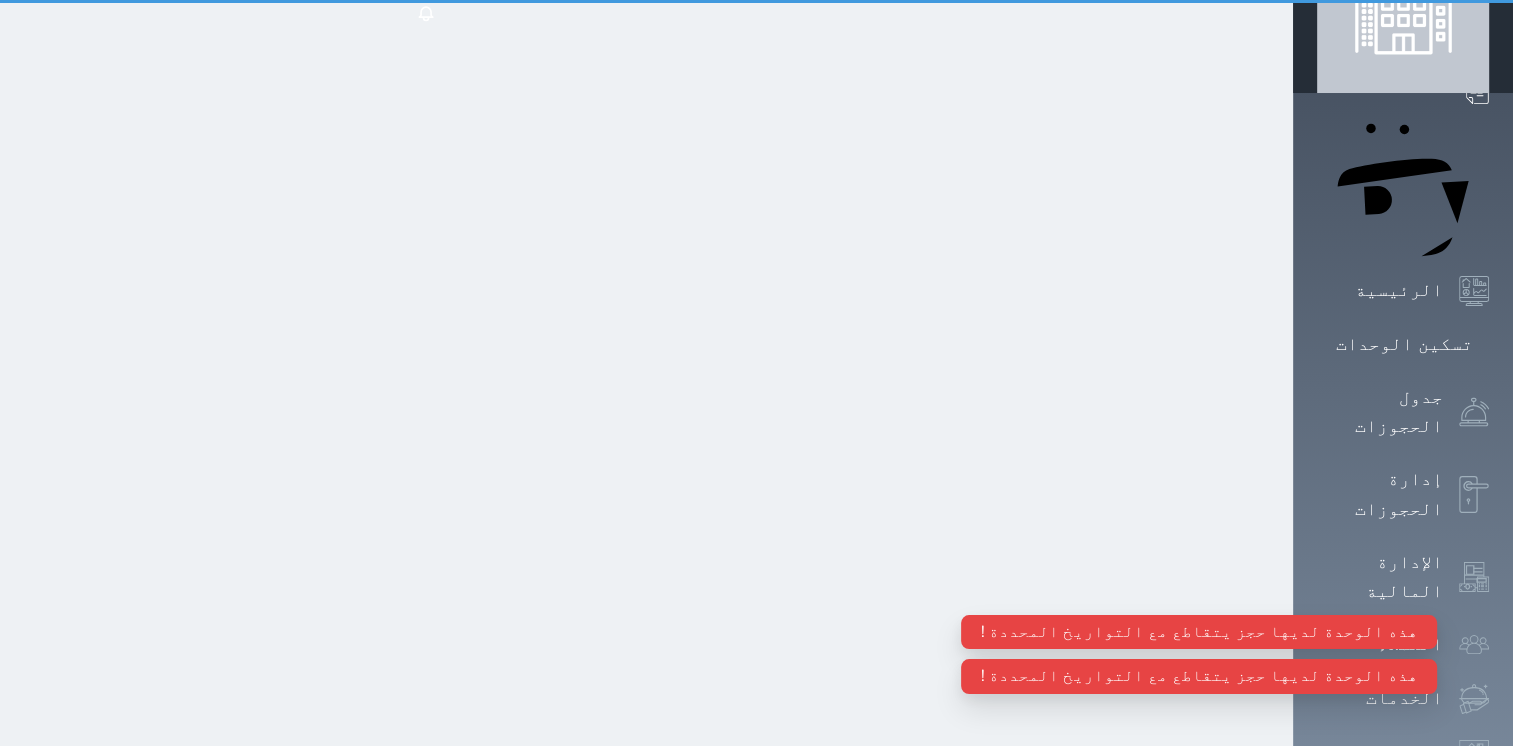 scroll, scrollTop: 0, scrollLeft: 0, axis: both 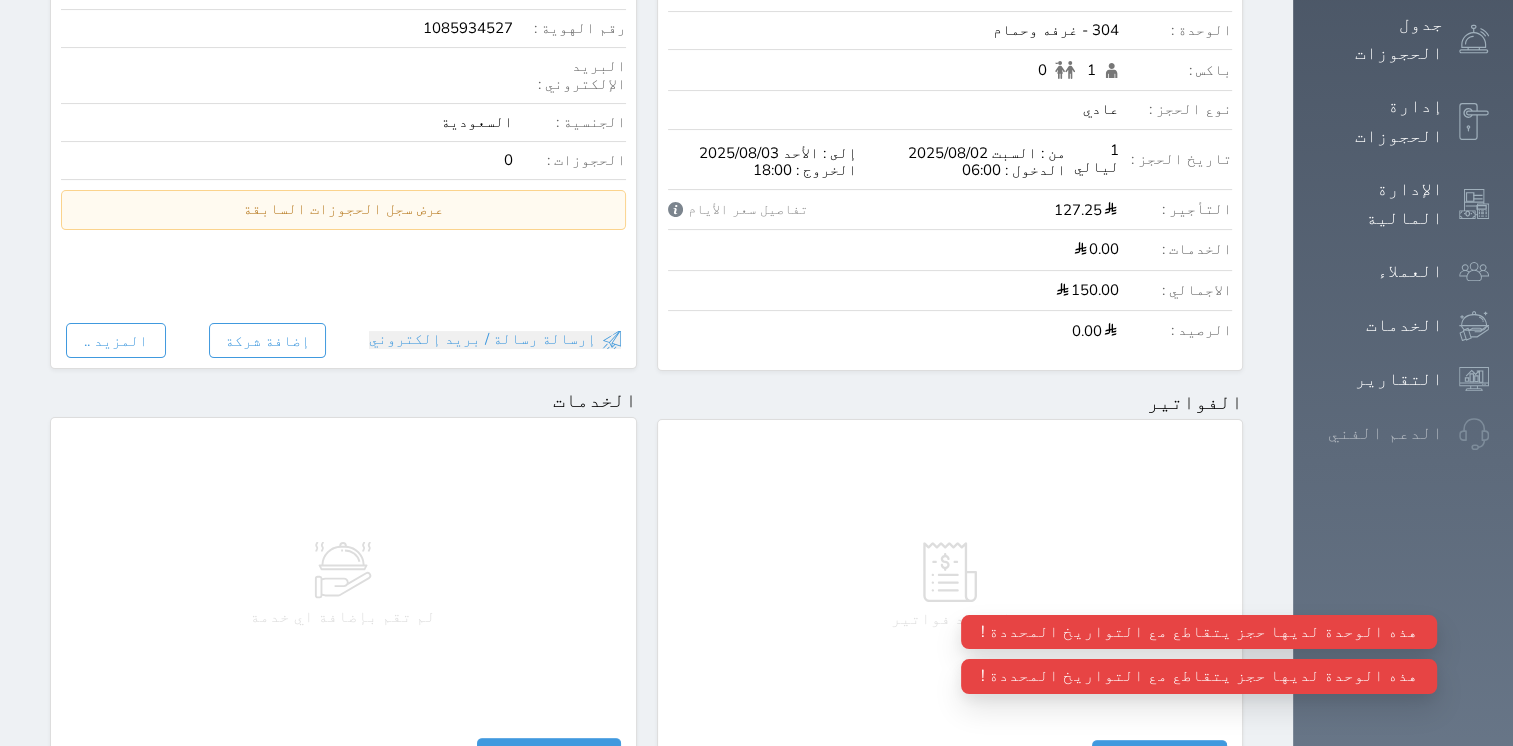 select on "1" 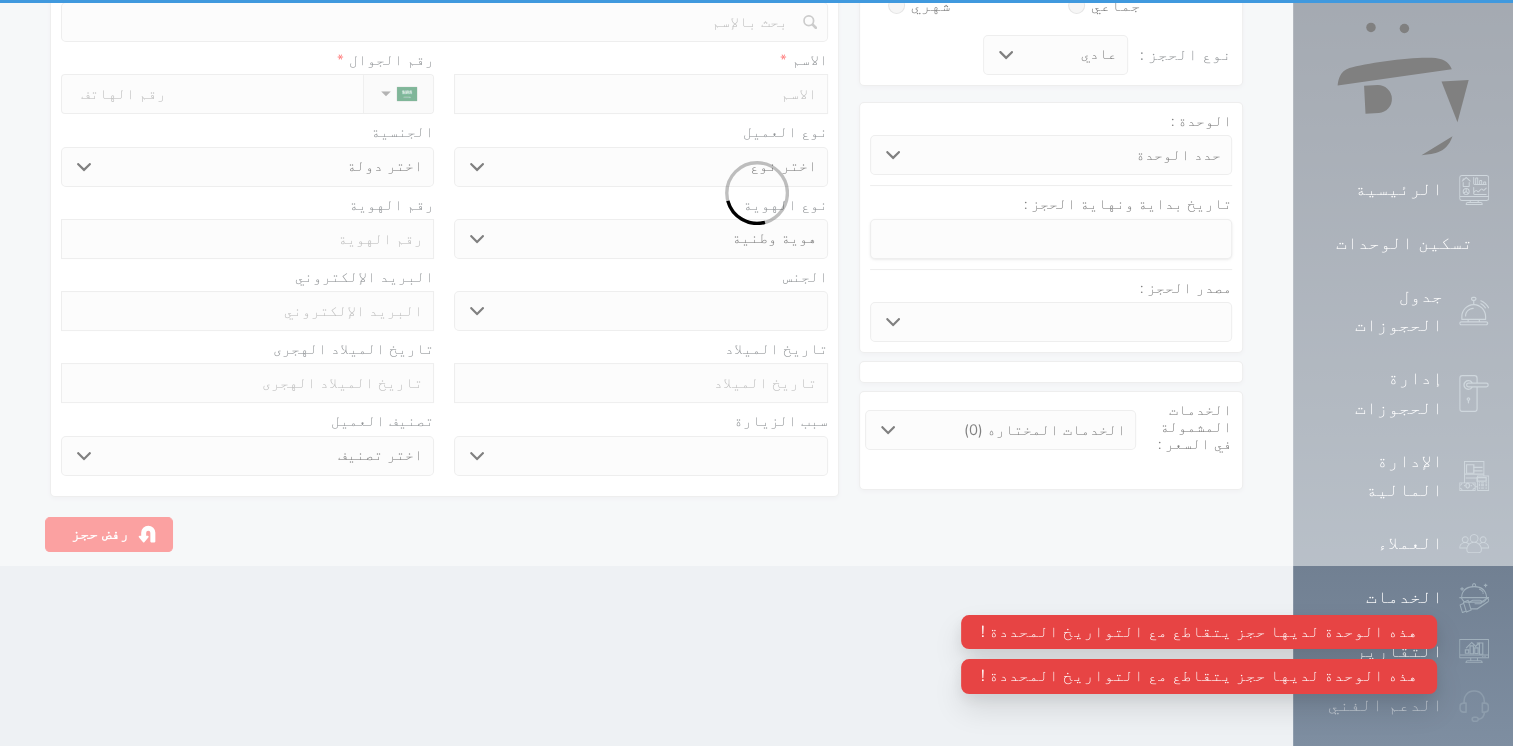 scroll, scrollTop: 0, scrollLeft: 0, axis: both 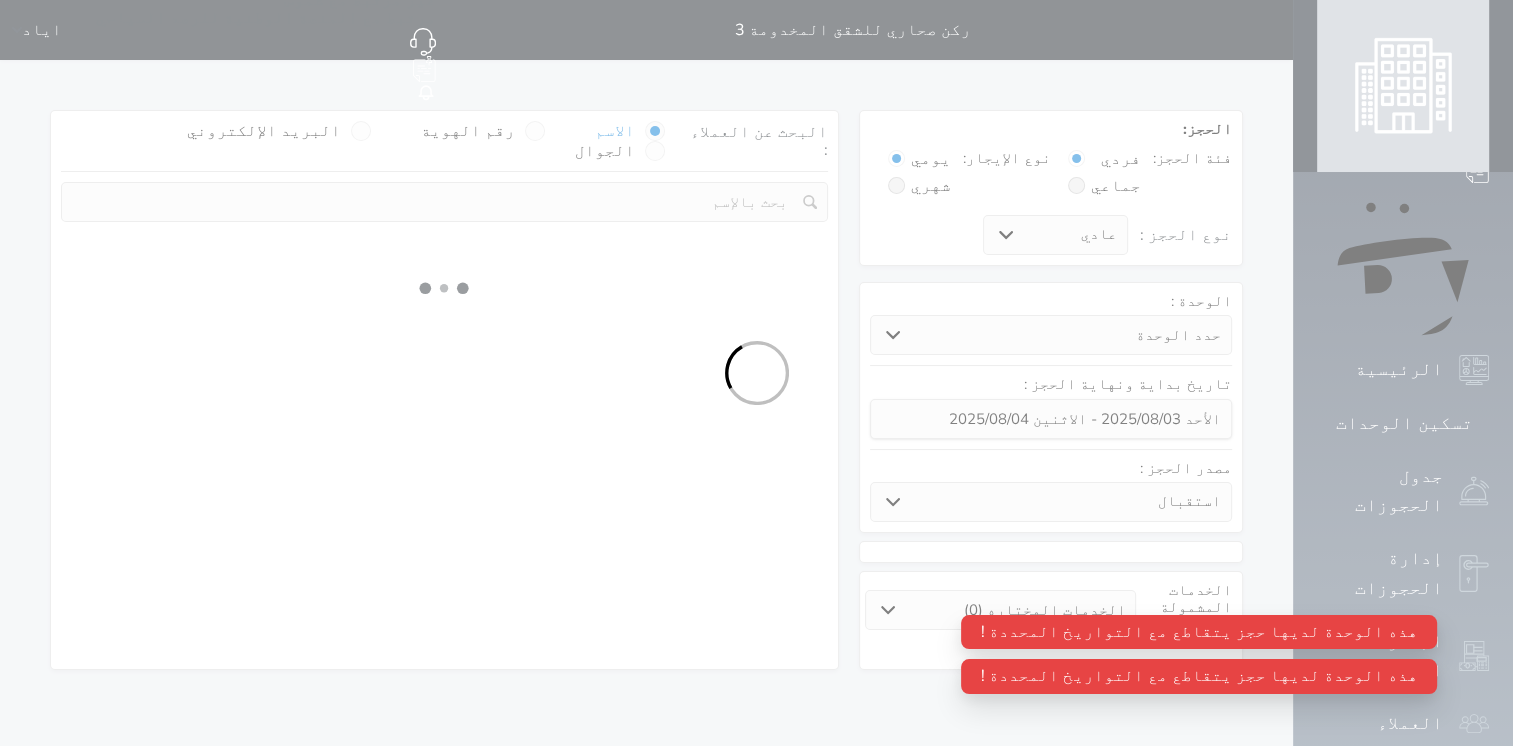 select 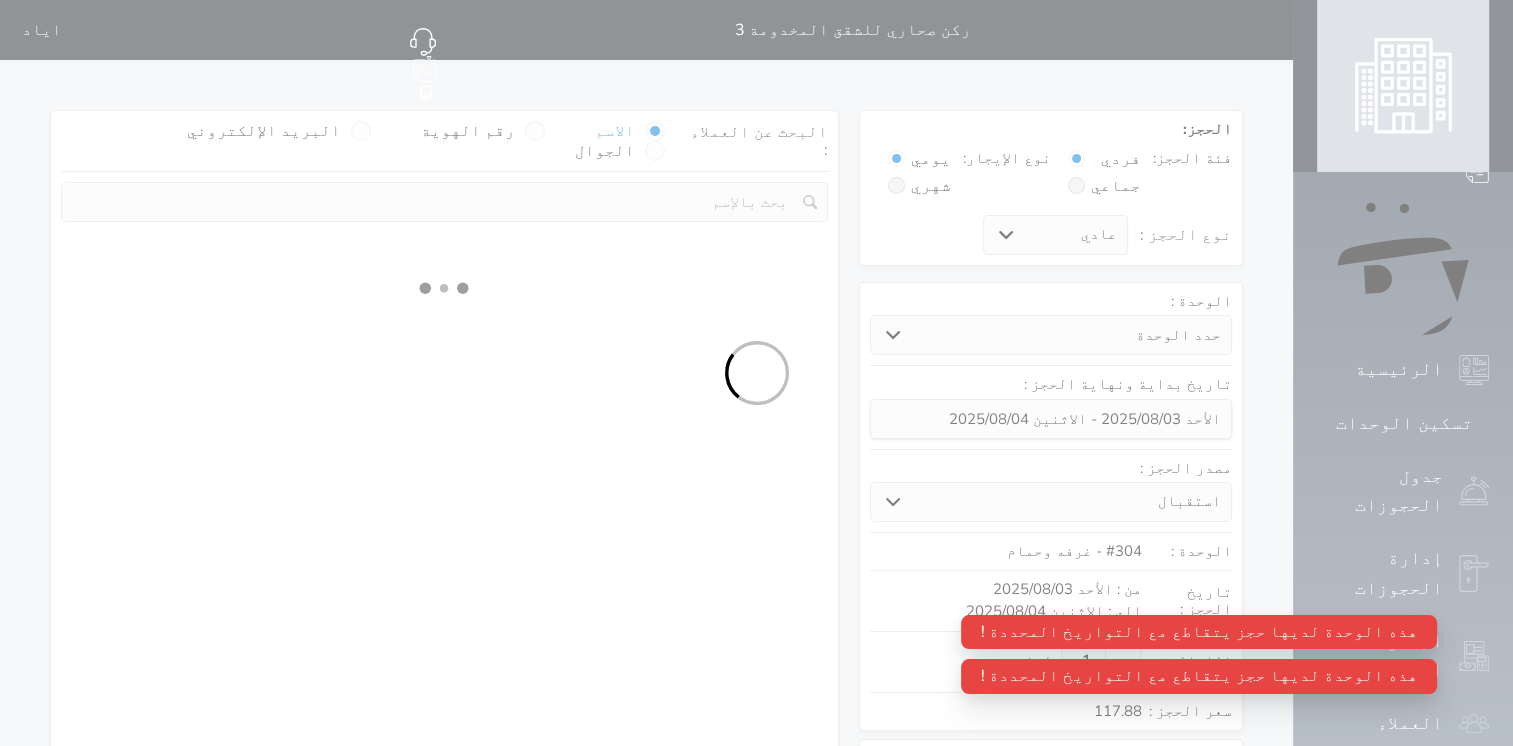 select on "1" 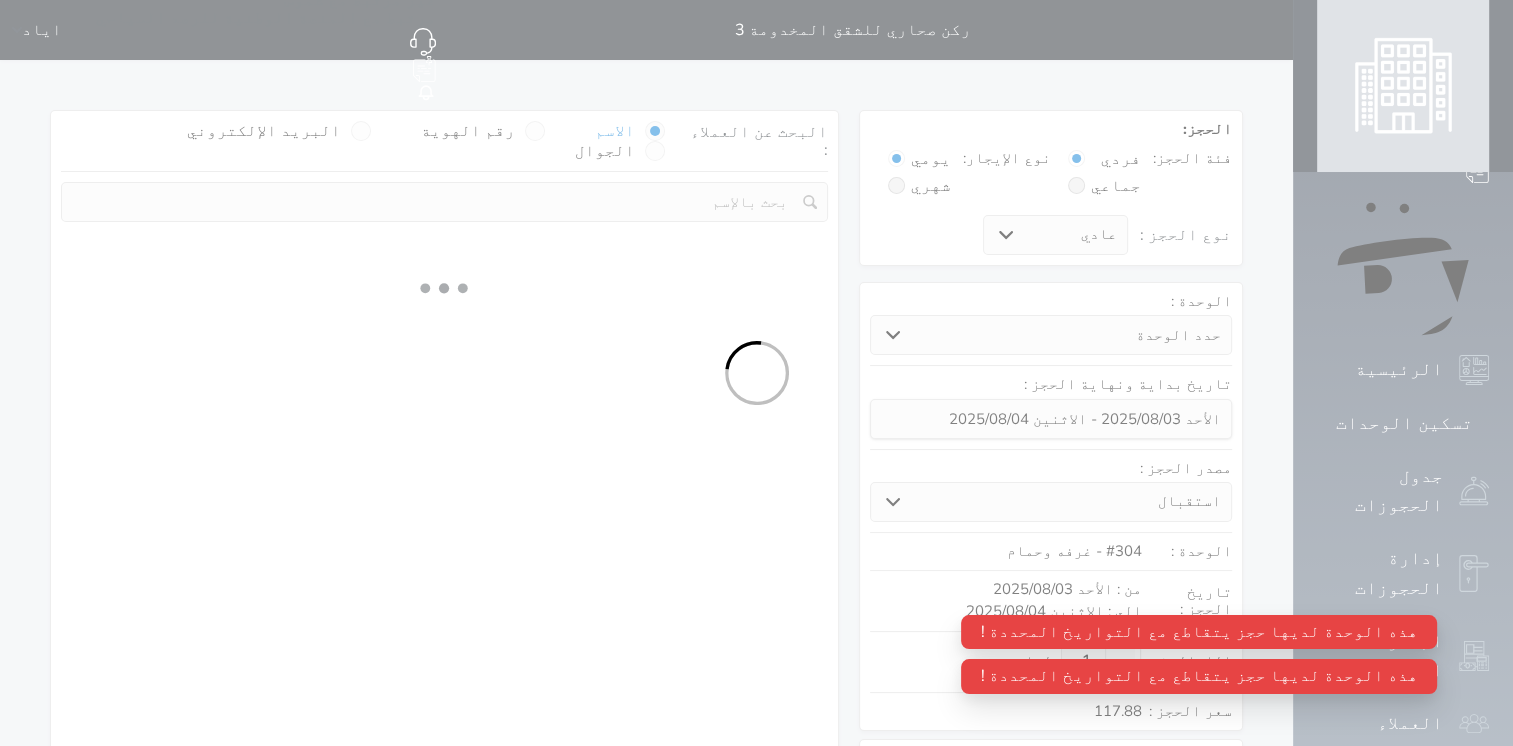 select on "113" 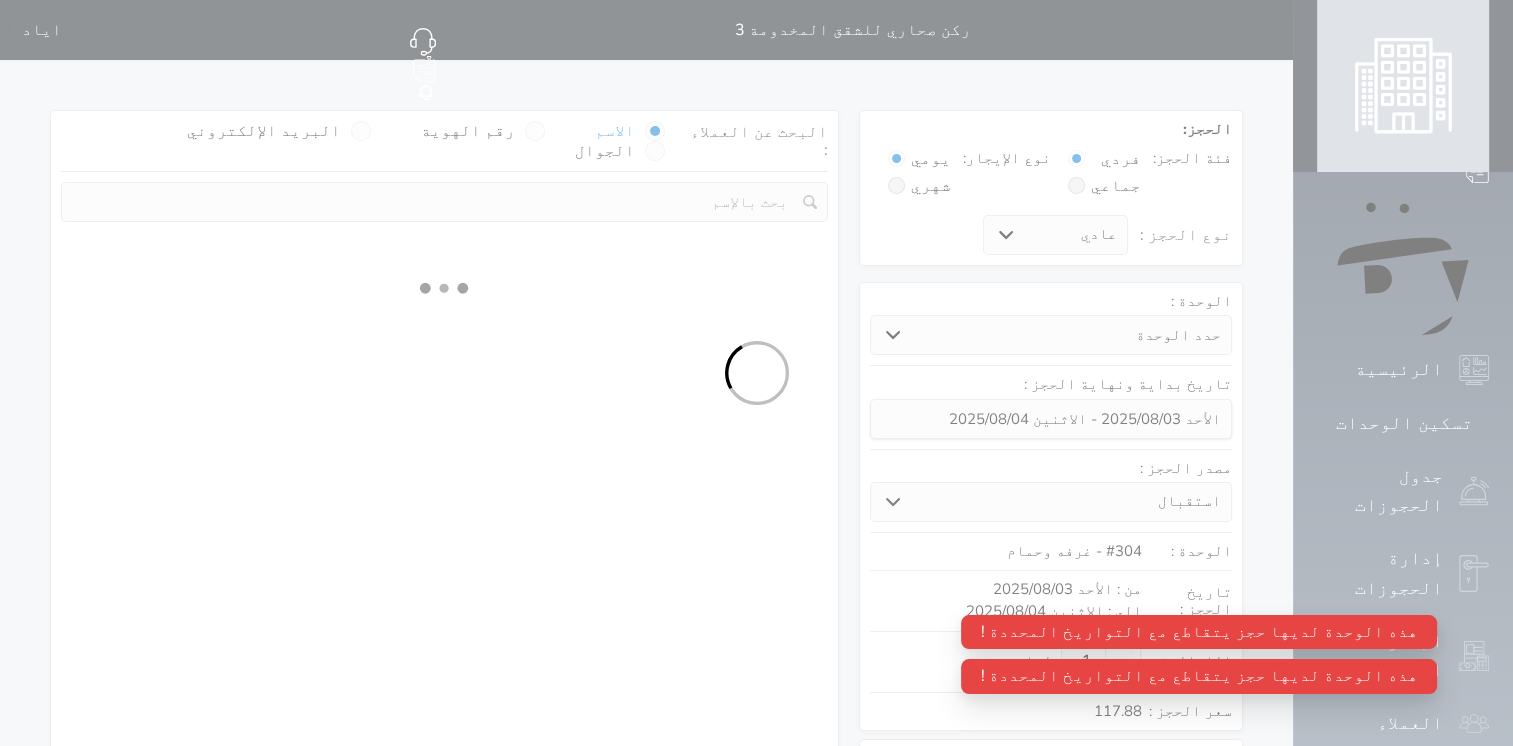select on "1" 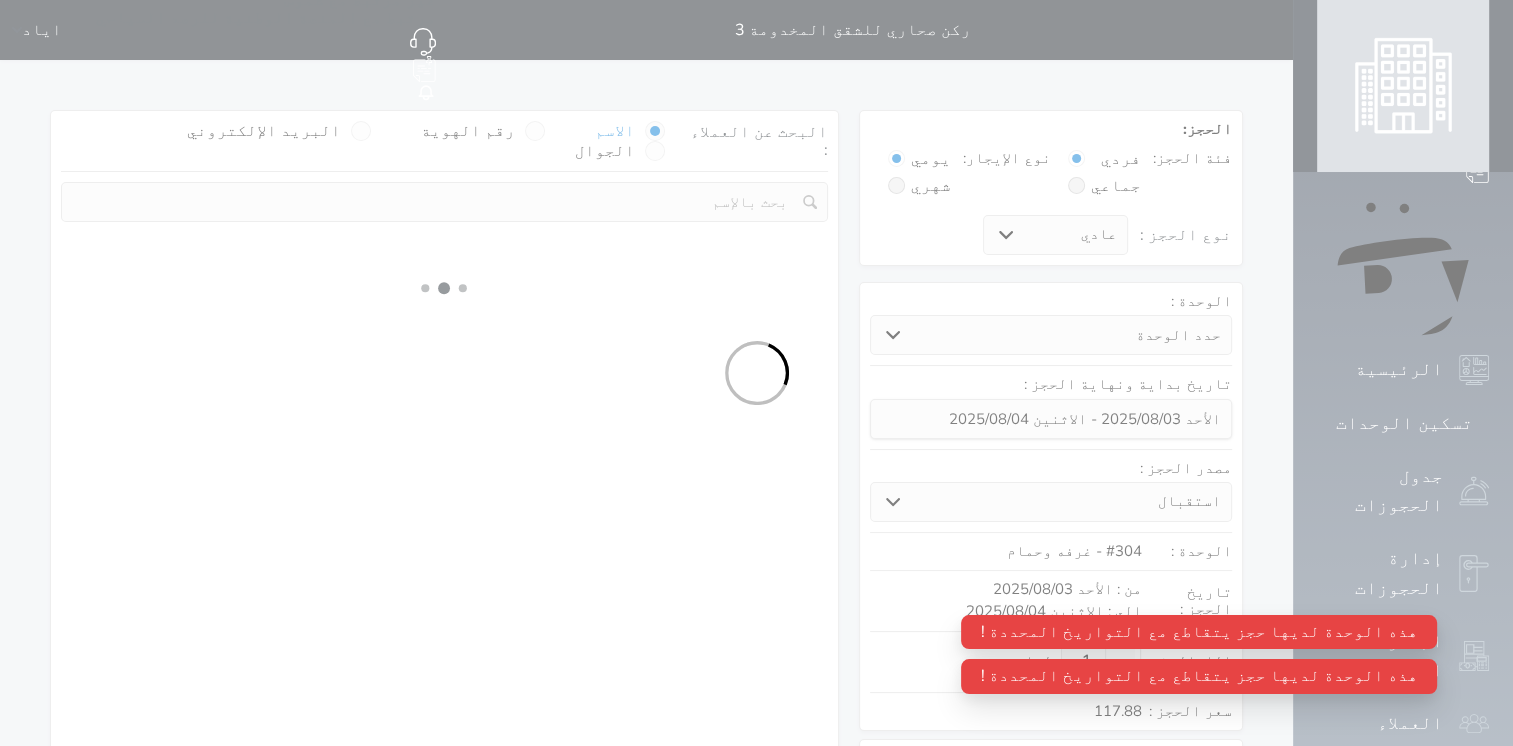 select 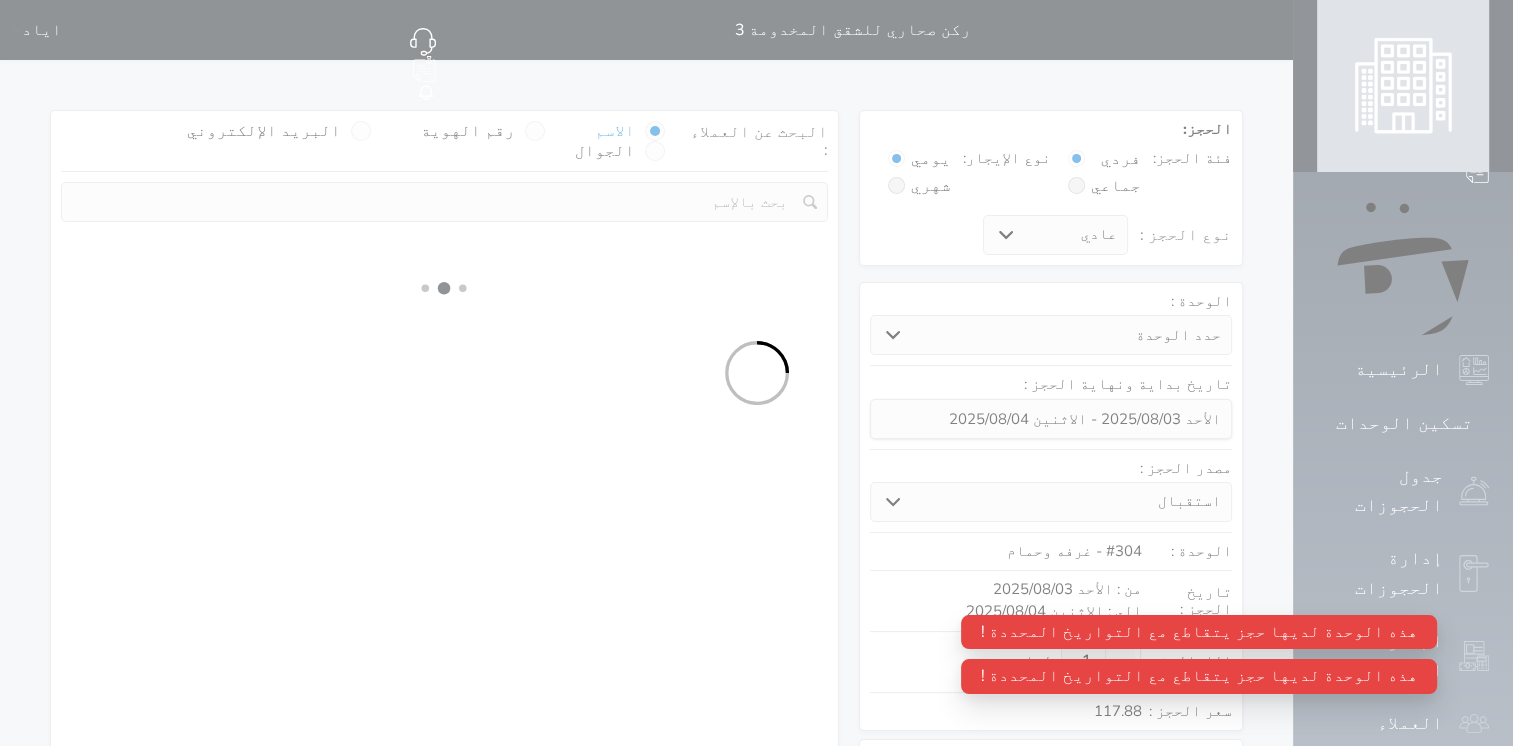 select on "7" 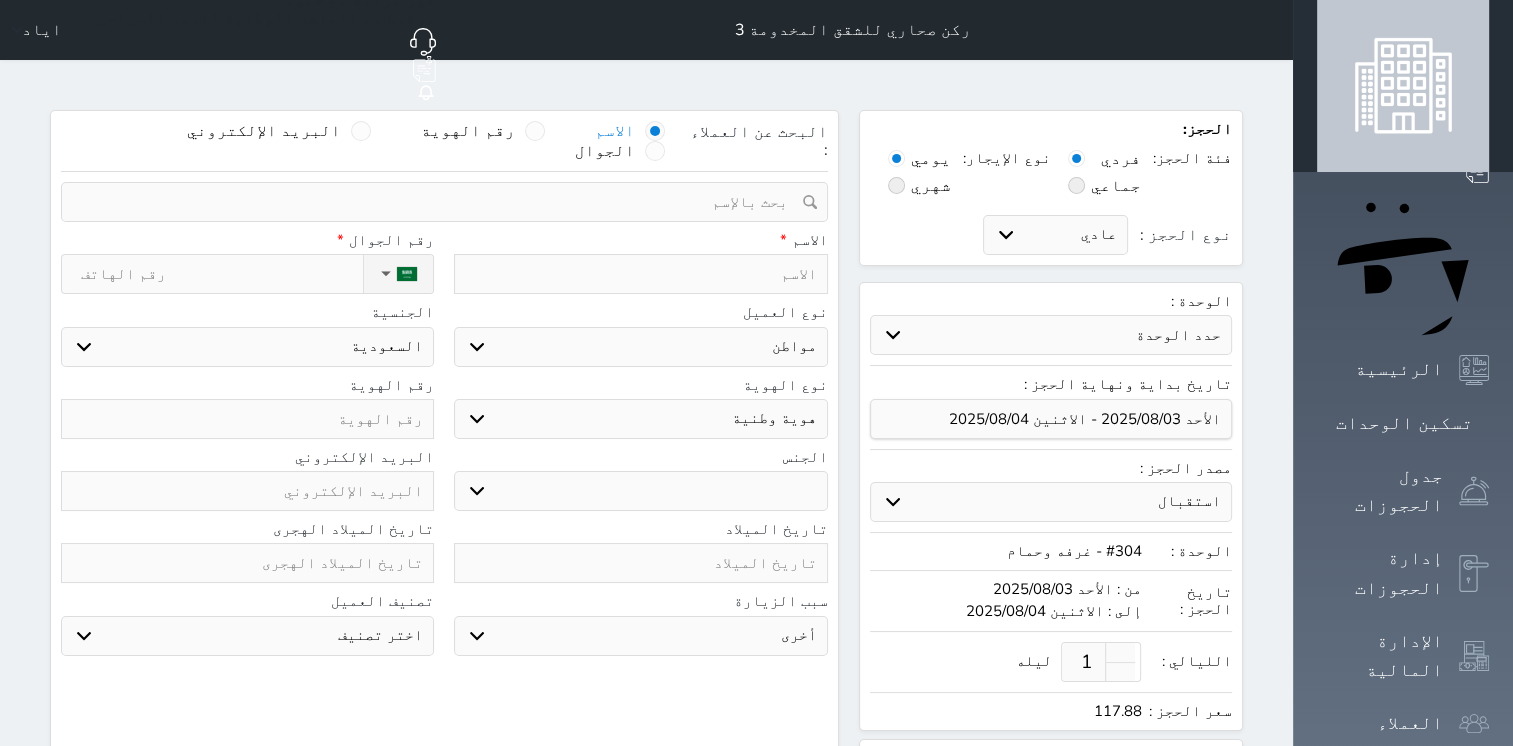 select 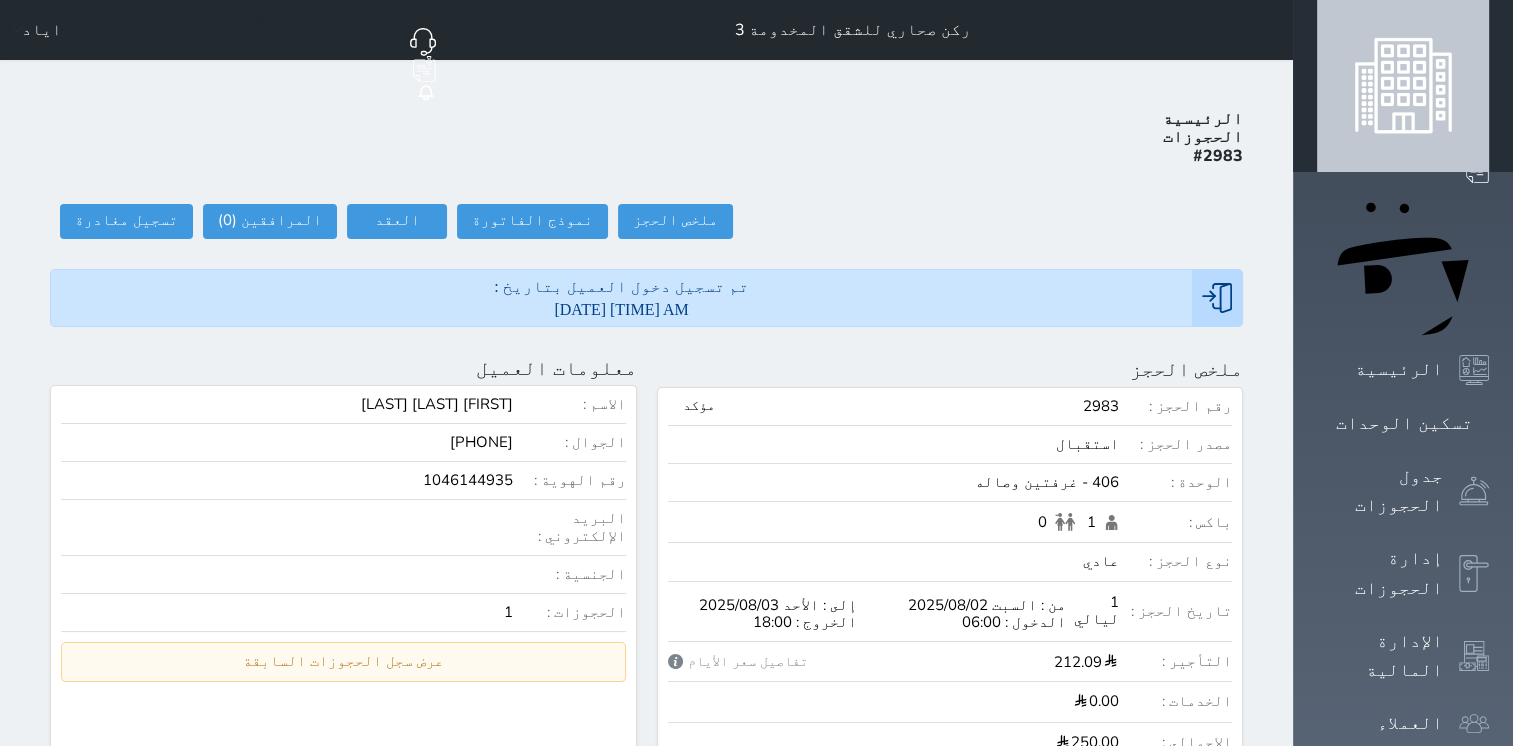 scroll, scrollTop: 468, scrollLeft: 0, axis: vertical 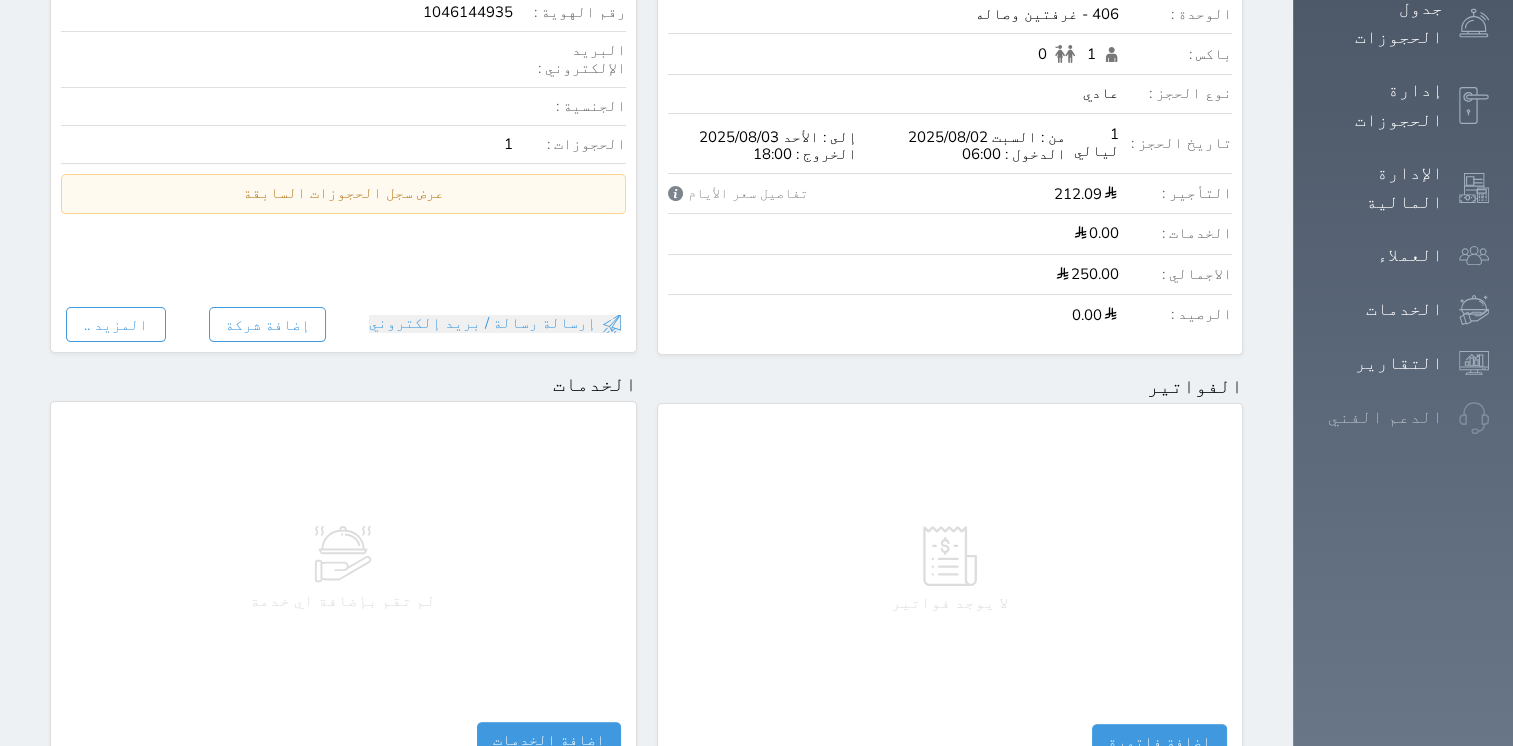 select on "1" 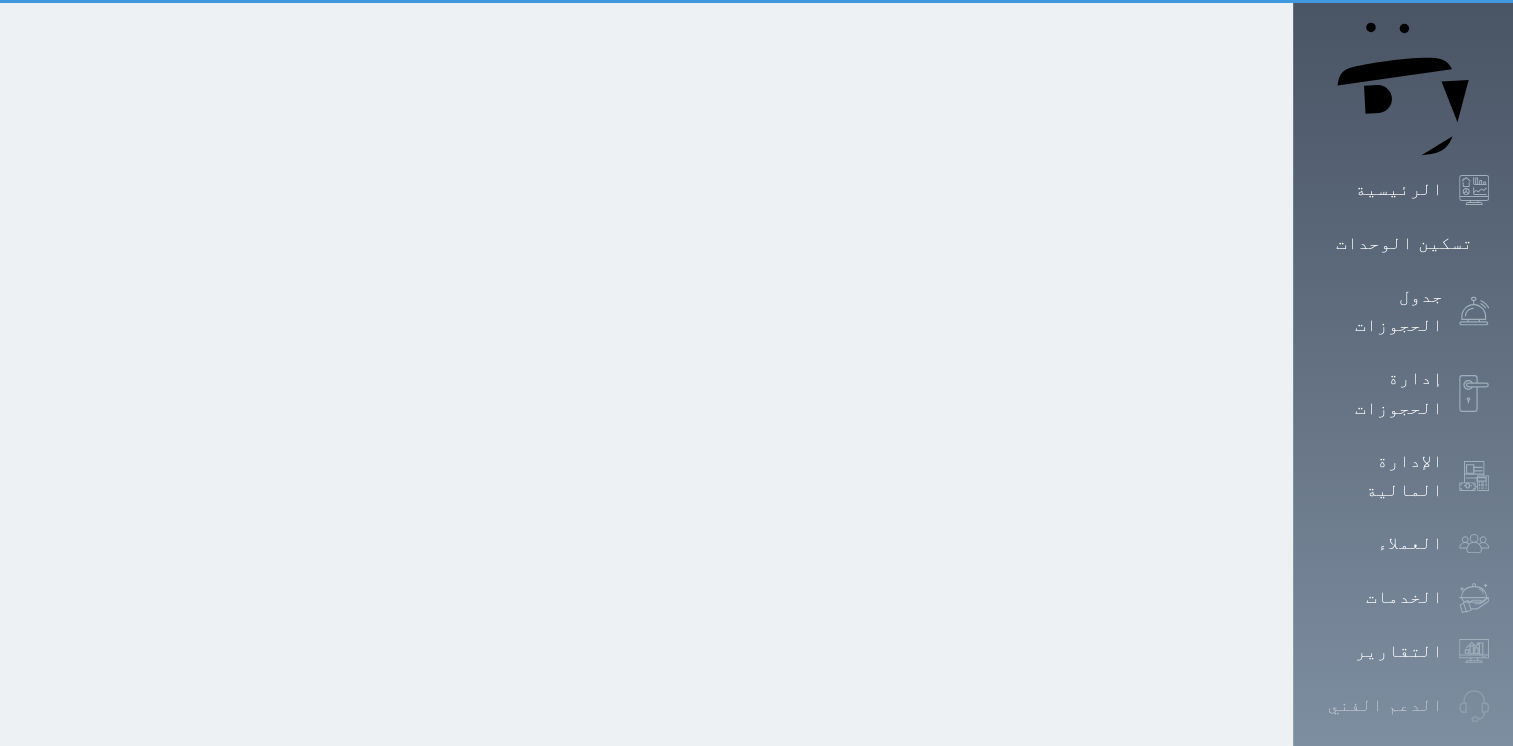 scroll, scrollTop: 0, scrollLeft: 0, axis: both 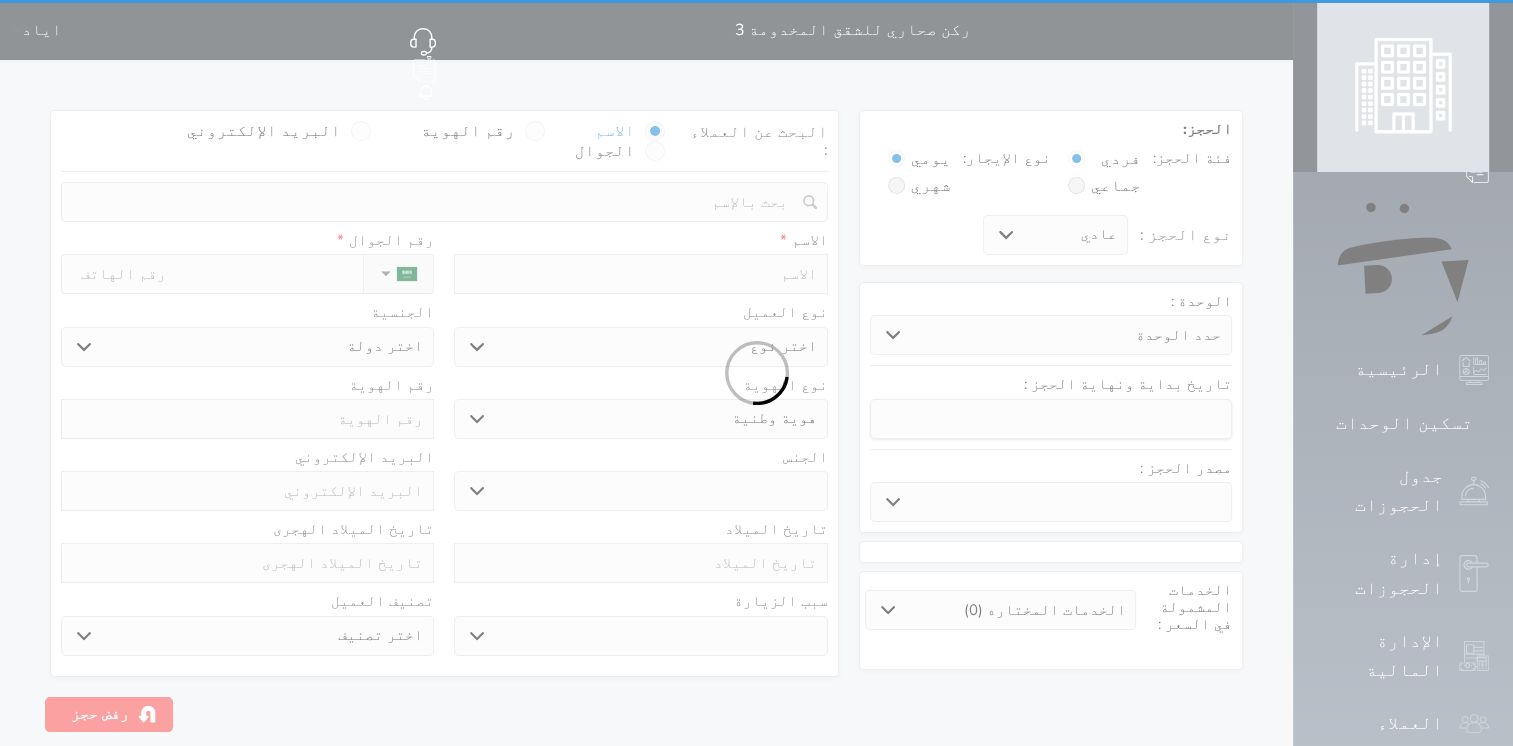 select 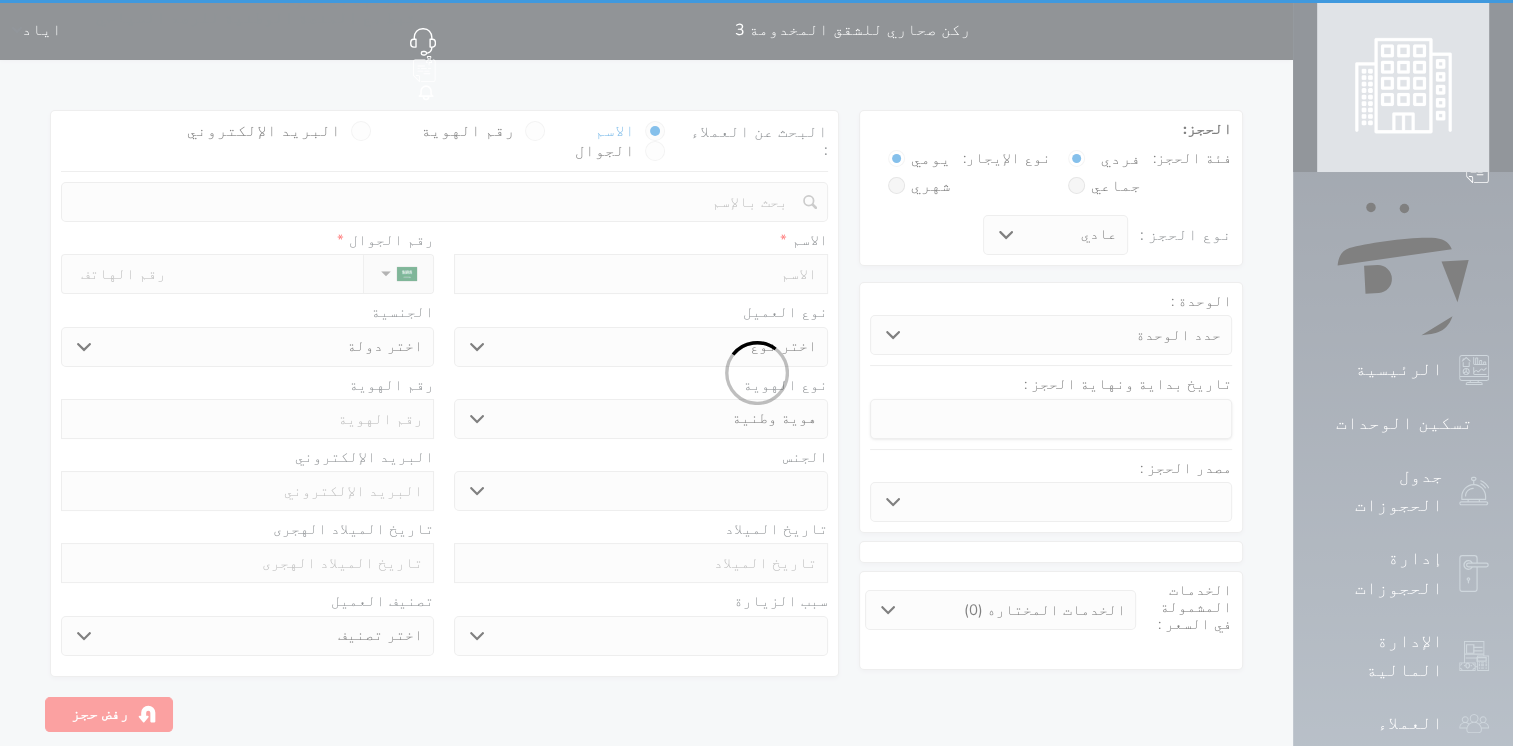 select 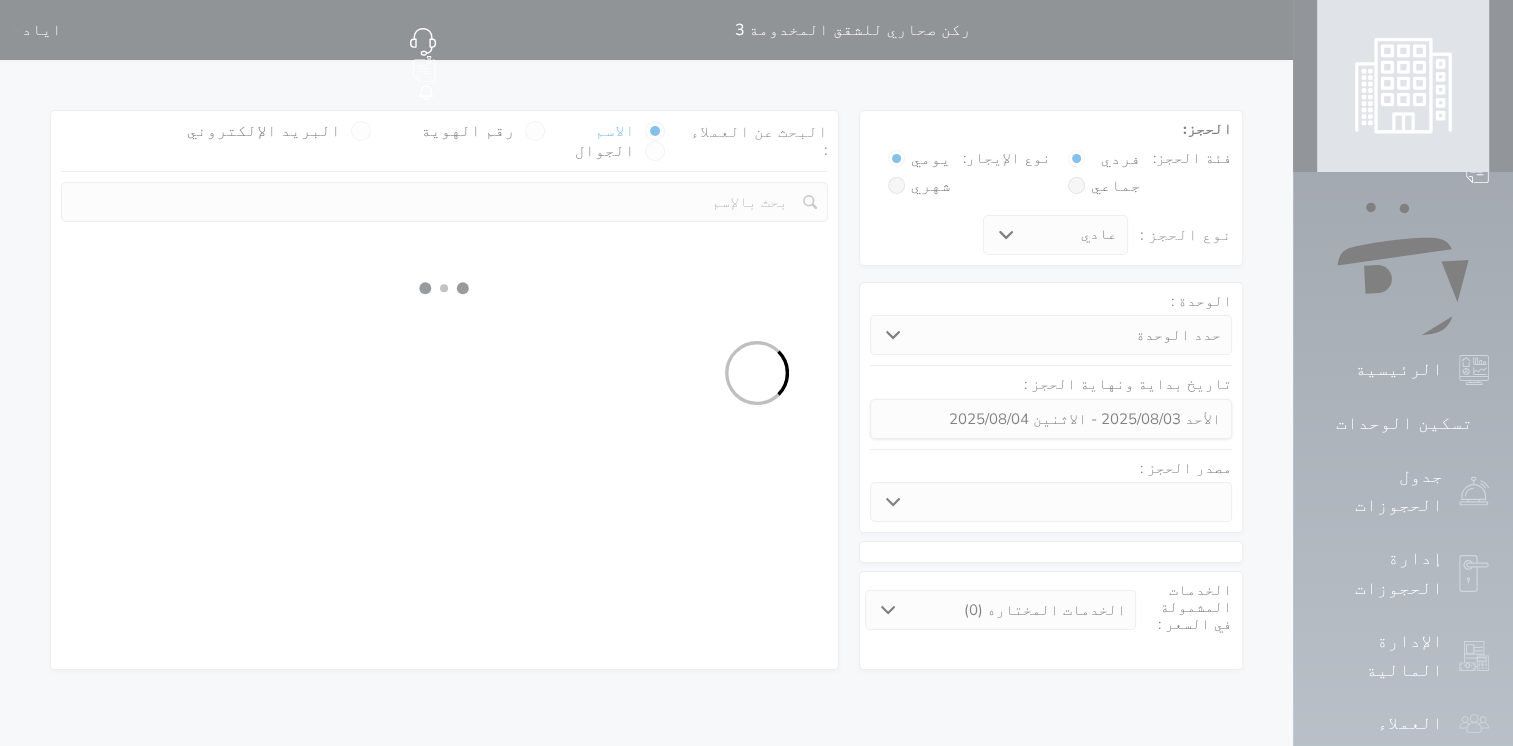 select 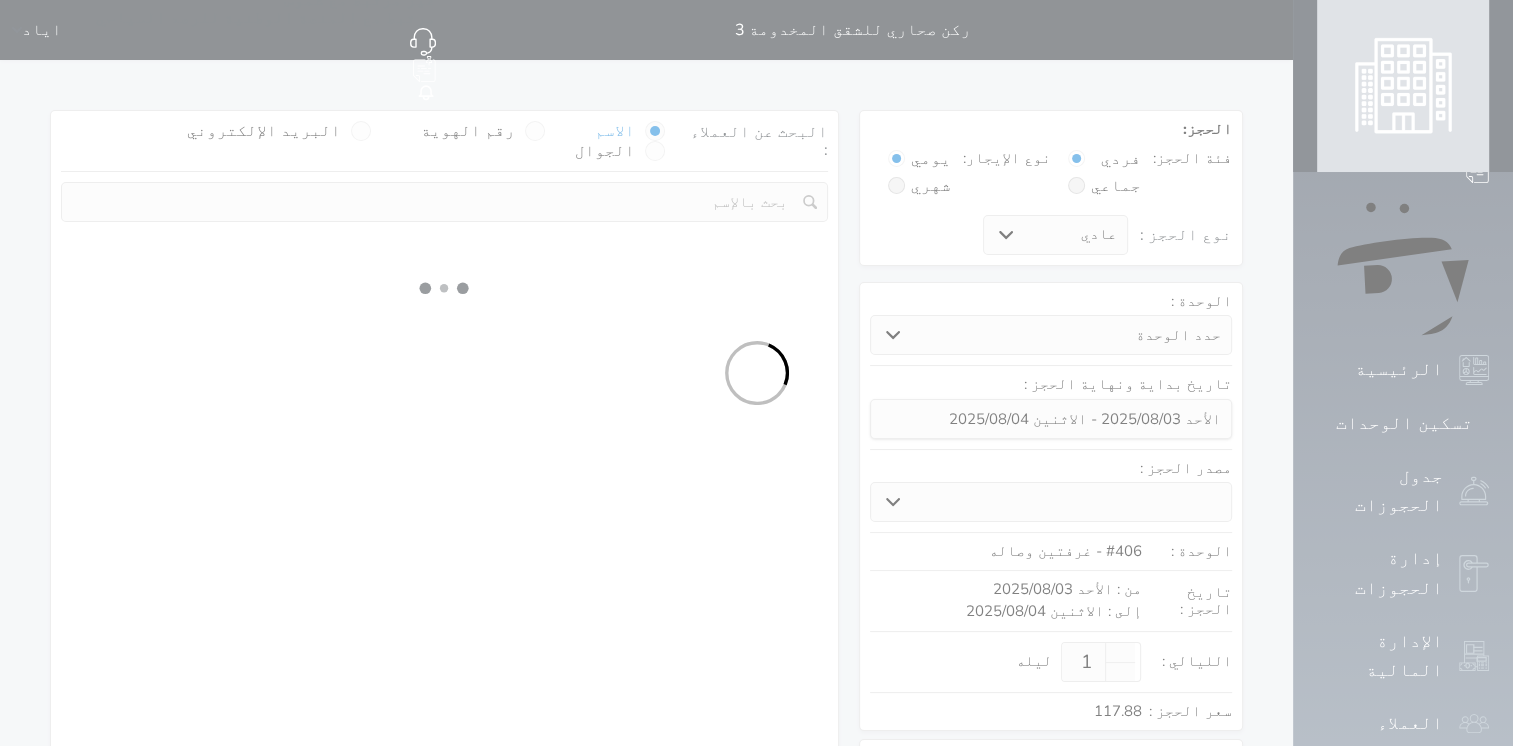 select on "1" 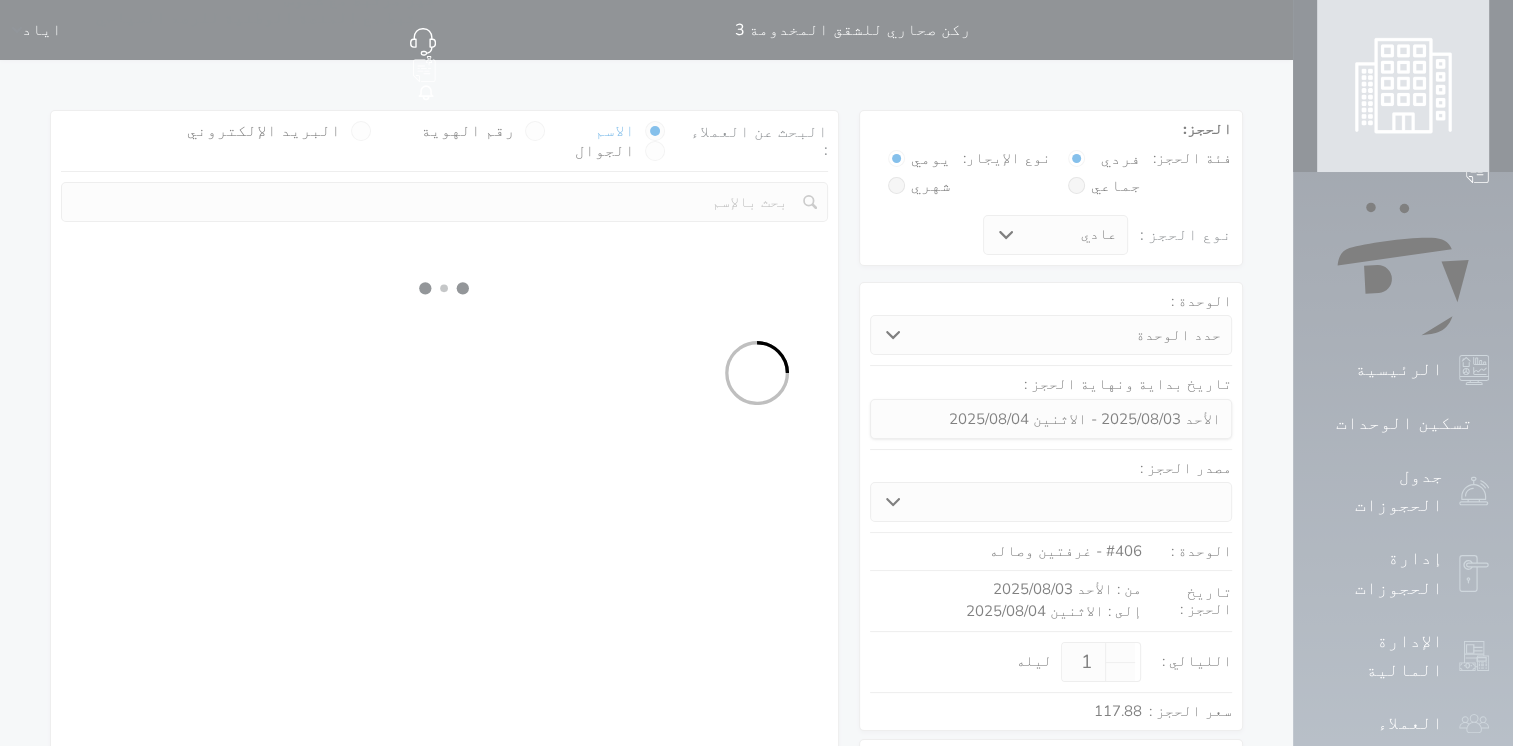 select on "1" 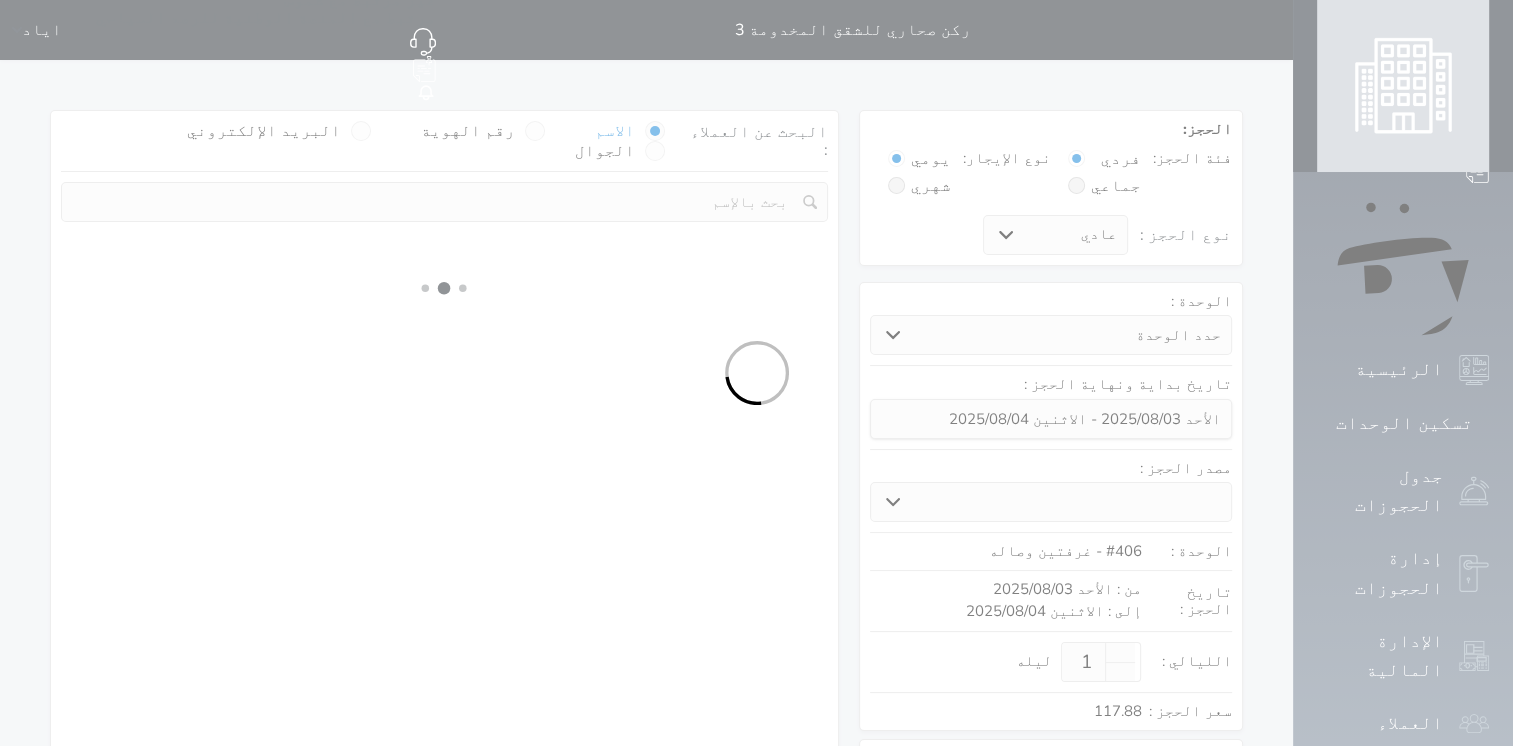 select 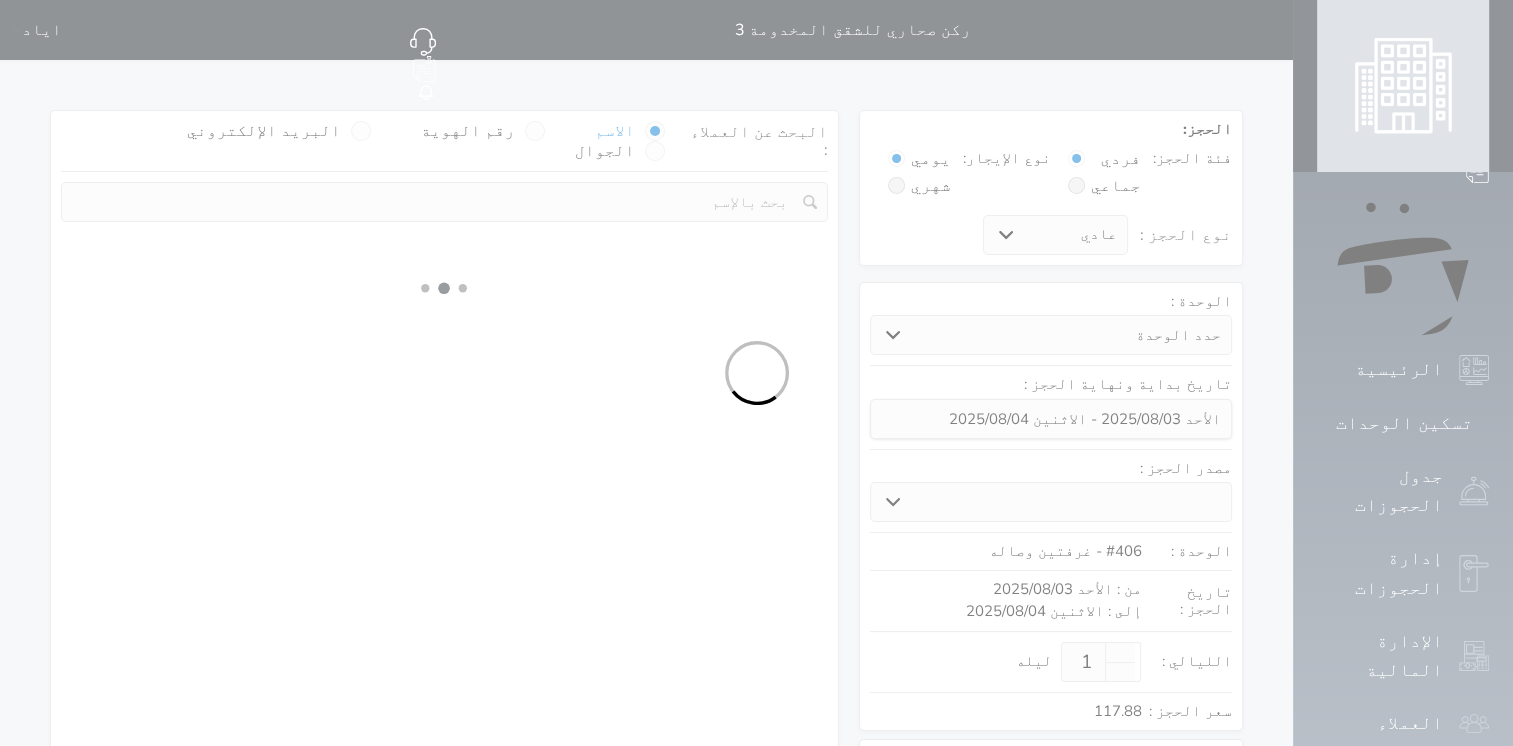 select on "7" 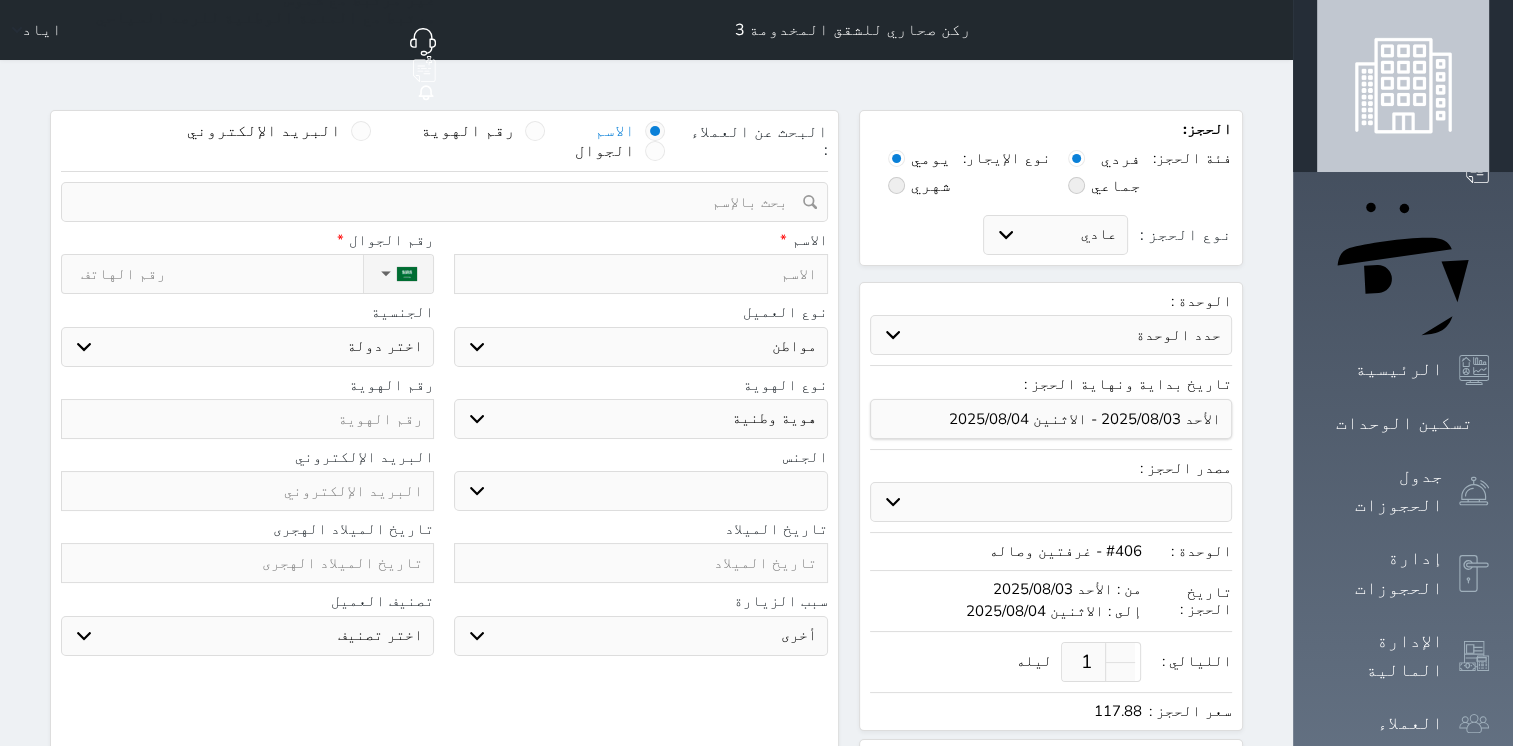 select 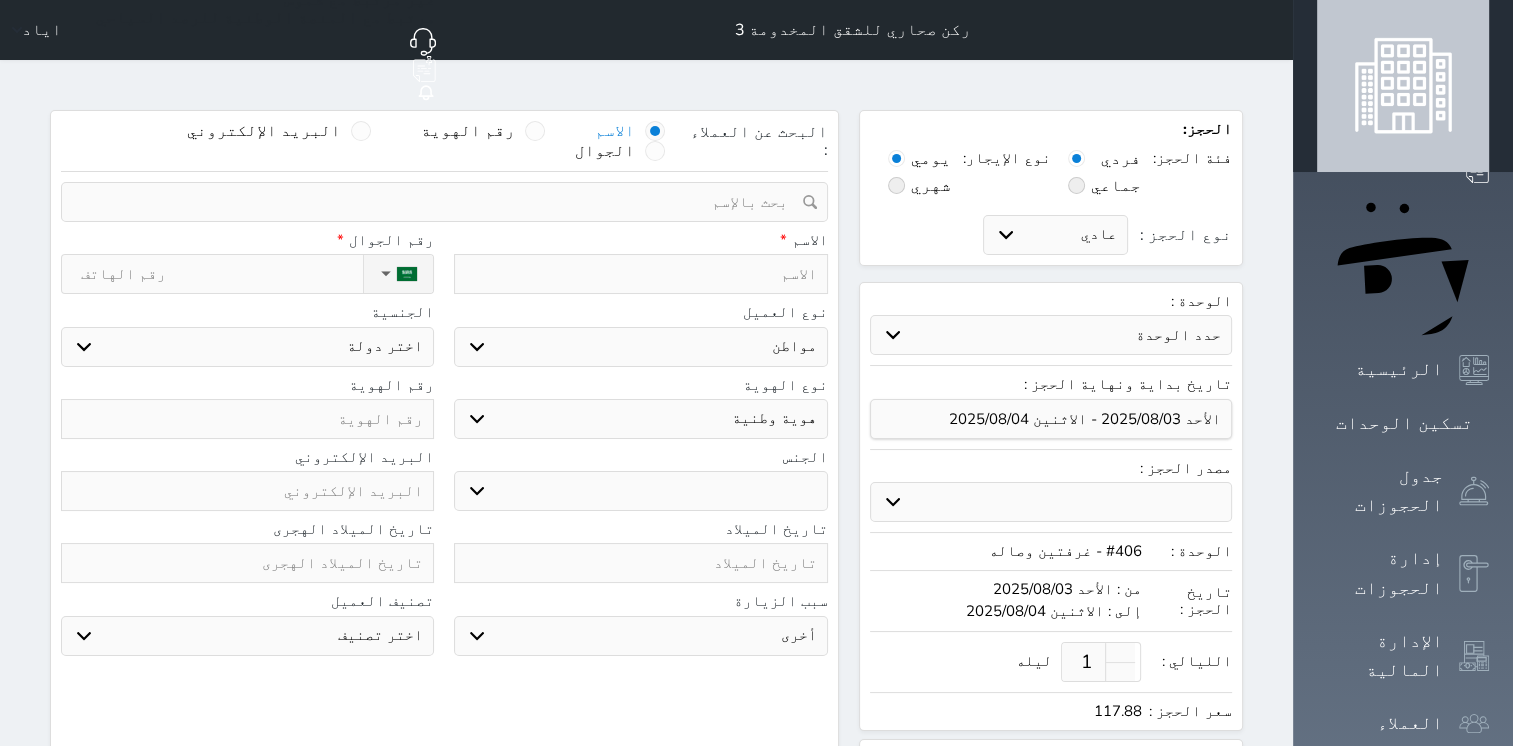 select 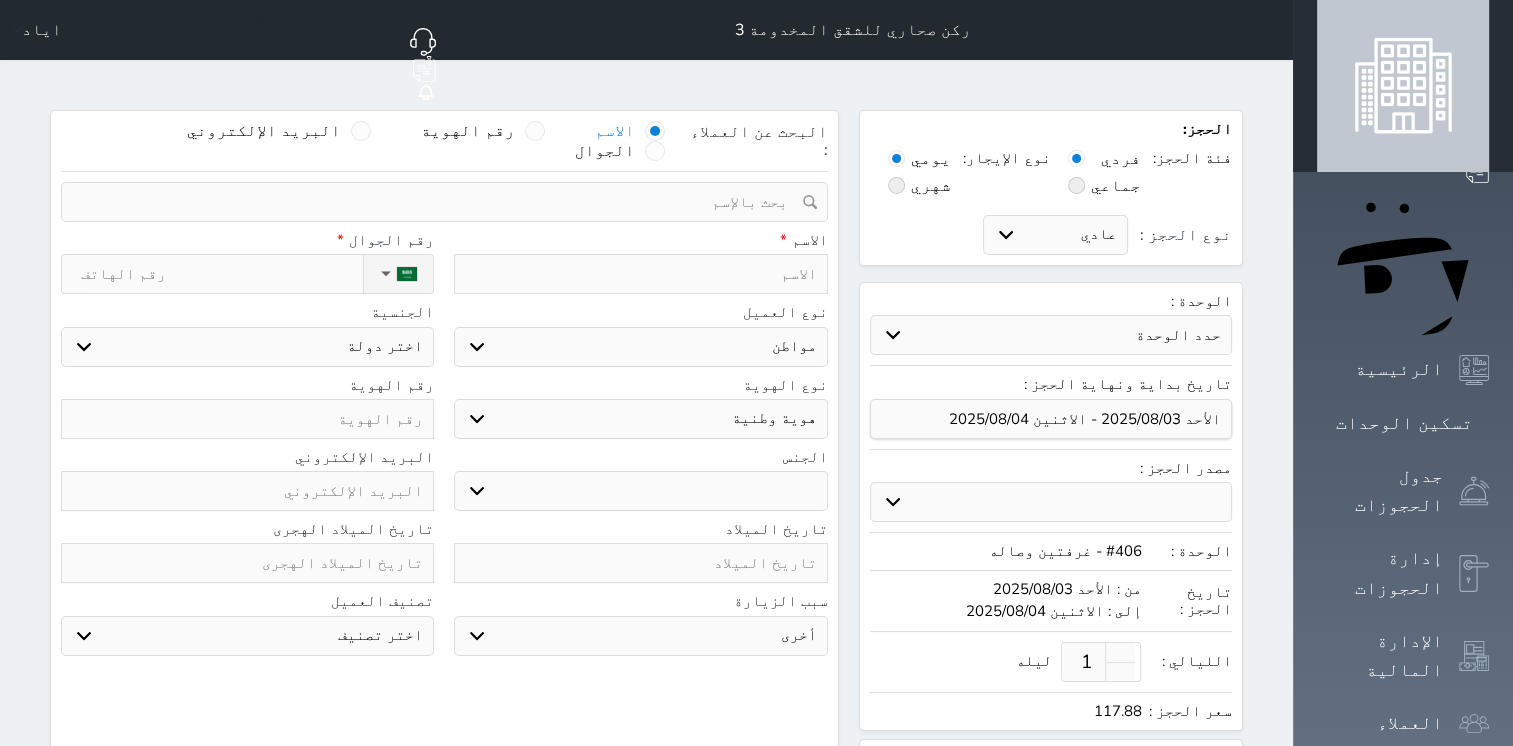 select 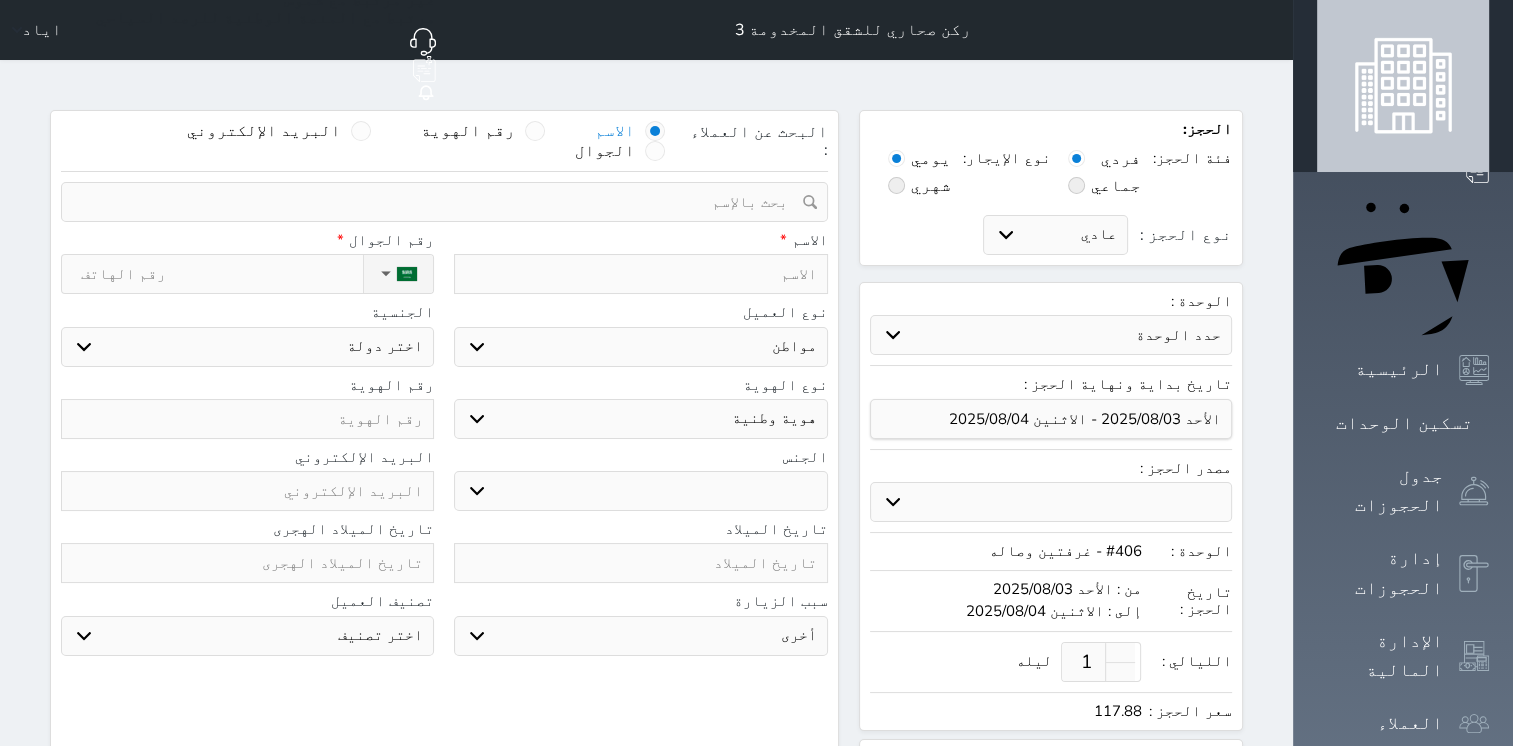 select 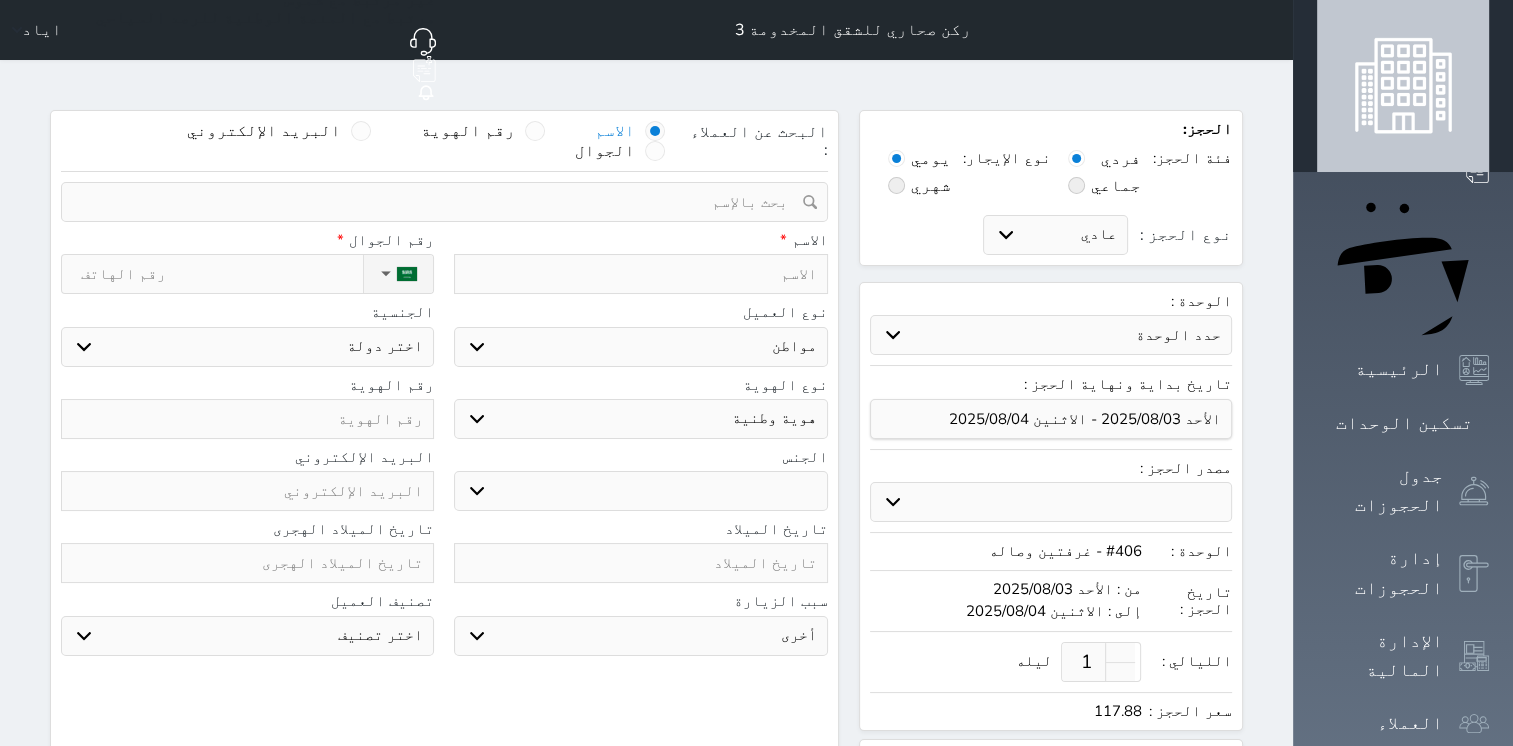 select 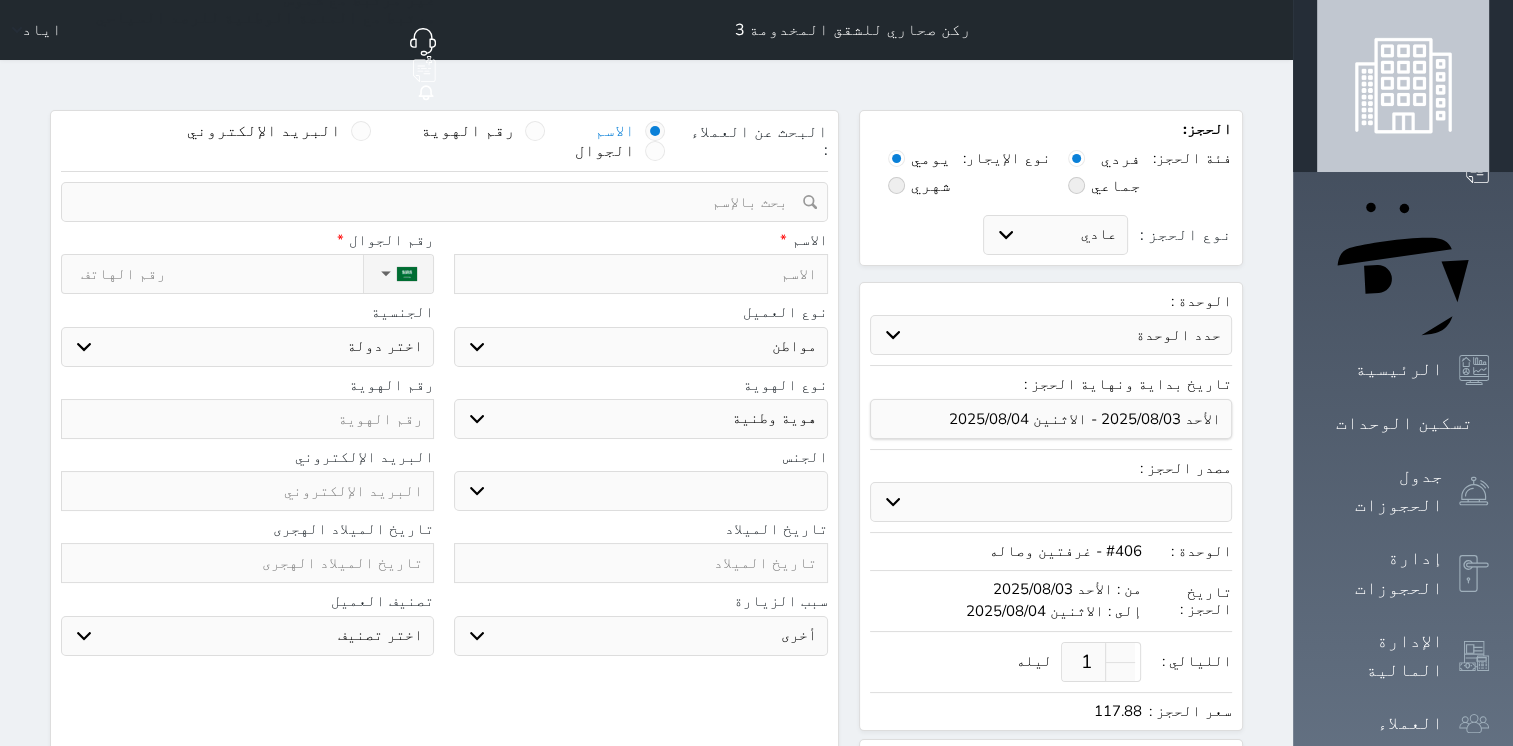 select 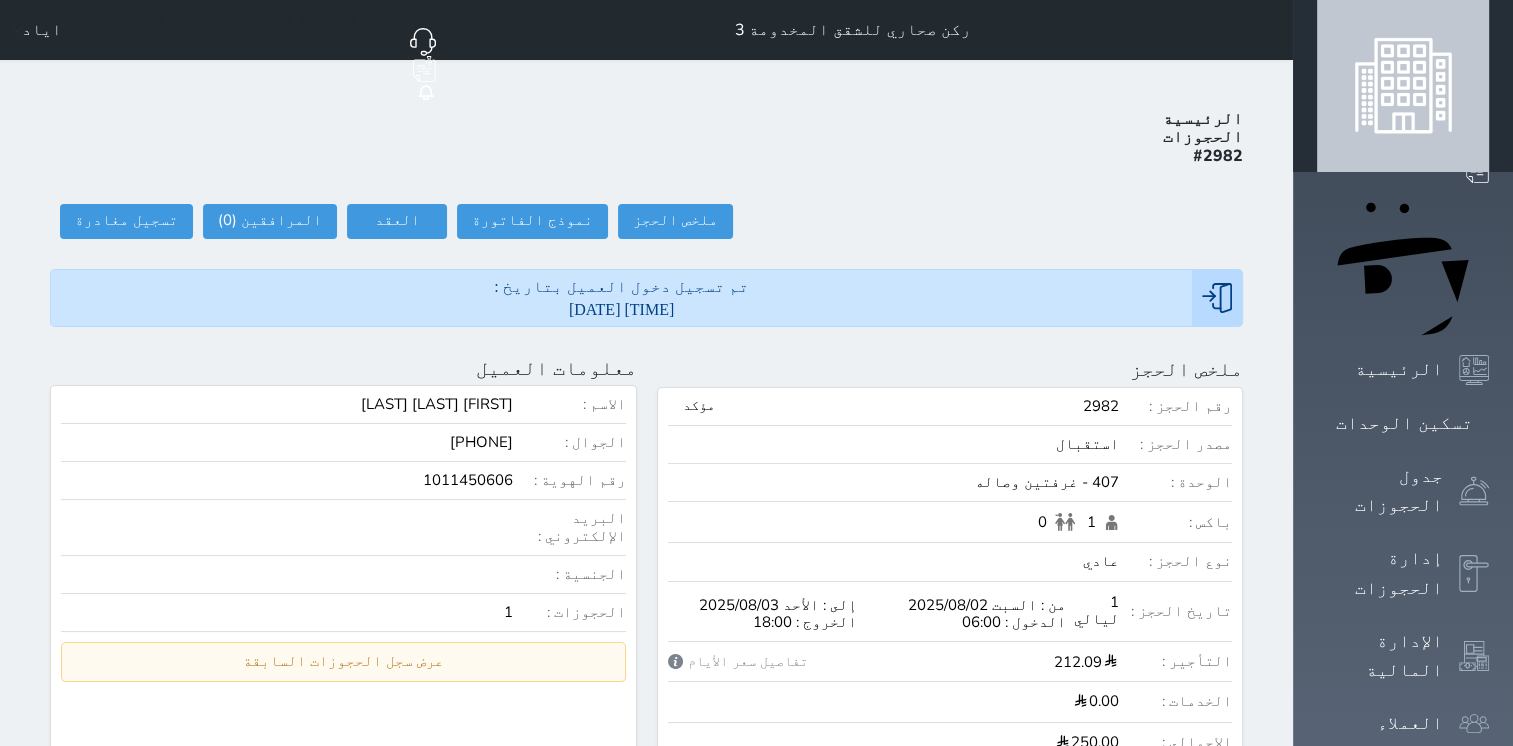 scroll, scrollTop: 199, scrollLeft: 0, axis: vertical 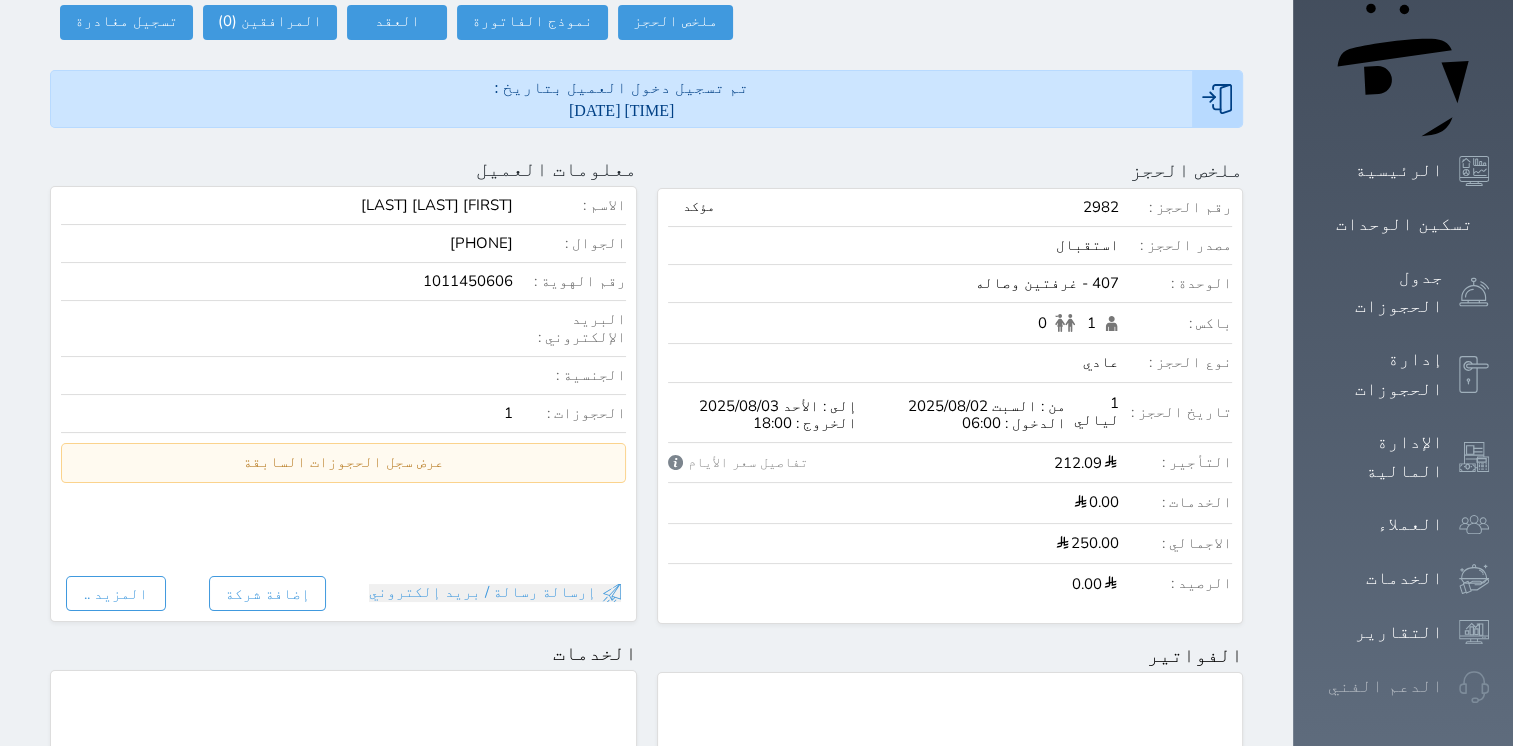 select on "1" 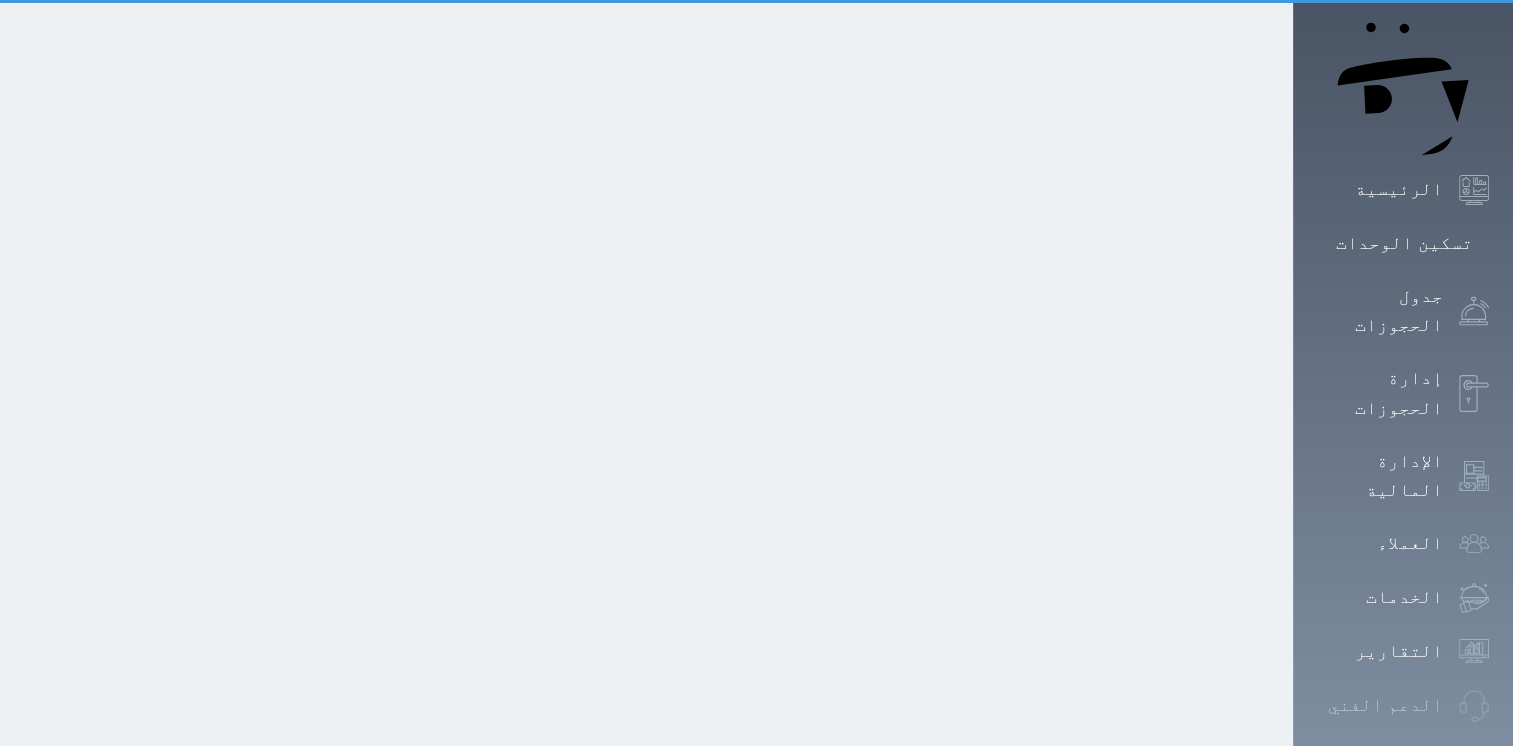 scroll, scrollTop: 0, scrollLeft: 0, axis: both 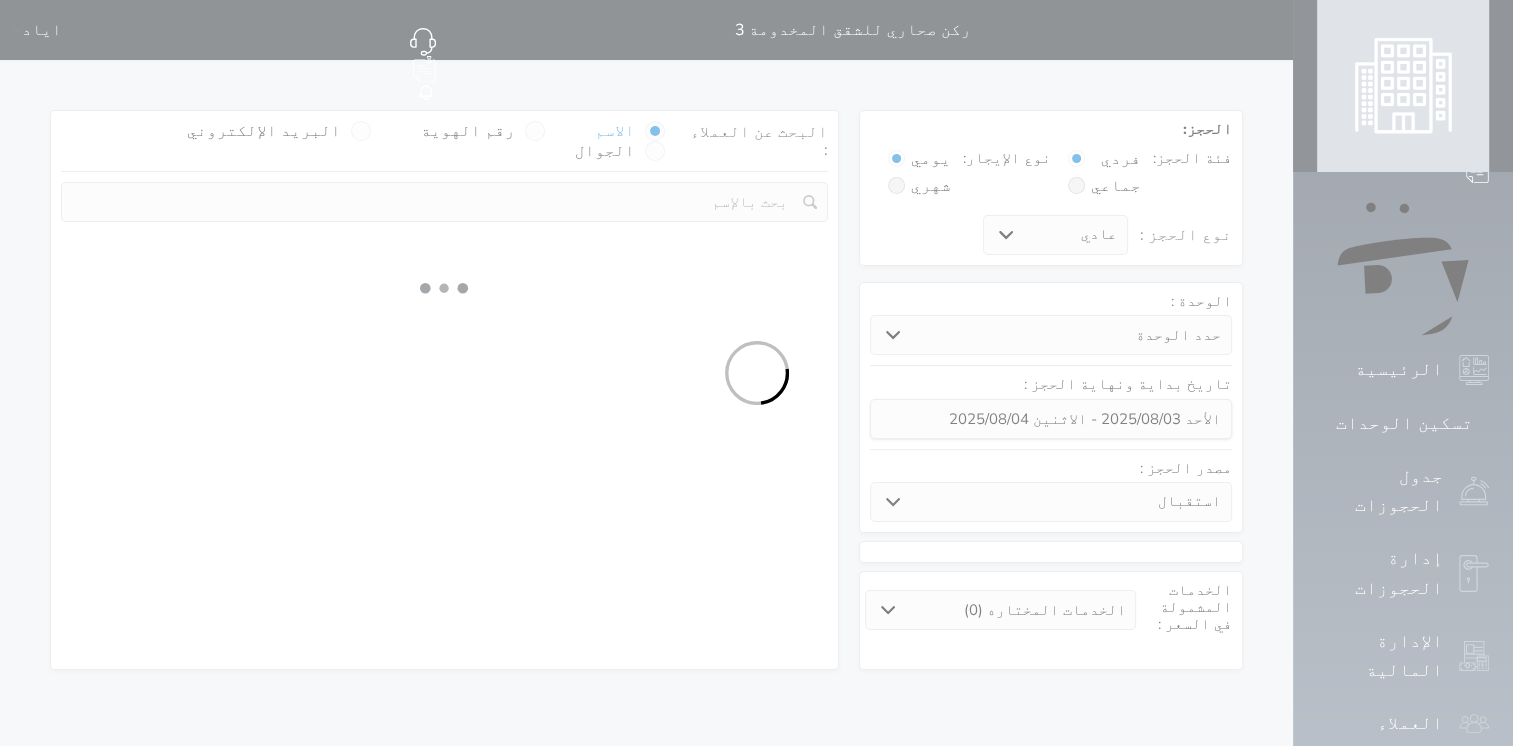 select 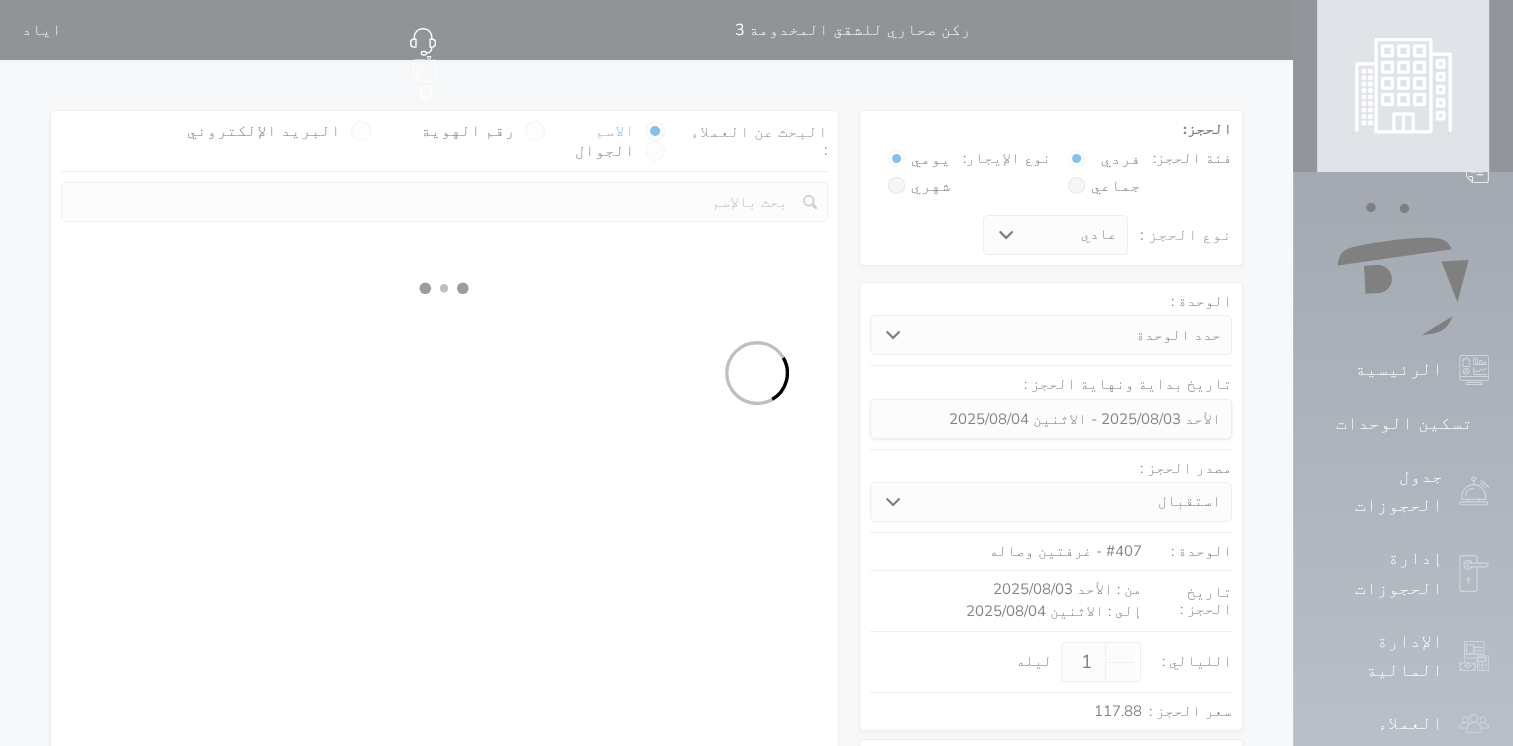 select on "1" 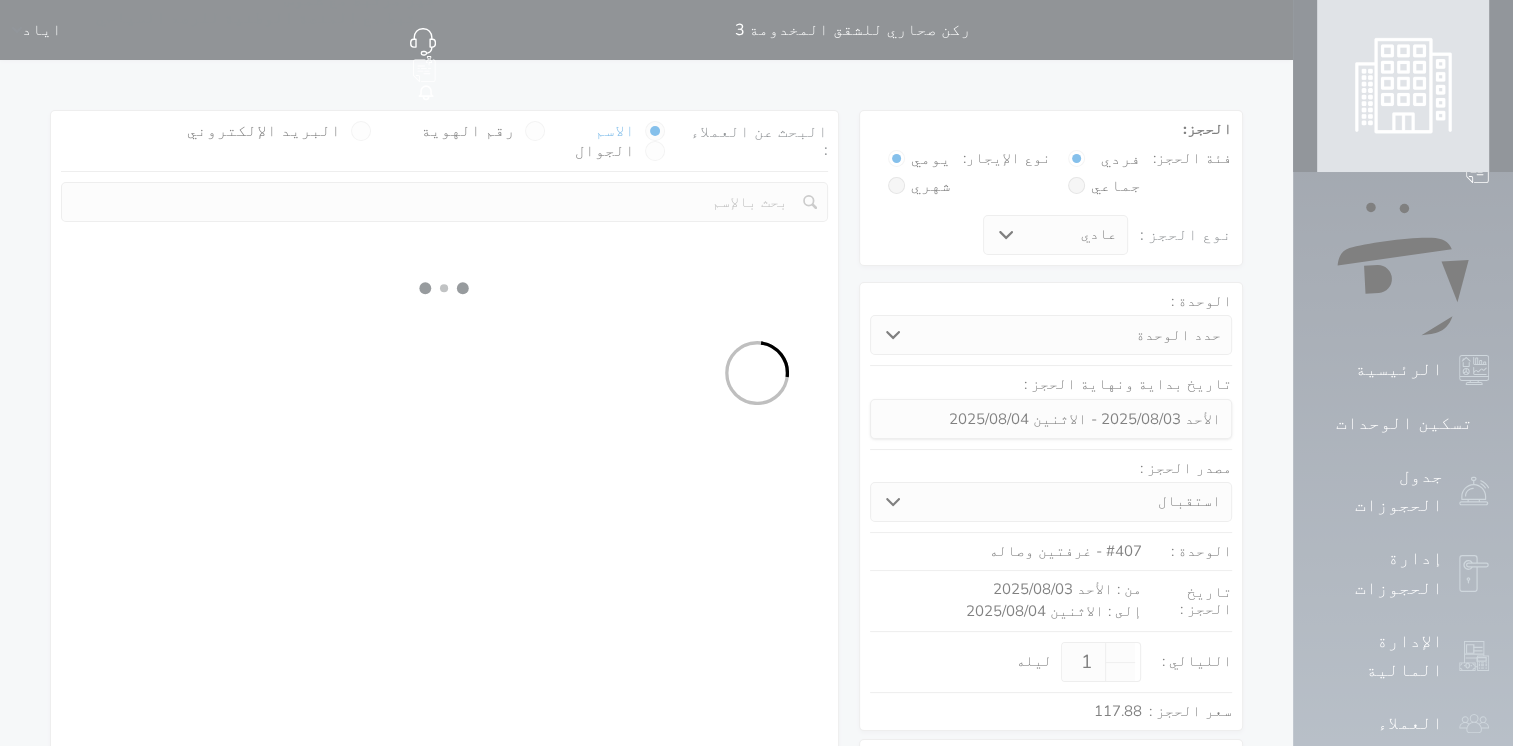 select on "113" 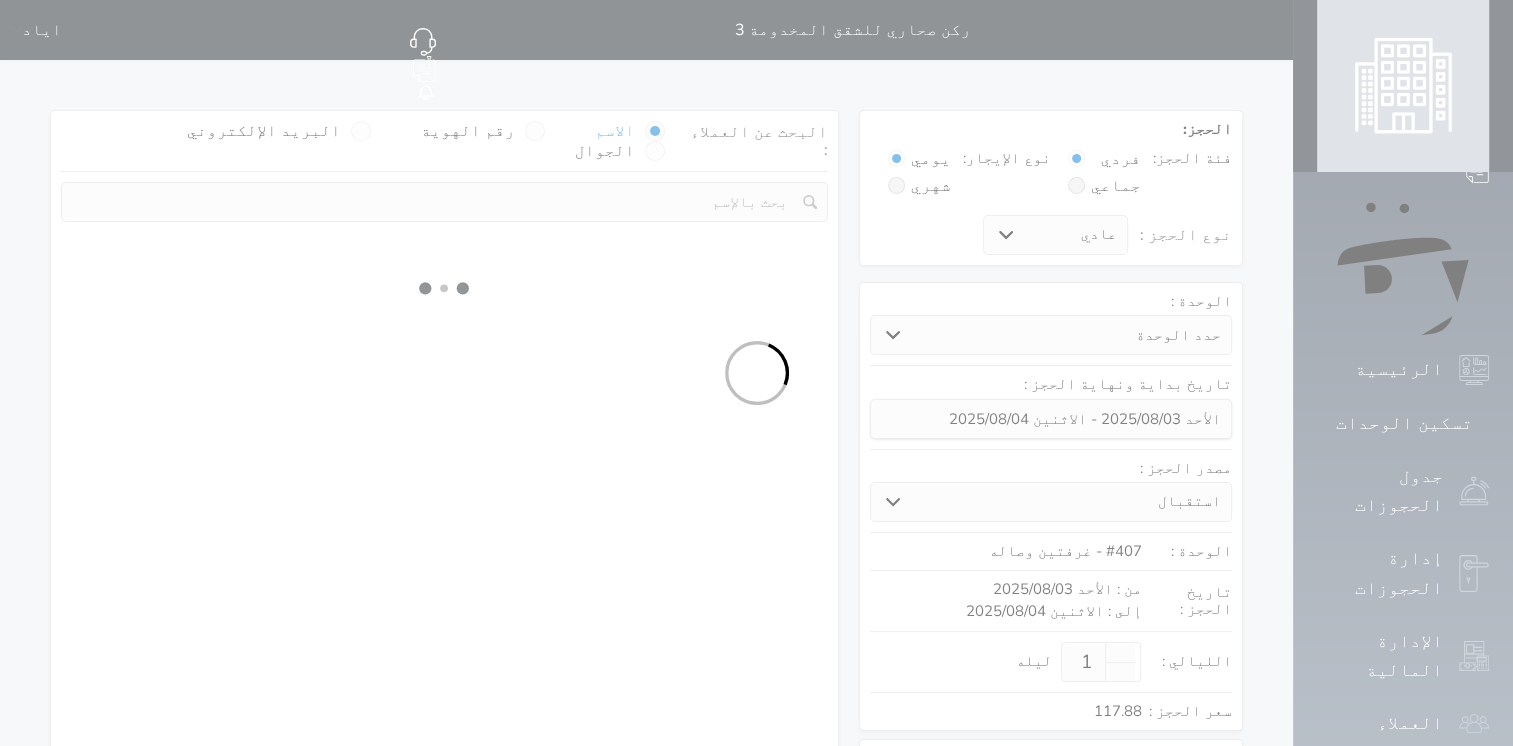 select on "1" 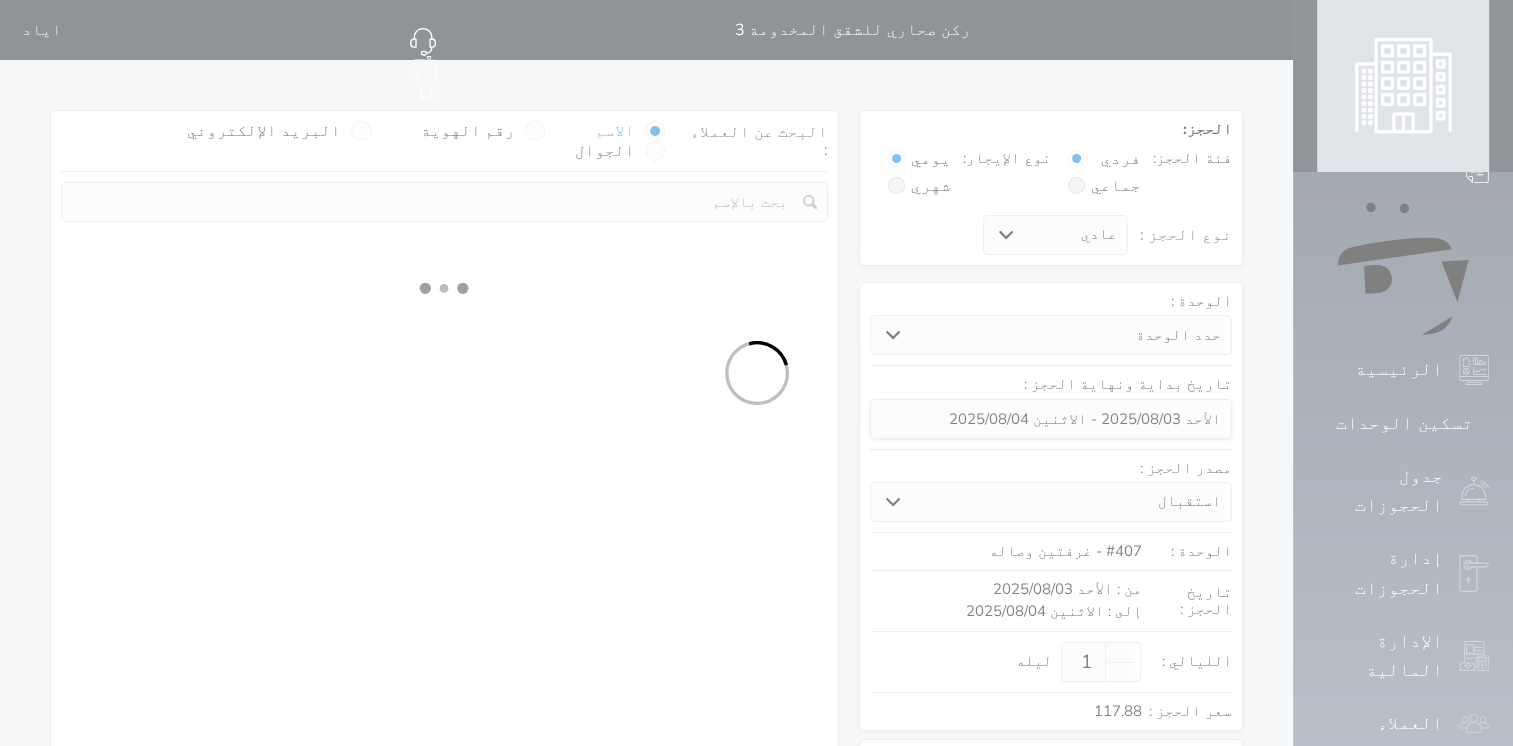 select 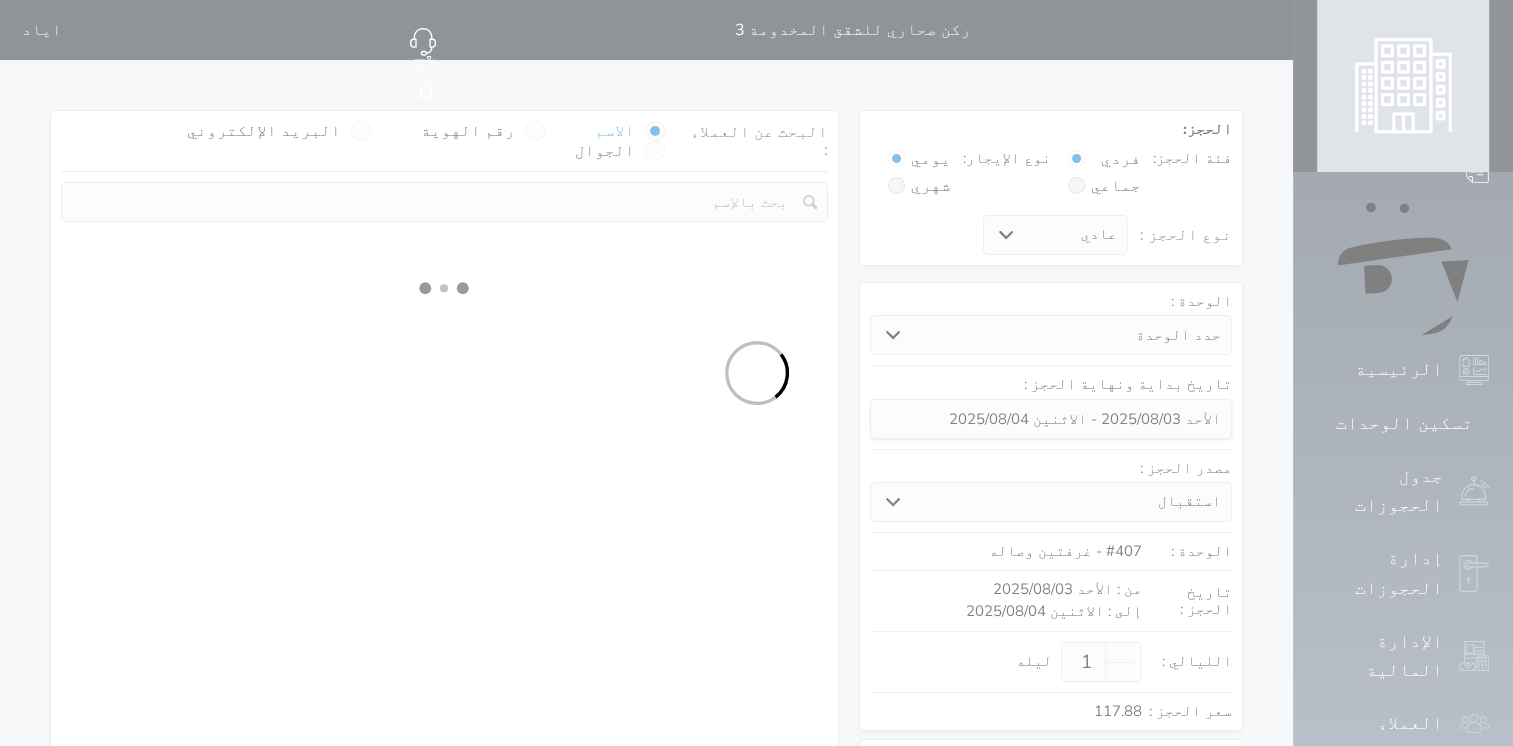 select on "7" 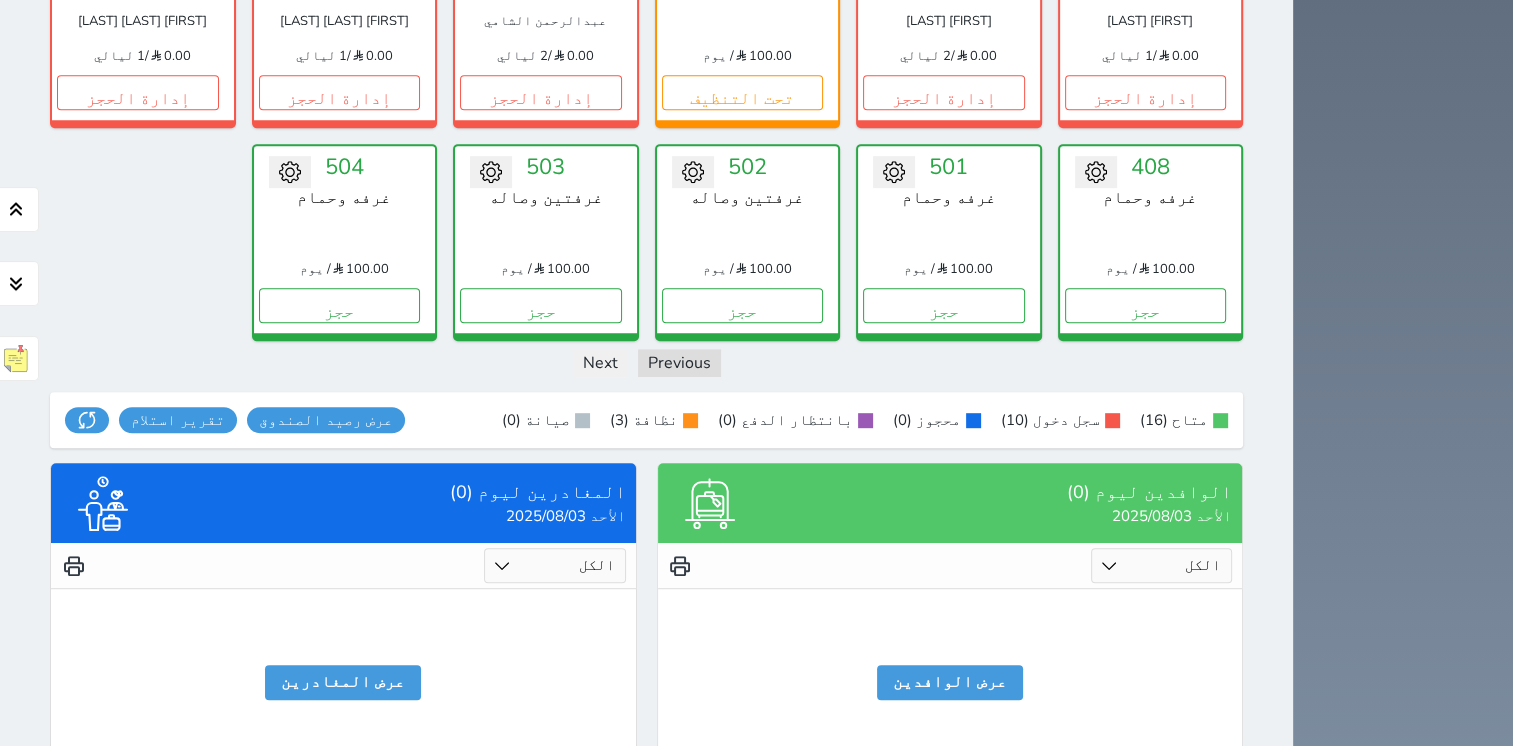 scroll, scrollTop: 1025, scrollLeft: 0, axis: vertical 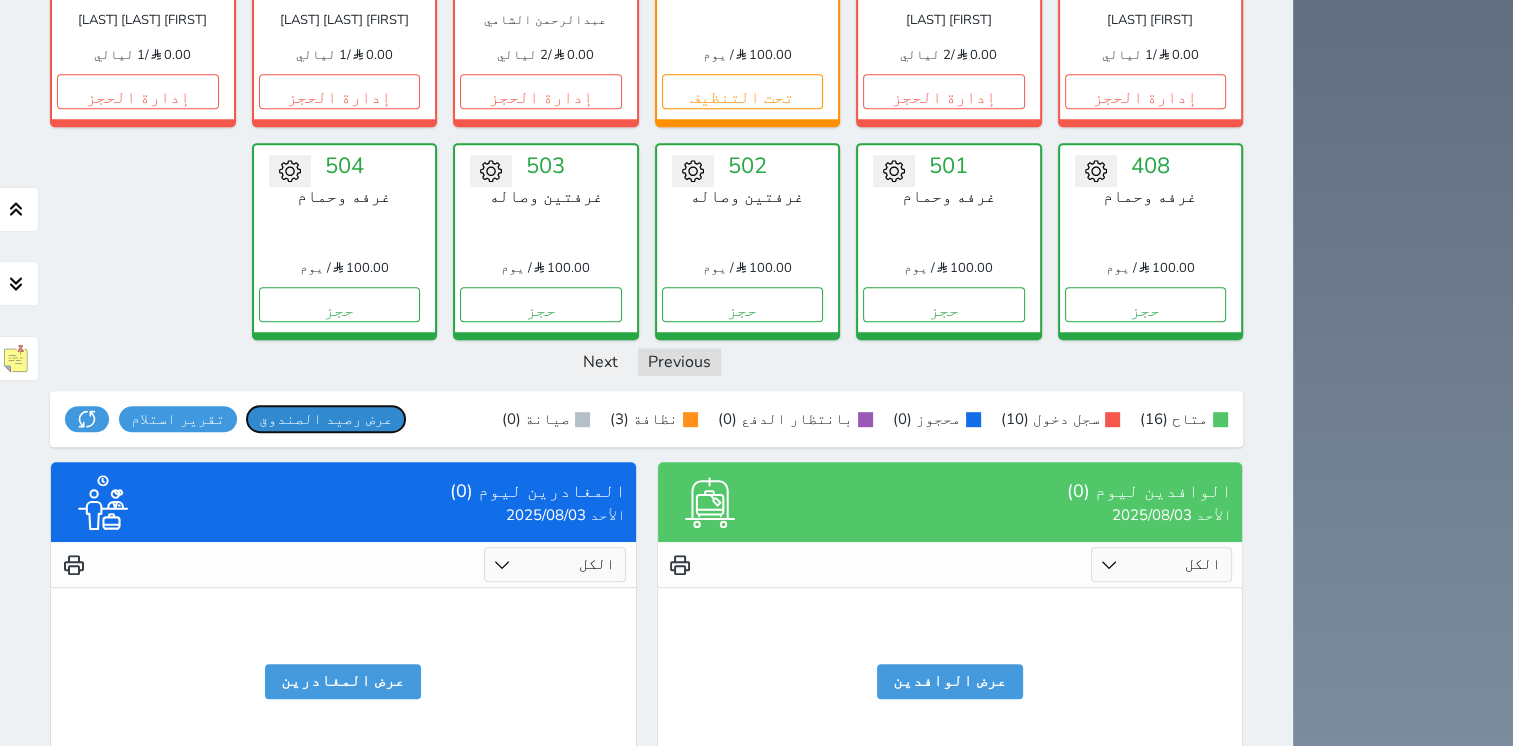 click on "عرض رصيد الصندوق" at bounding box center (326, 419) 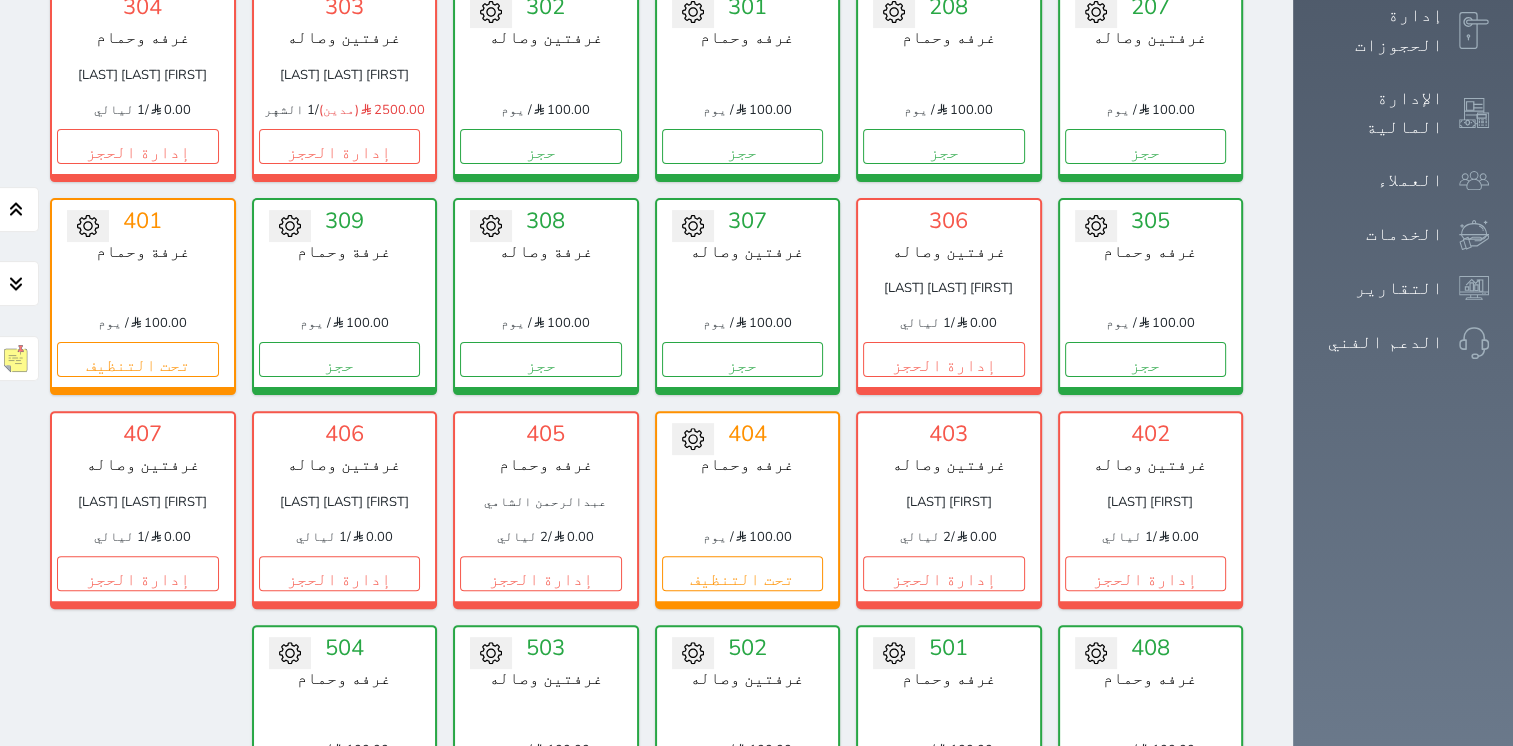 scroll, scrollTop: 725, scrollLeft: 0, axis: vertical 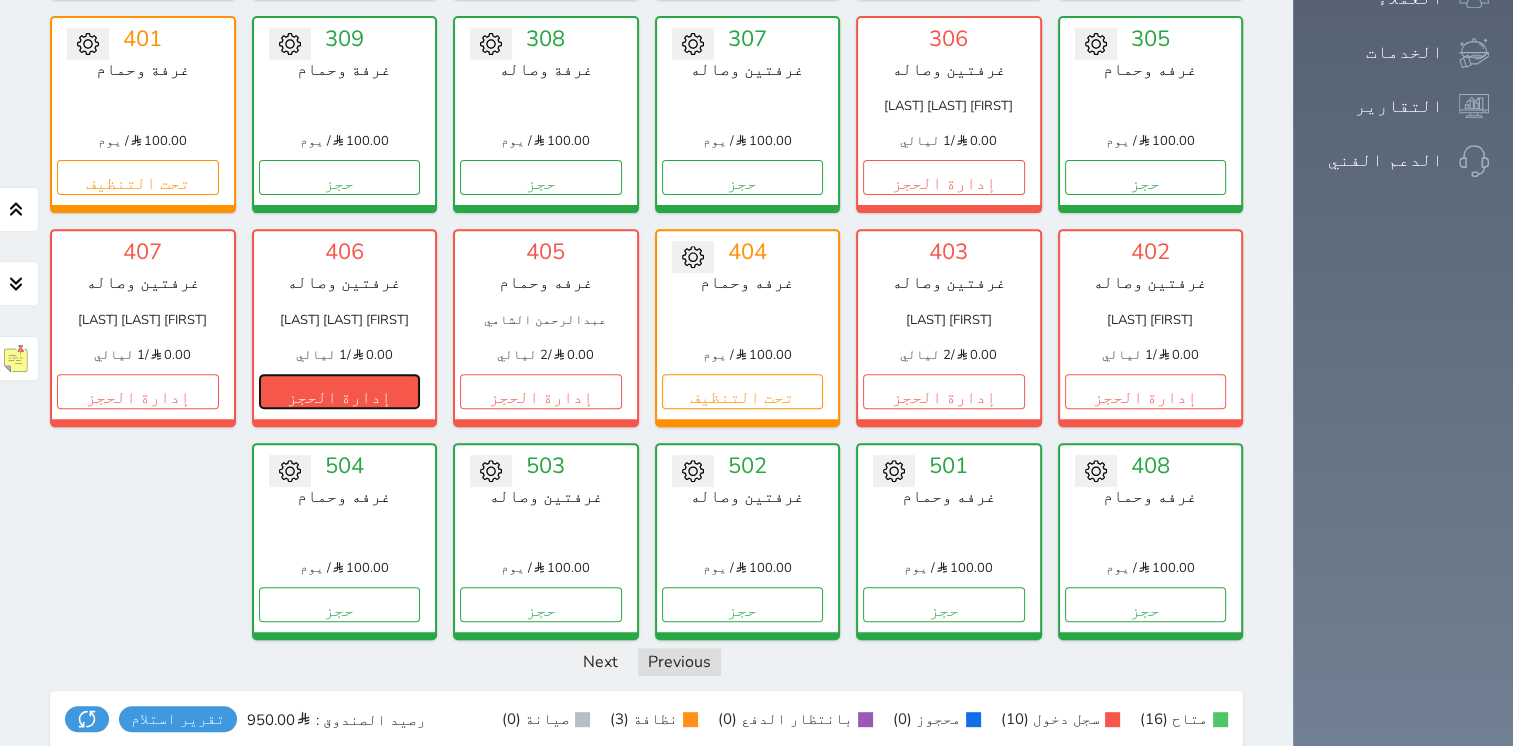click on "إدارة الحجز" at bounding box center [340, 391] 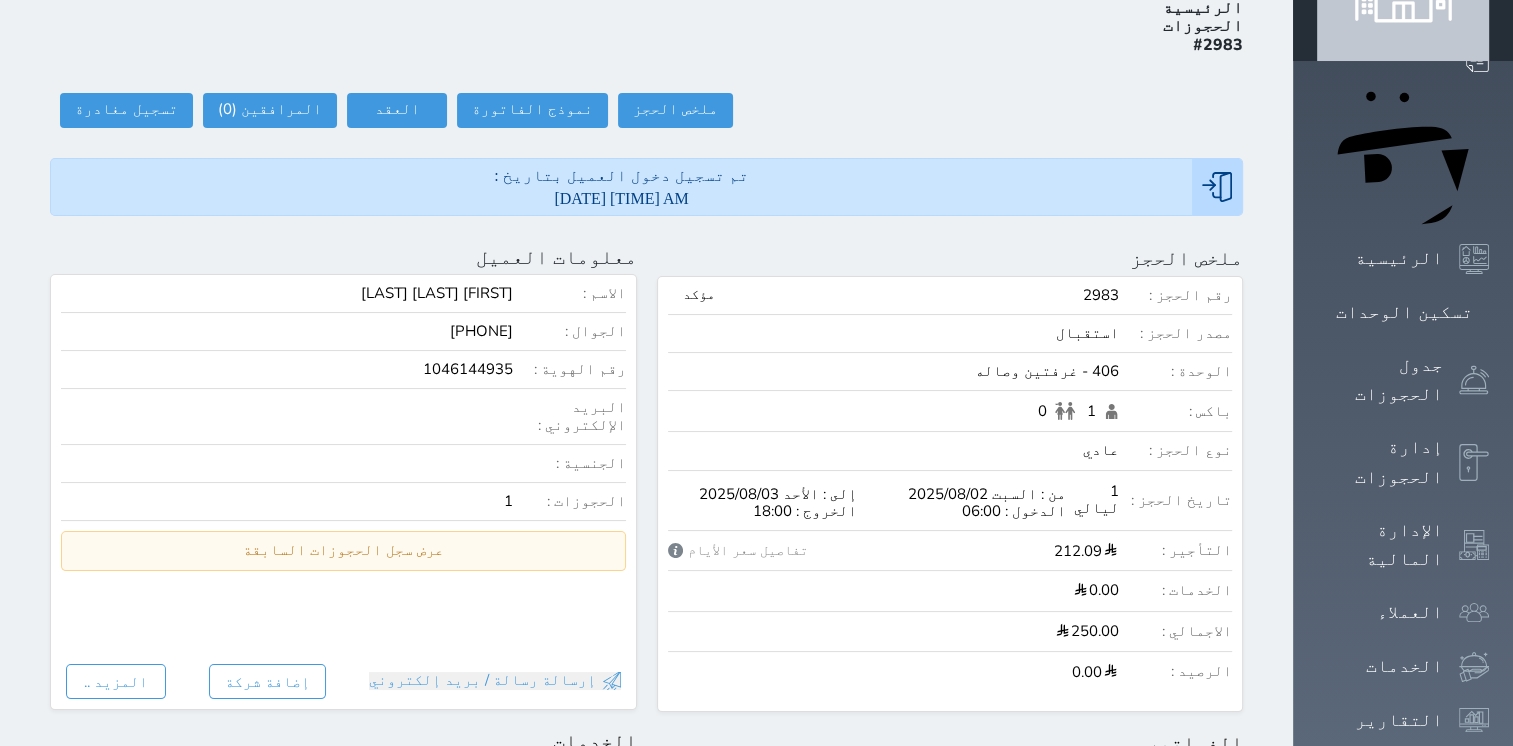 scroll, scrollTop: 0, scrollLeft: 0, axis: both 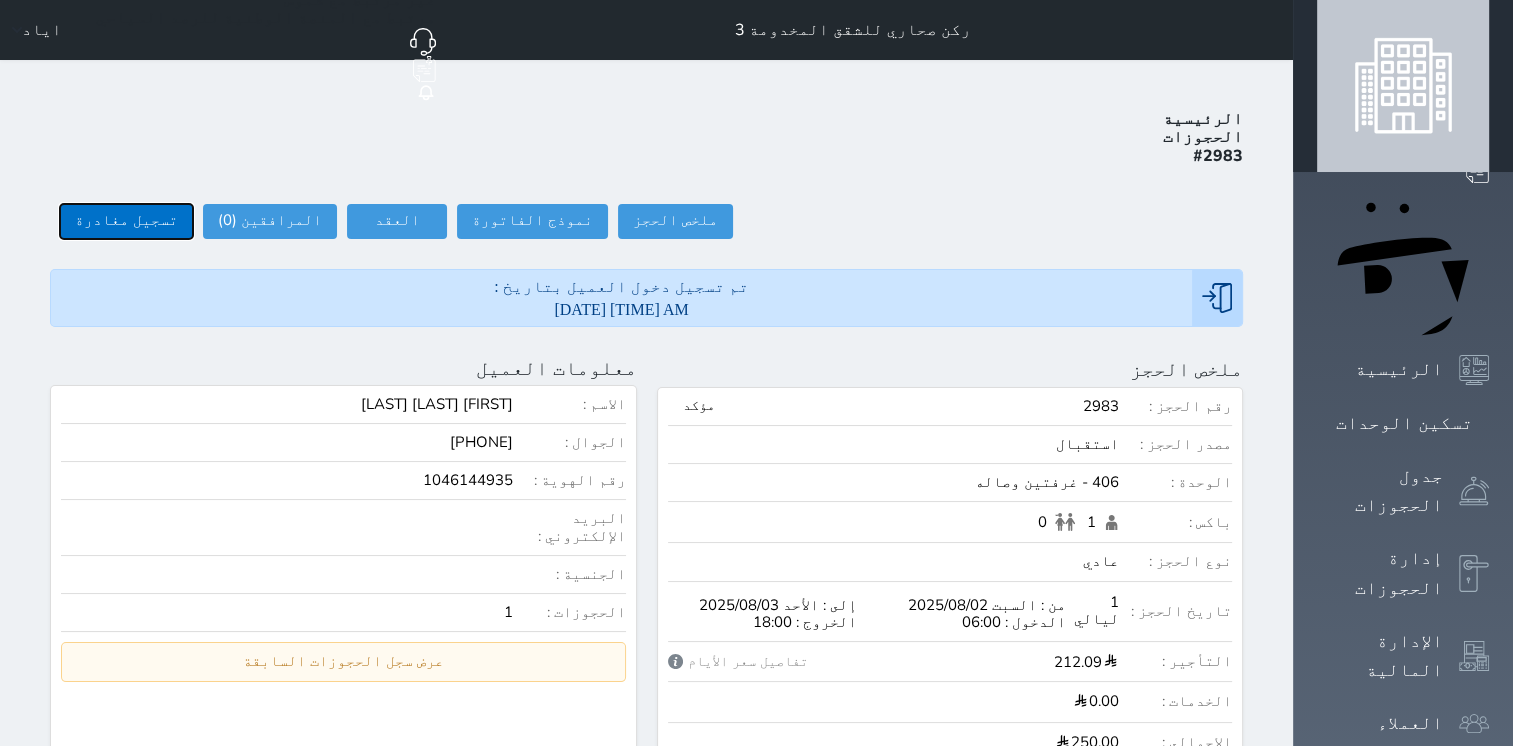 click on "تسجيل مغادرة" at bounding box center [126, 221] 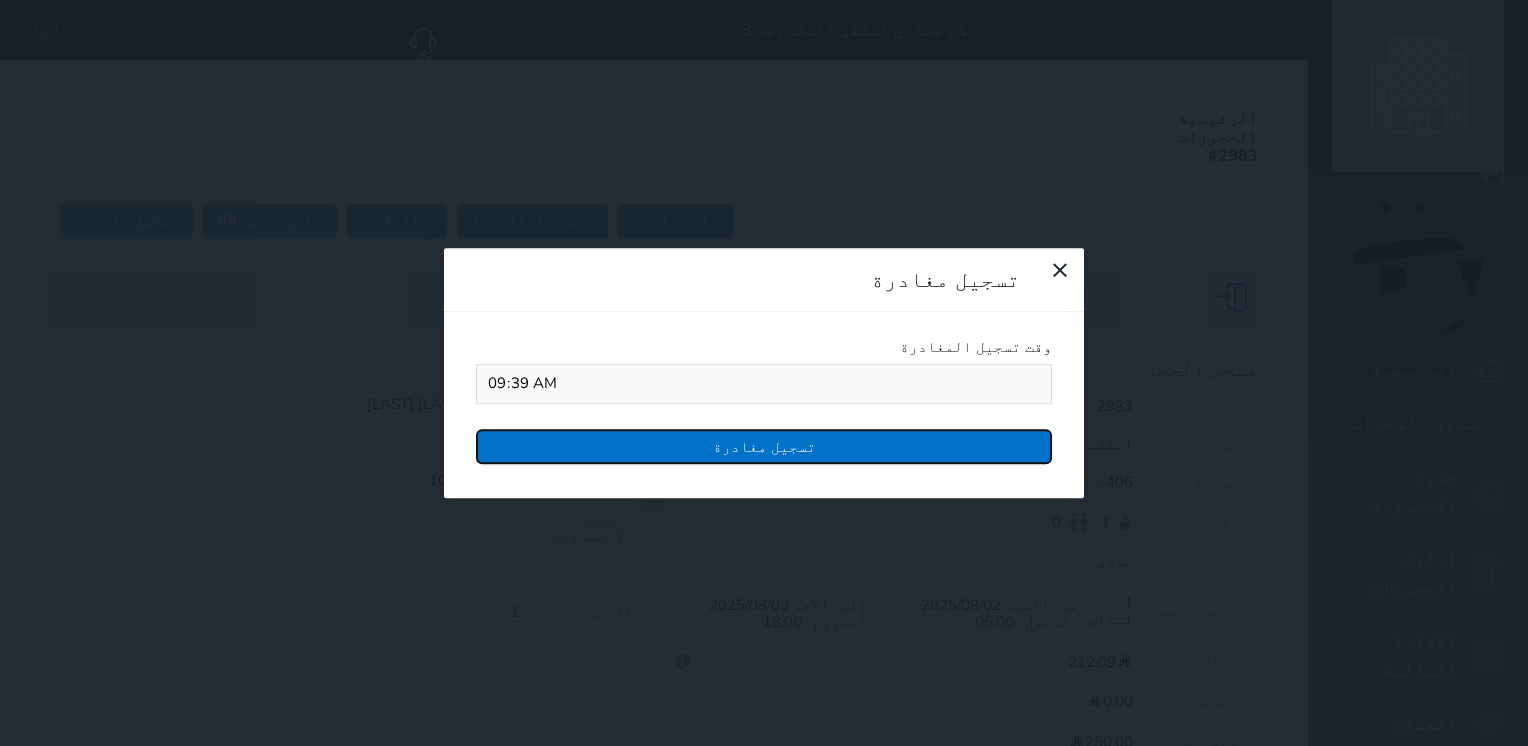 click on "تسجيل مغادرة" at bounding box center (764, 446) 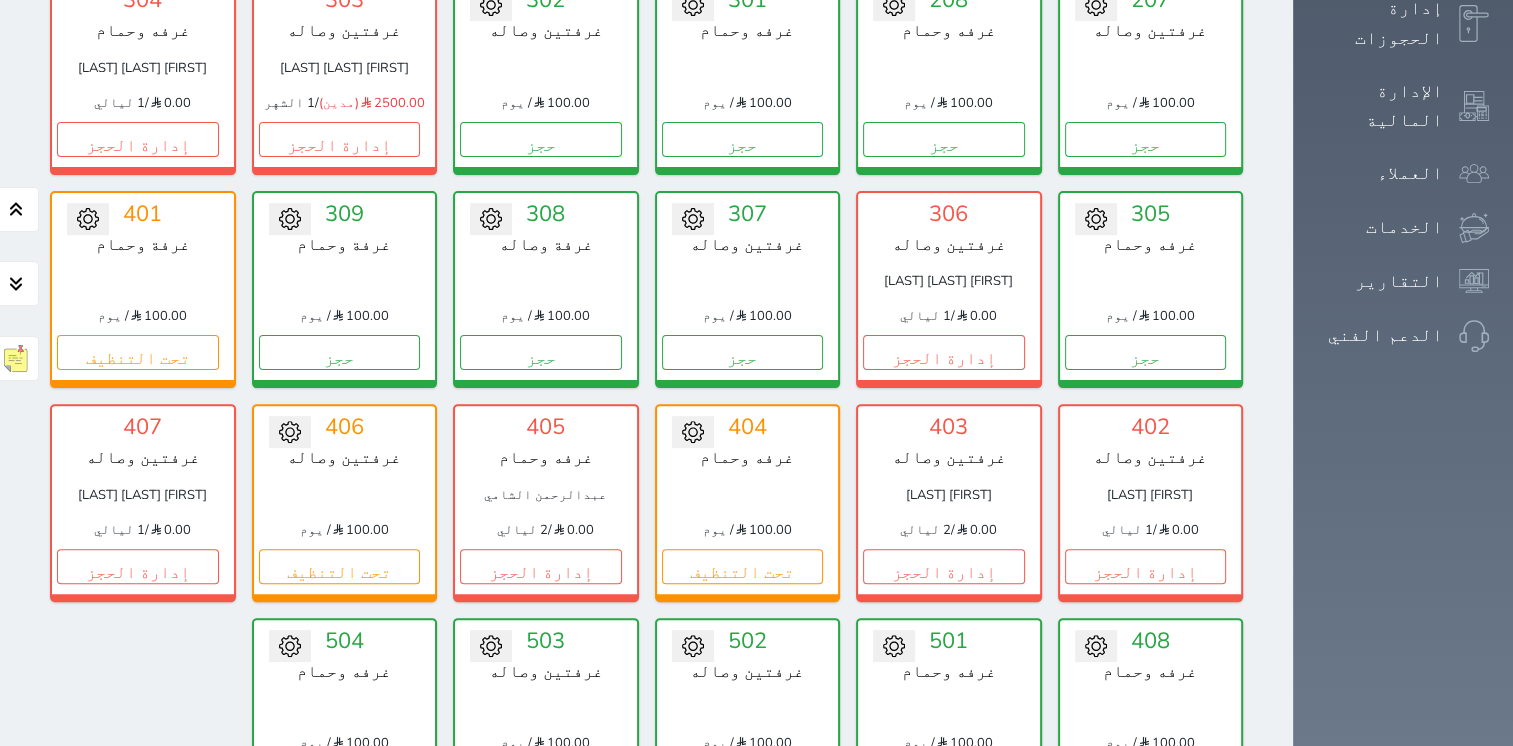 scroll, scrollTop: 578, scrollLeft: 0, axis: vertical 